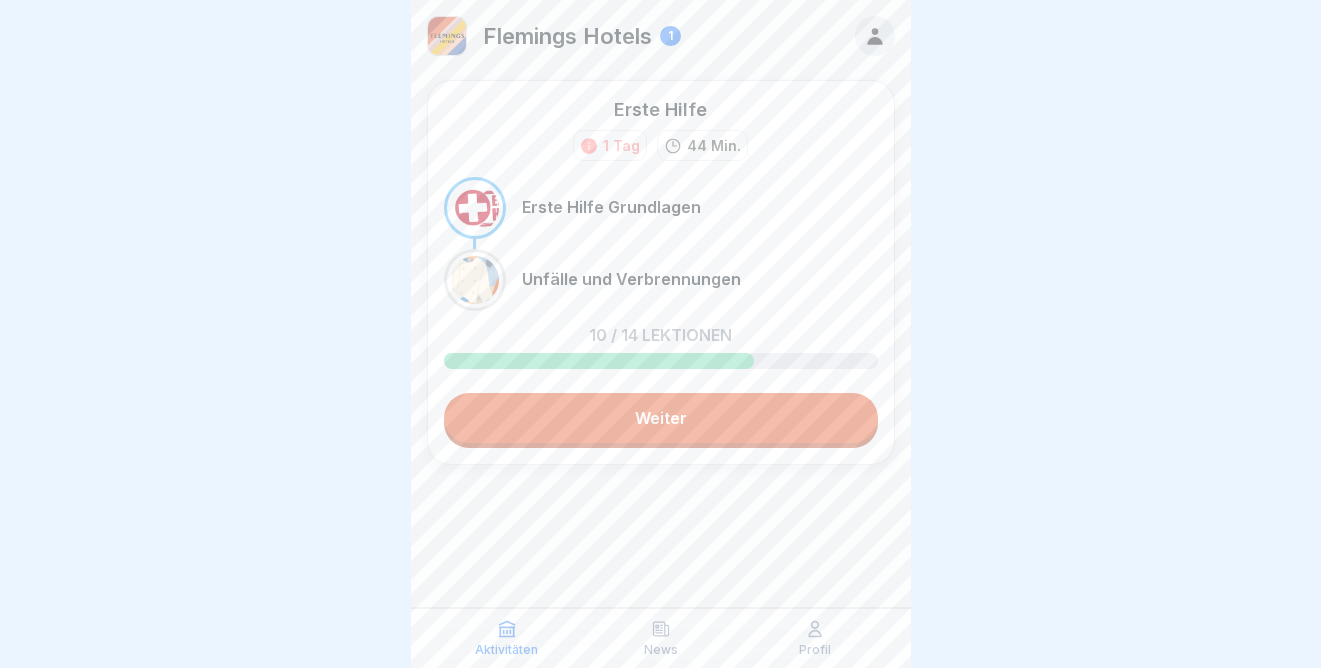 scroll, scrollTop: 0, scrollLeft: 0, axis: both 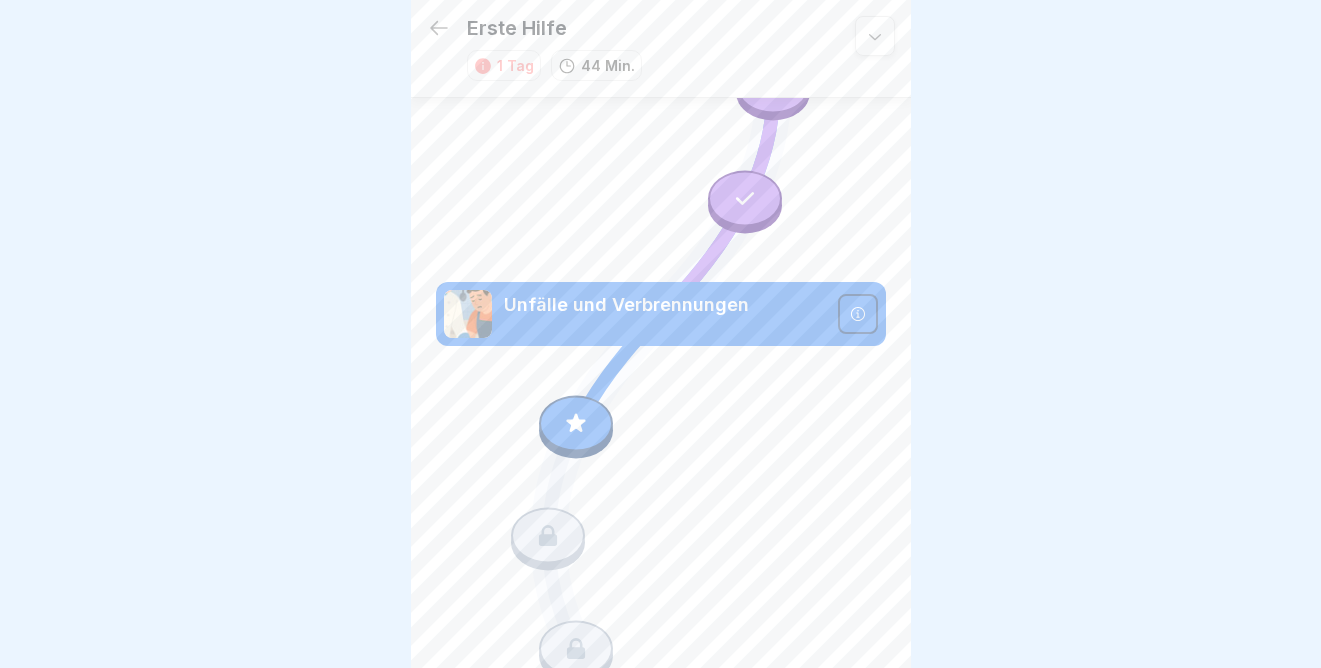 click 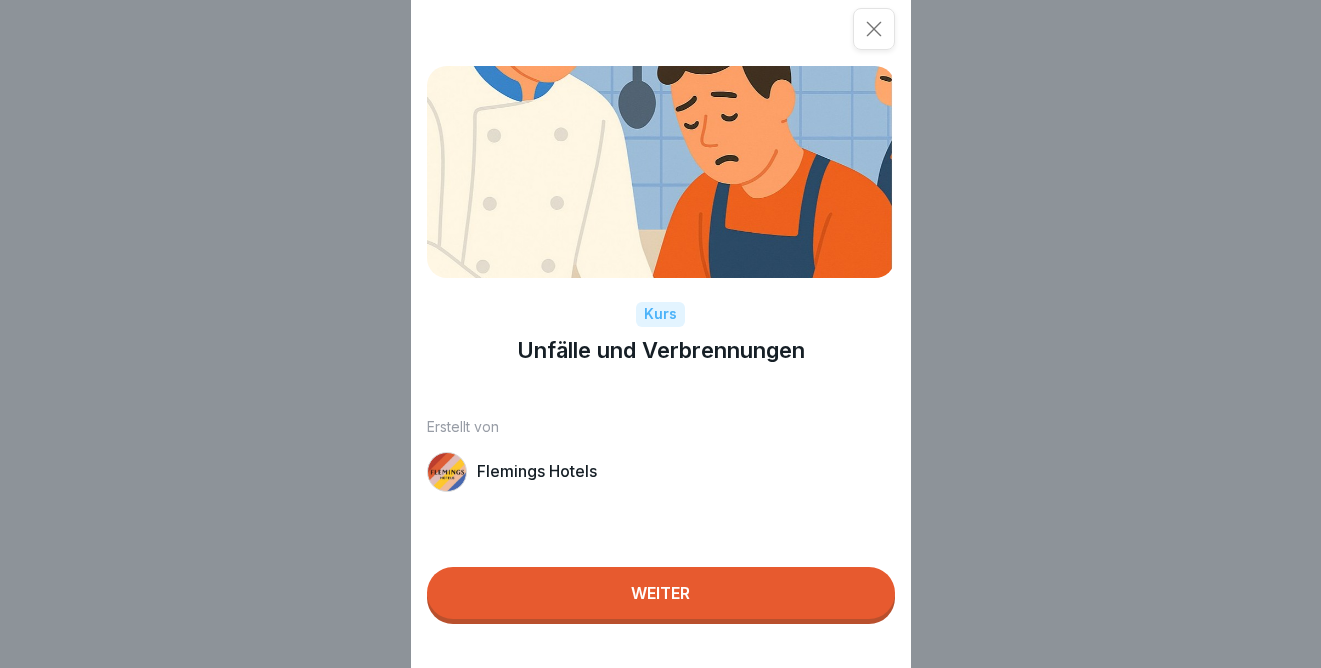 scroll, scrollTop: 15, scrollLeft: 0, axis: vertical 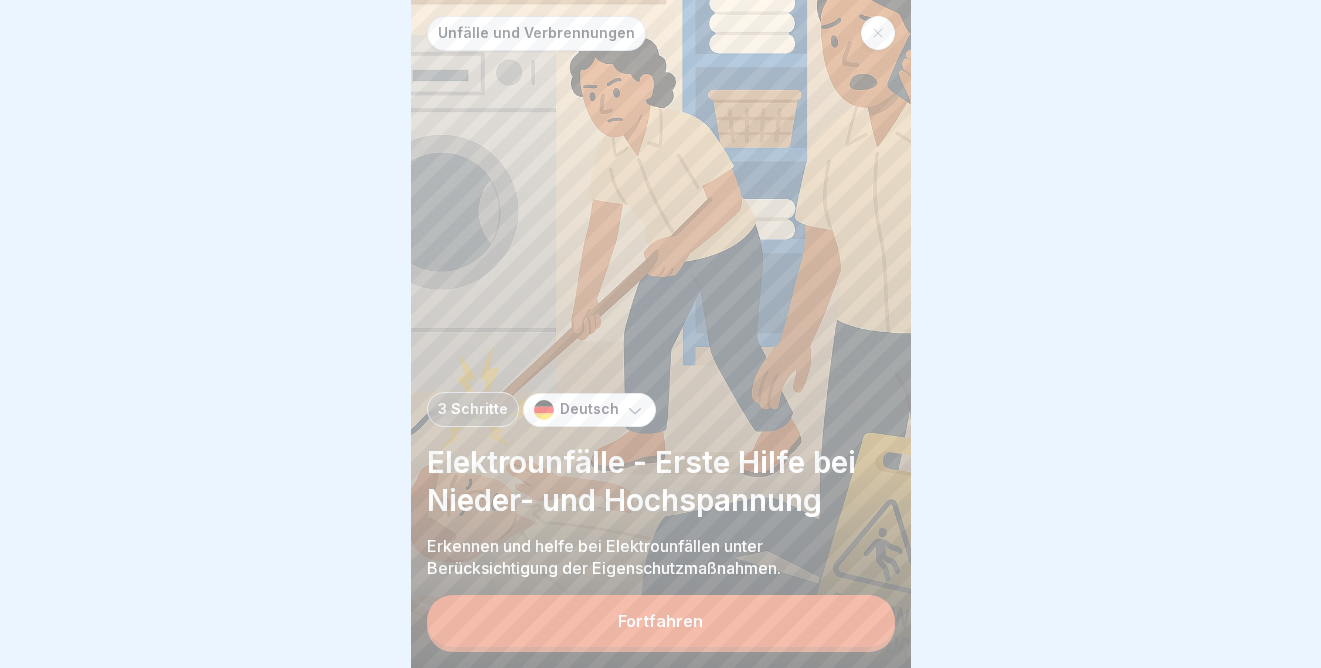 click on "Fortfahren" at bounding box center [660, 621] 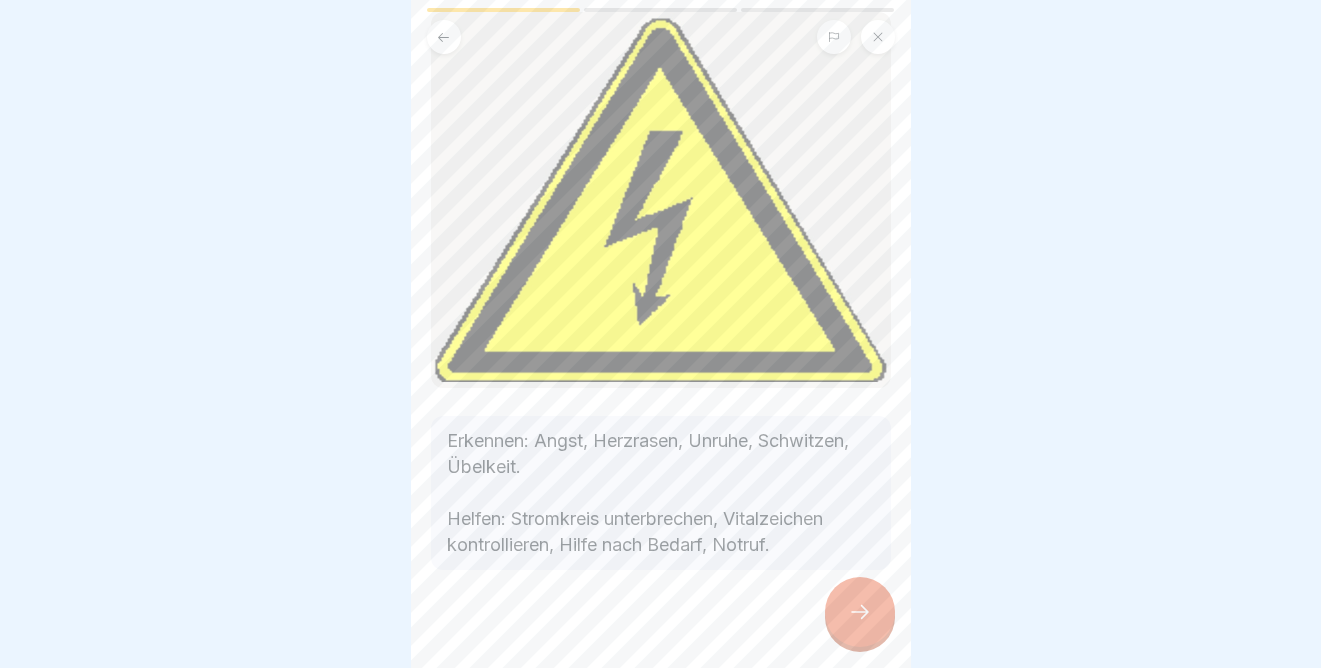 scroll, scrollTop: 138, scrollLeft: 0, axis: vertical 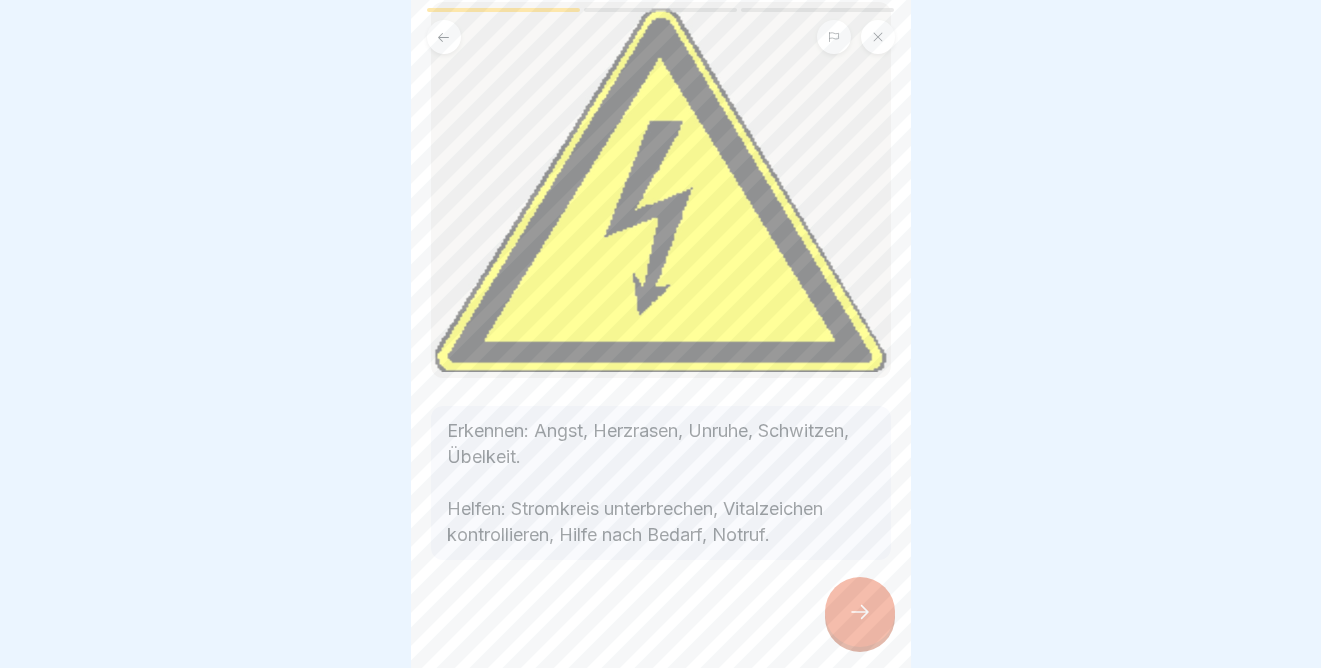 click 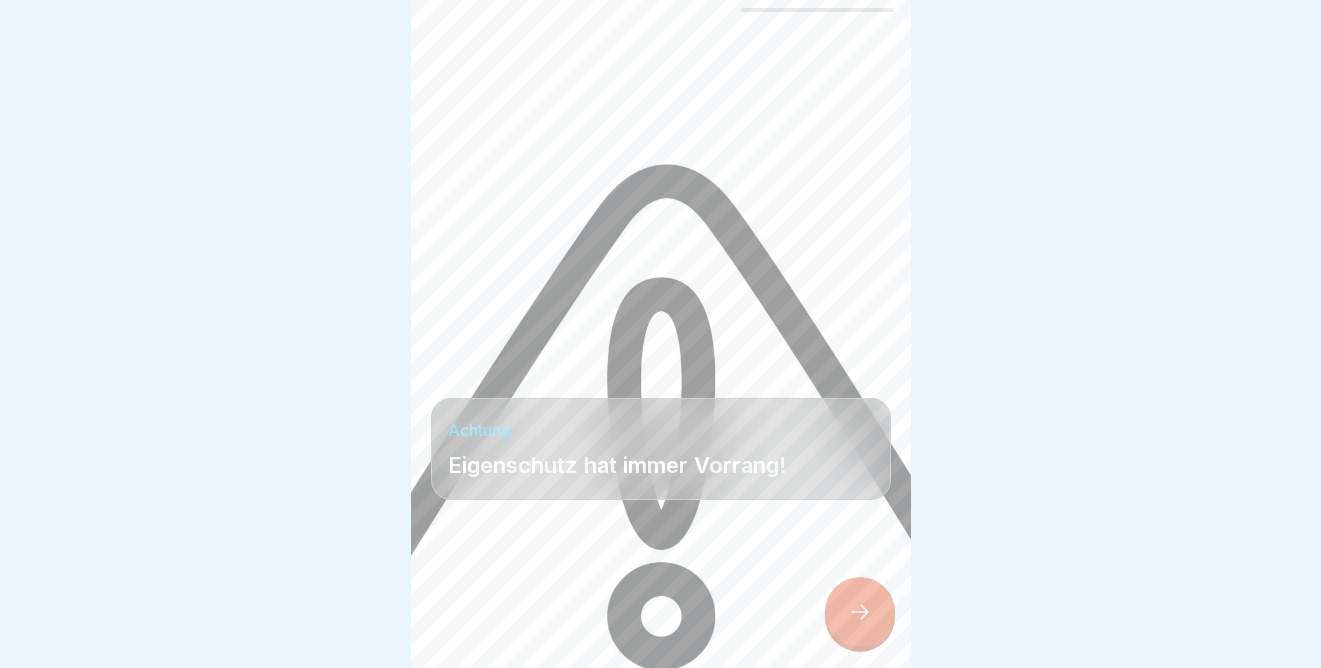 click at bounding box center [860, 612] 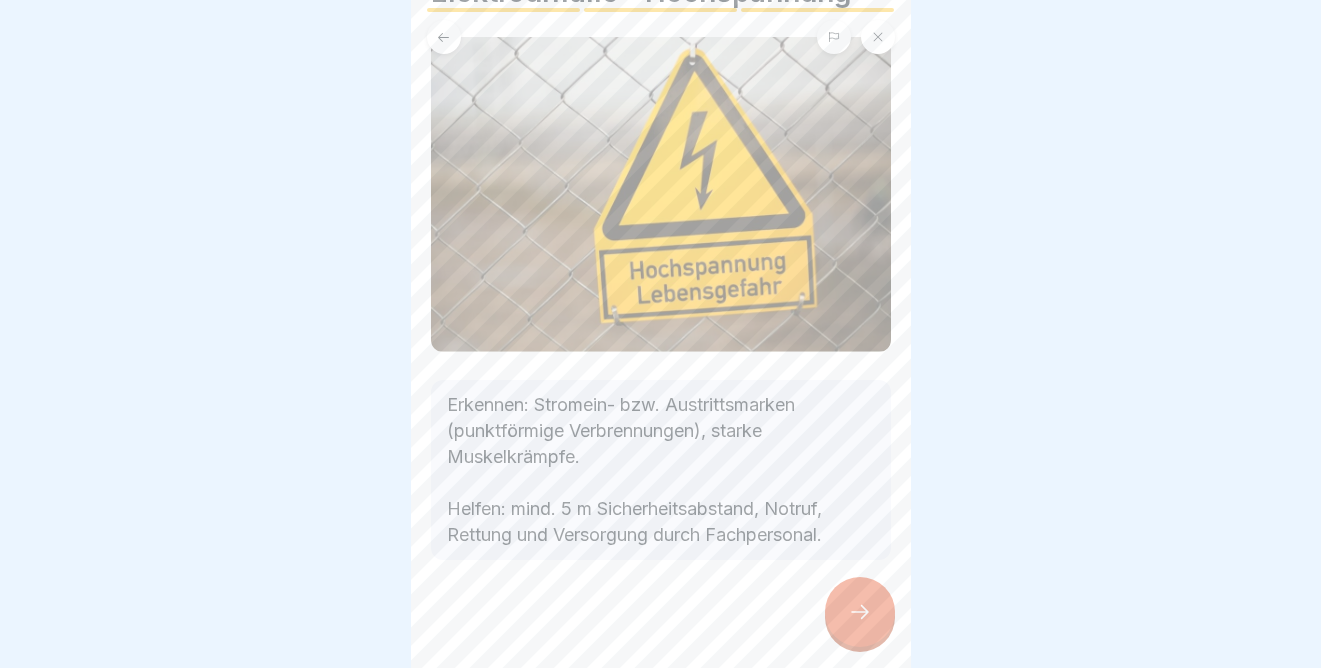 scroll, scrollTop: 105, scrollLeft: 0, axis: vertical 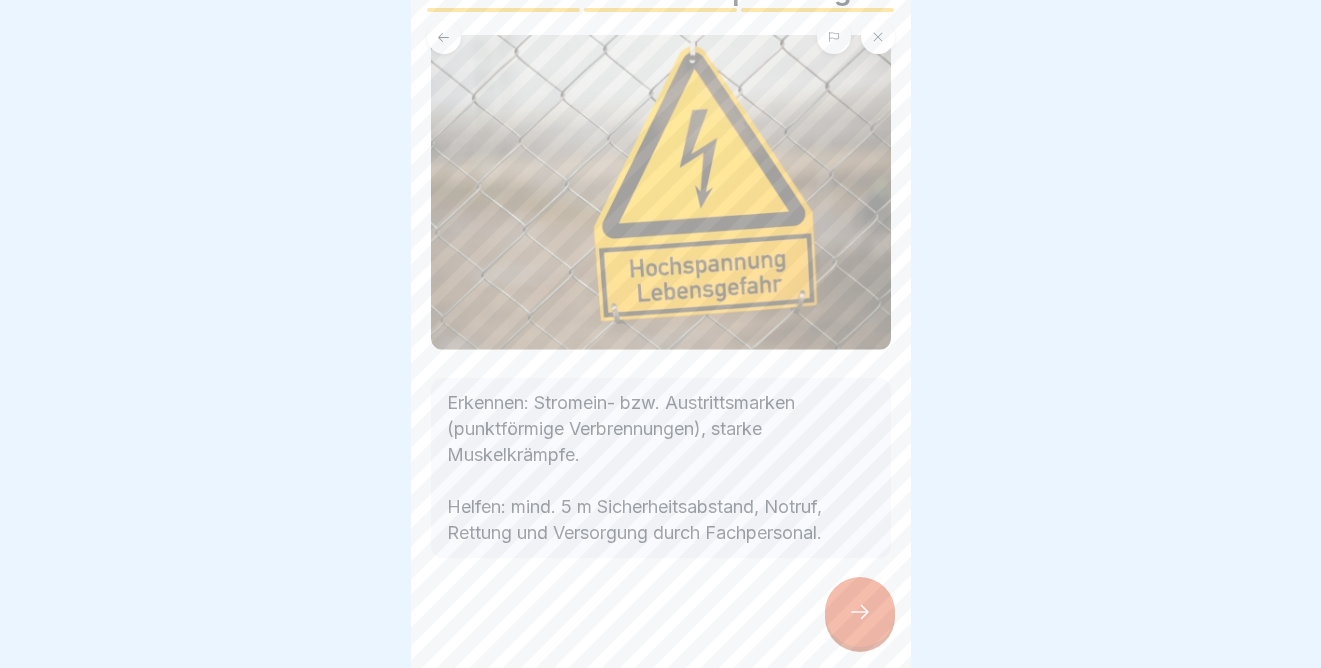 click 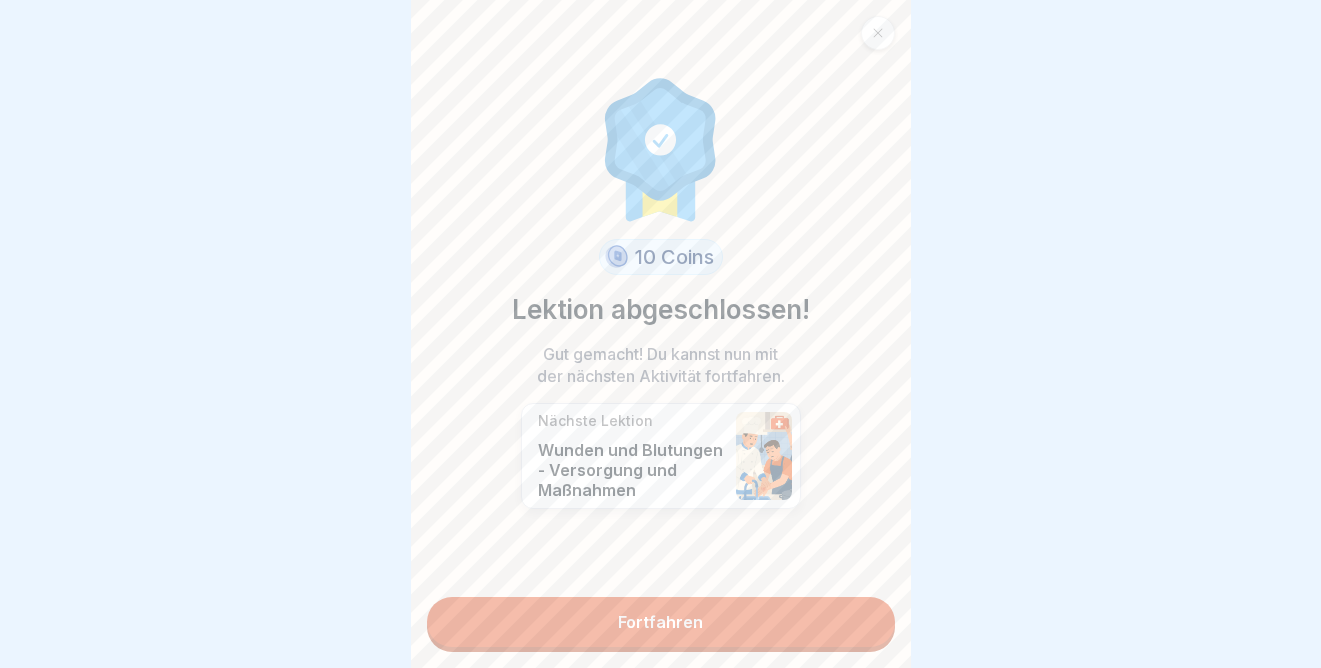 click on "Fortfahren" at bounding box center [661, 622] 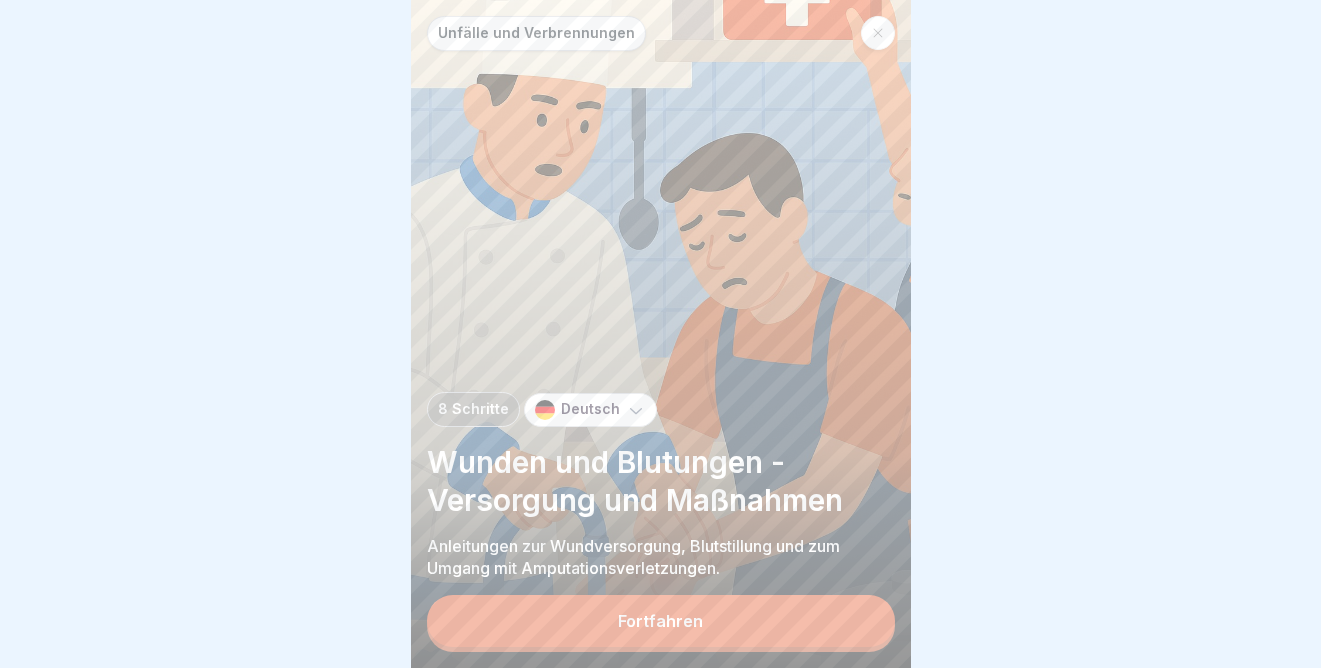 click on "Fortfahren" at bounding box center [661, 621] 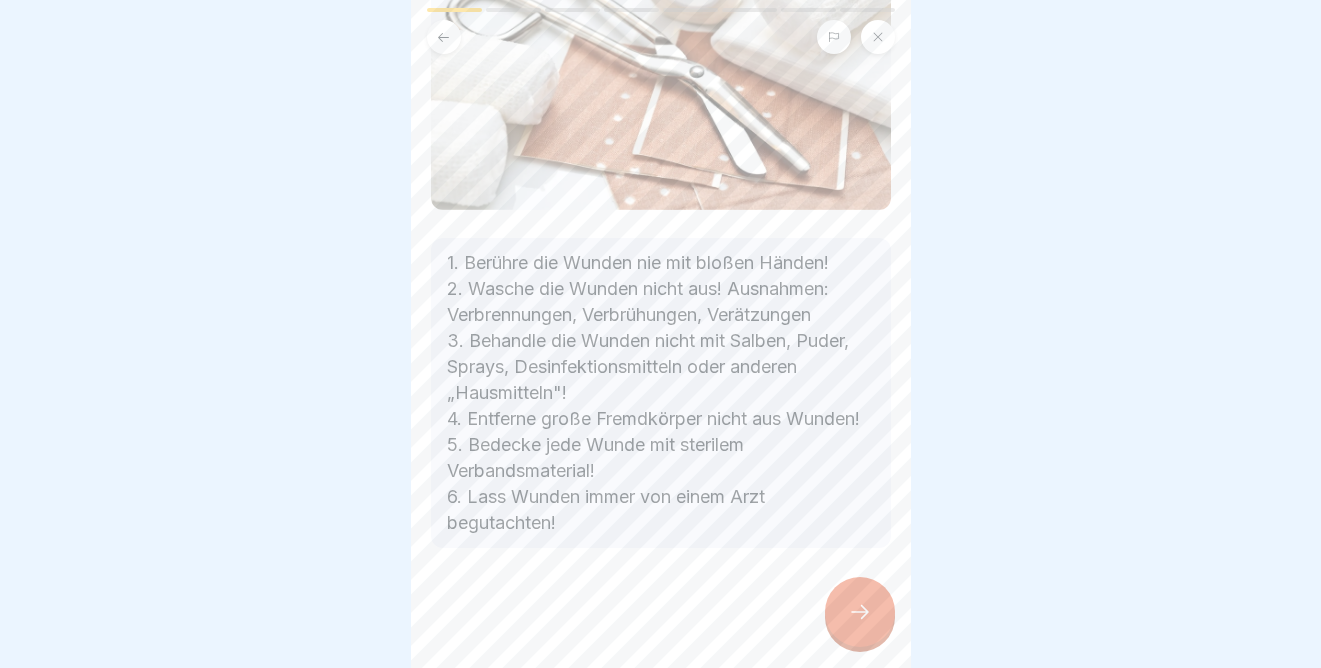 scroll, scrollTop: 319, scrollLeft: 0, axis: vertical 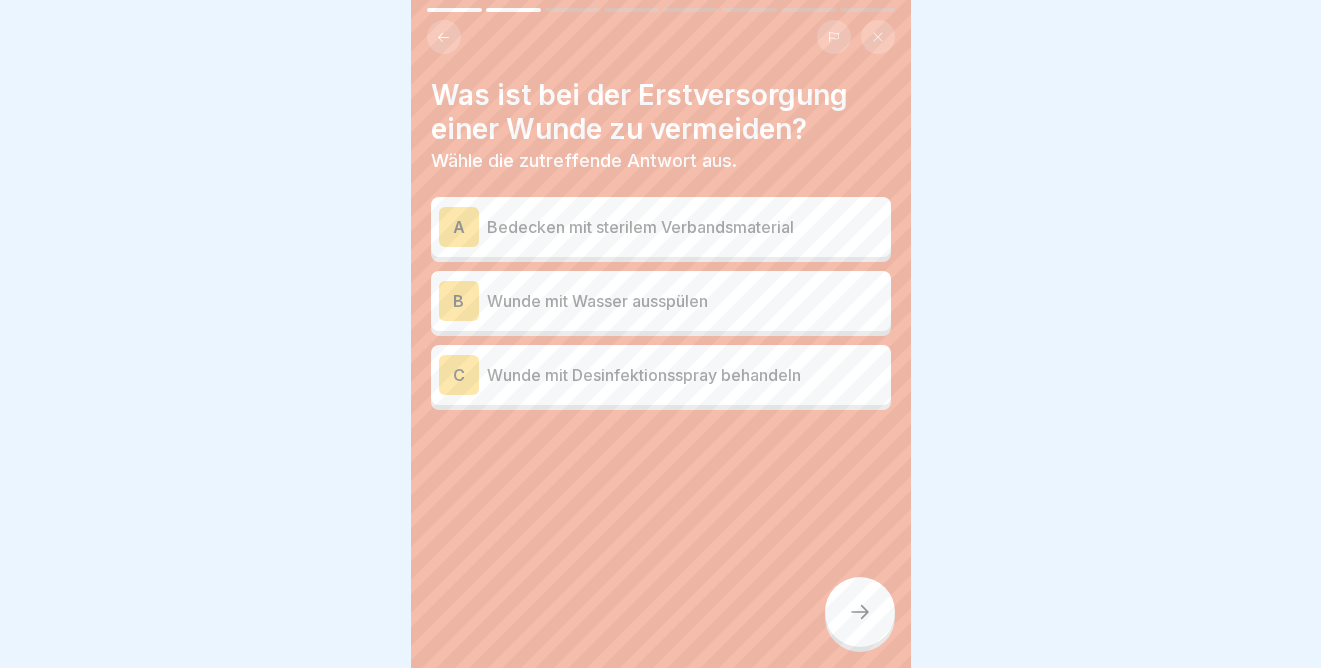 click on "Bedecken mit sterilem Verbandsmaterial" at bounding box center (685, 227) 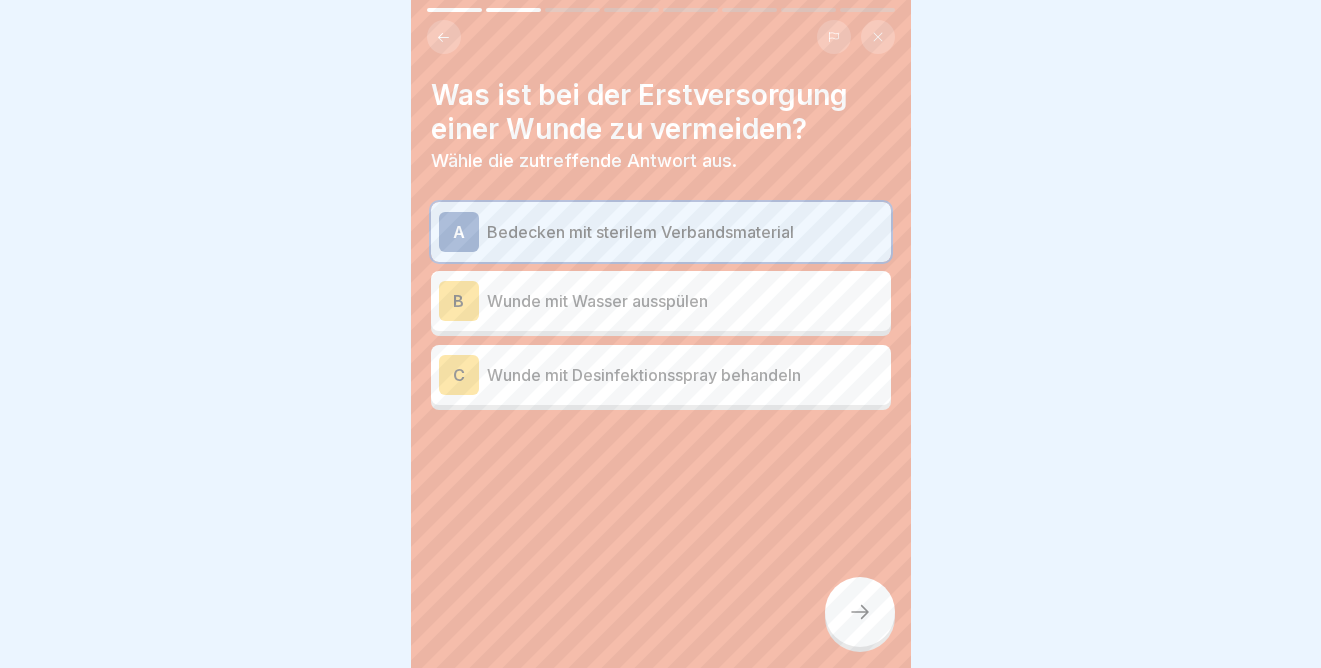 click at bounding box center (860, 612) 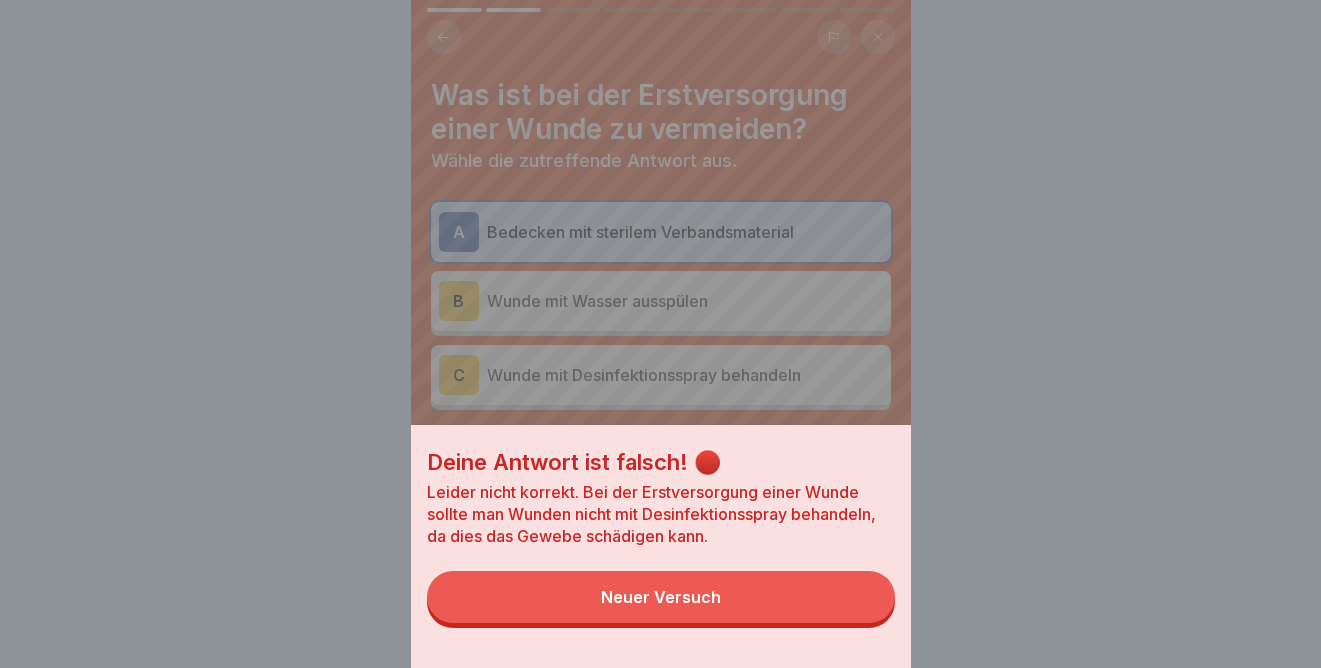 click on "Neuer Versuch" at bounding box center (661, 597) 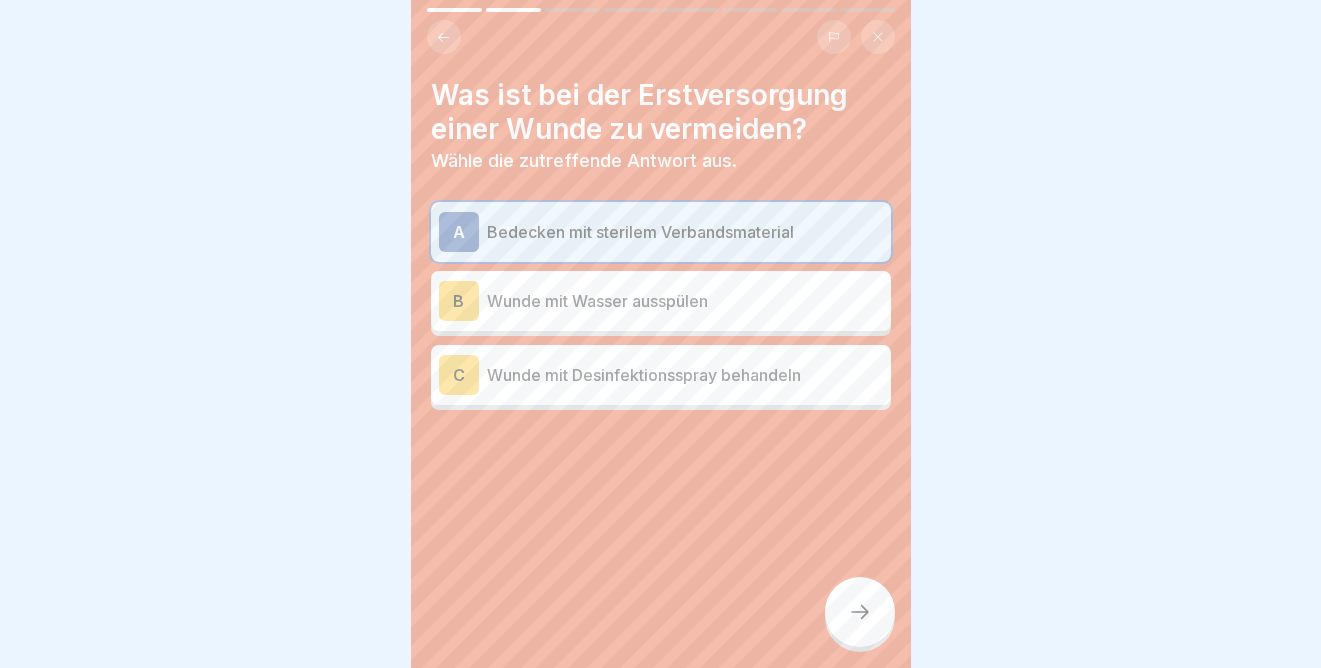 click on "Wunde mit Wasser ausspülen" at bounding box center (685, 301) 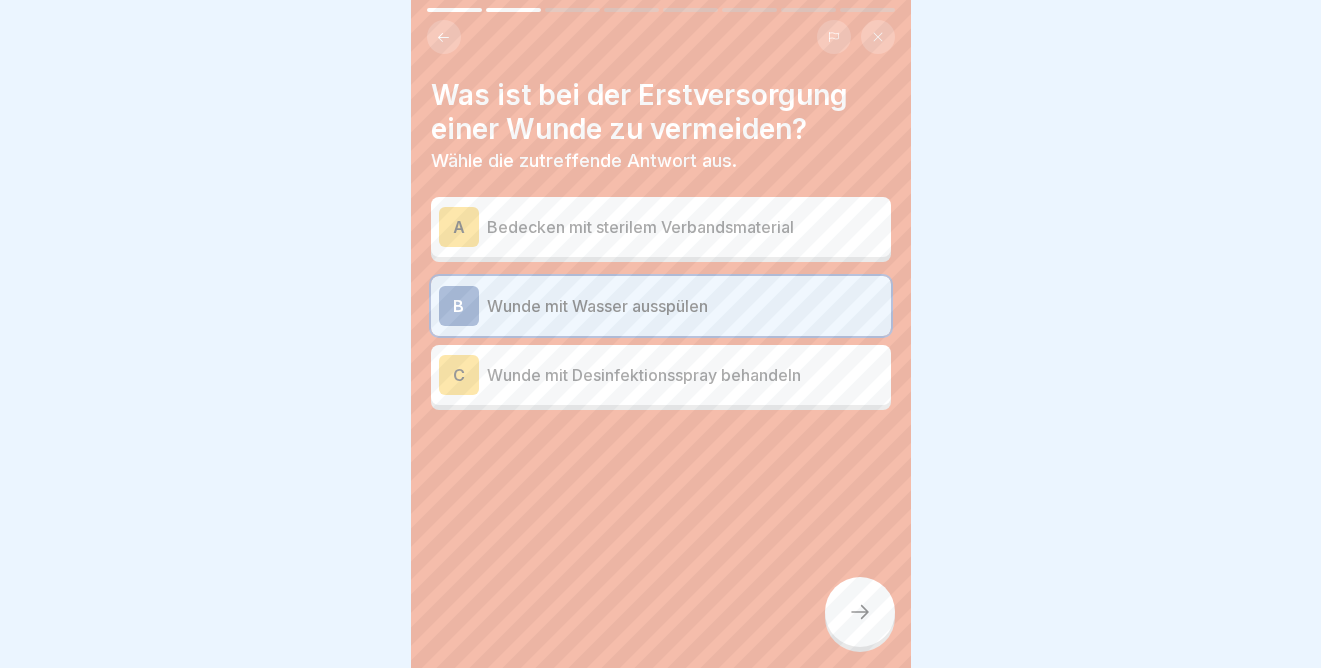 click on "C" at bounding box center [459, 375] 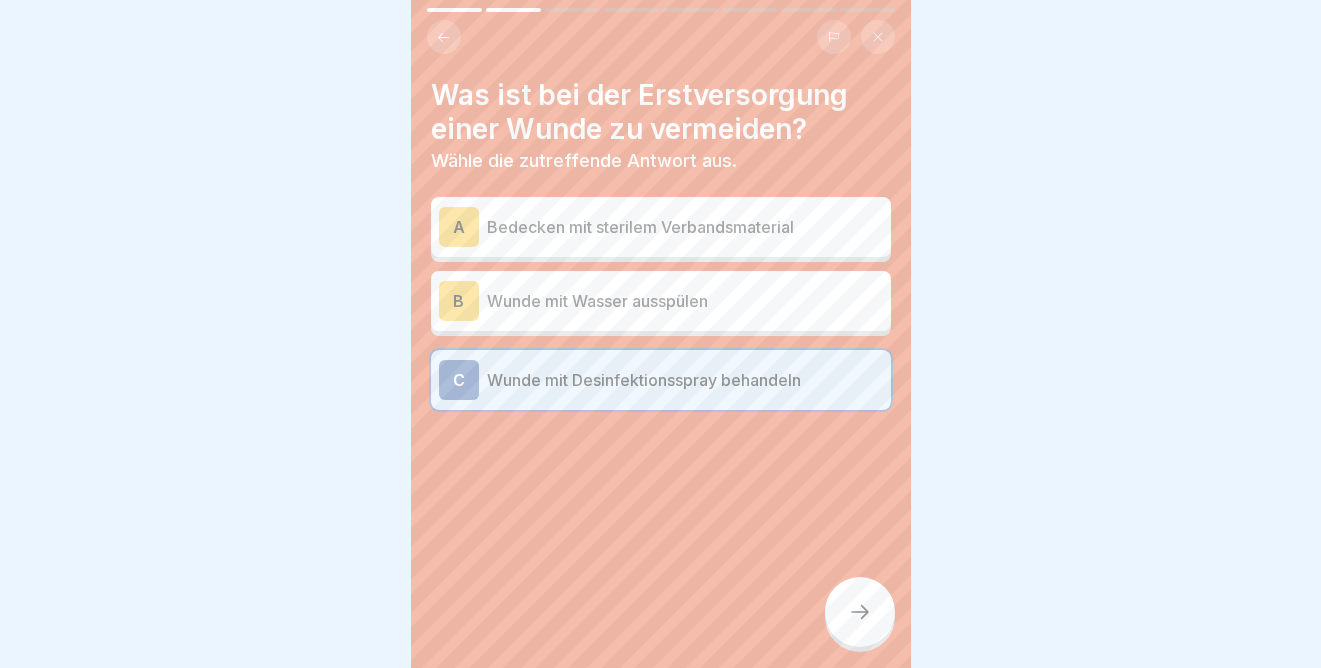 click on "Wunde mit Wasser ausspülen" at bounding box center (685, 301) 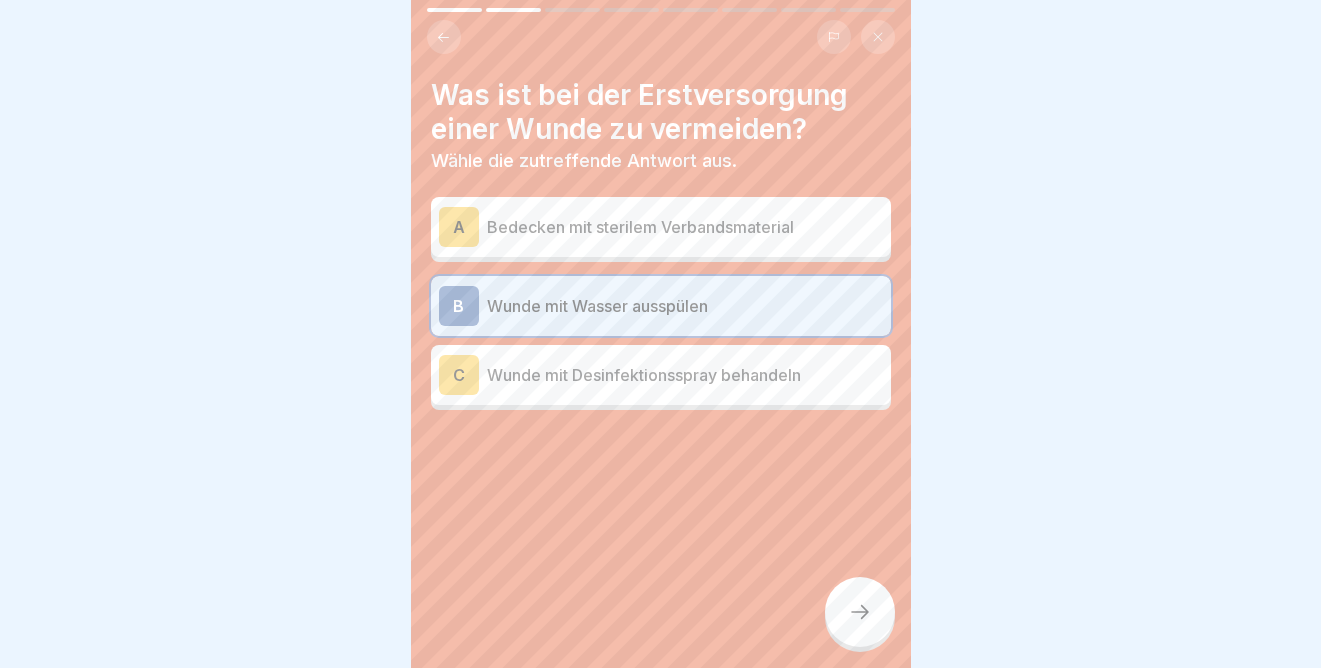 click on "C Wunde mit Desinfektionsspray behandeln" at bounding box center [661, 375] 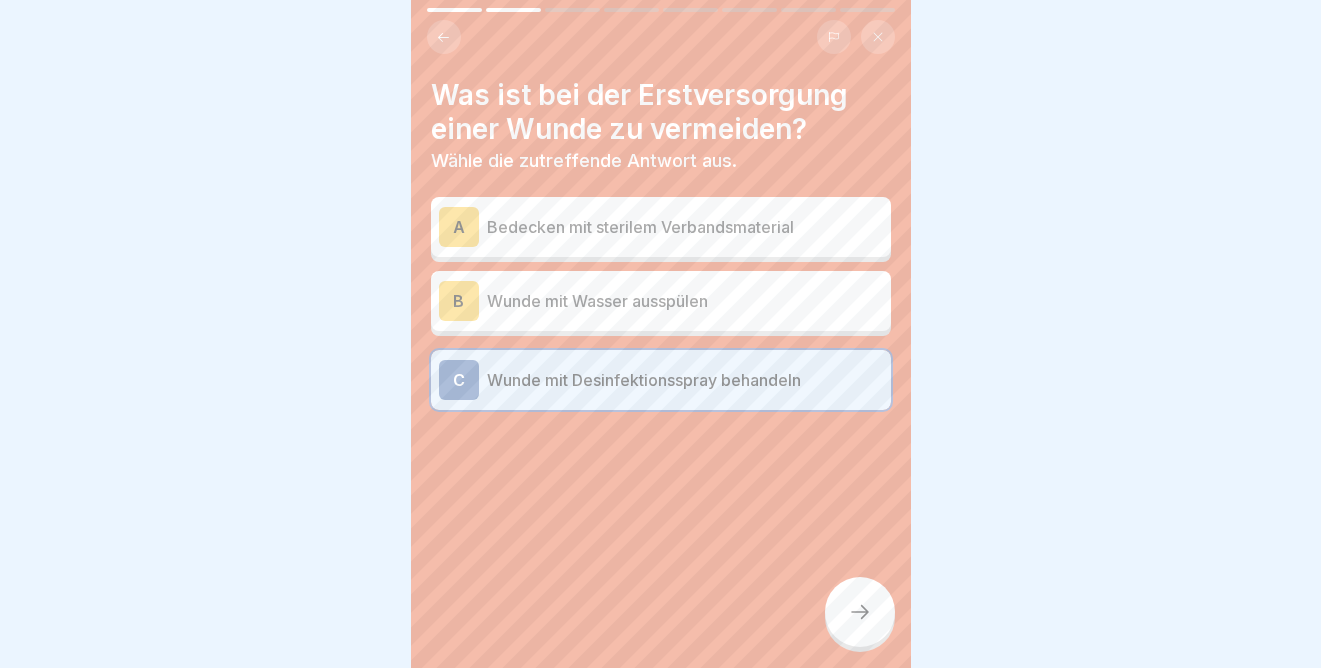 click on "Wunde mit Wasser ausspülen" at bounding box center [685, 301] 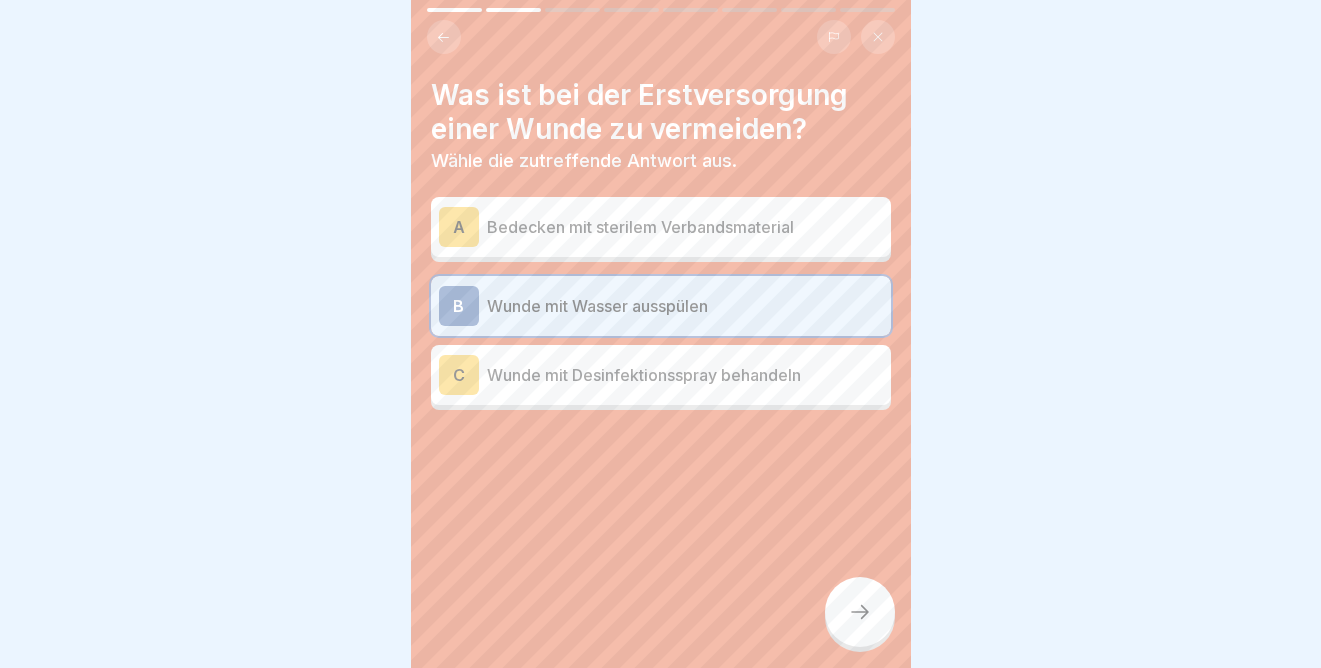 click 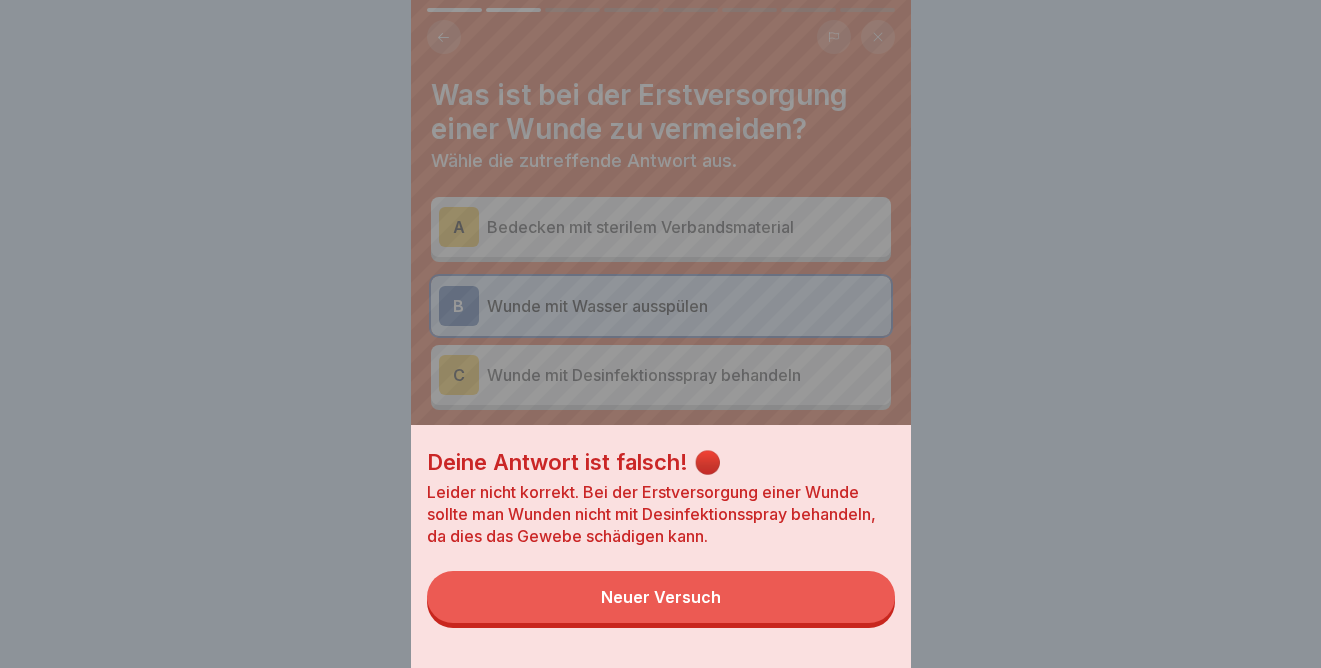 click on "Neuer Versuch" at bounding box center [661, 597] 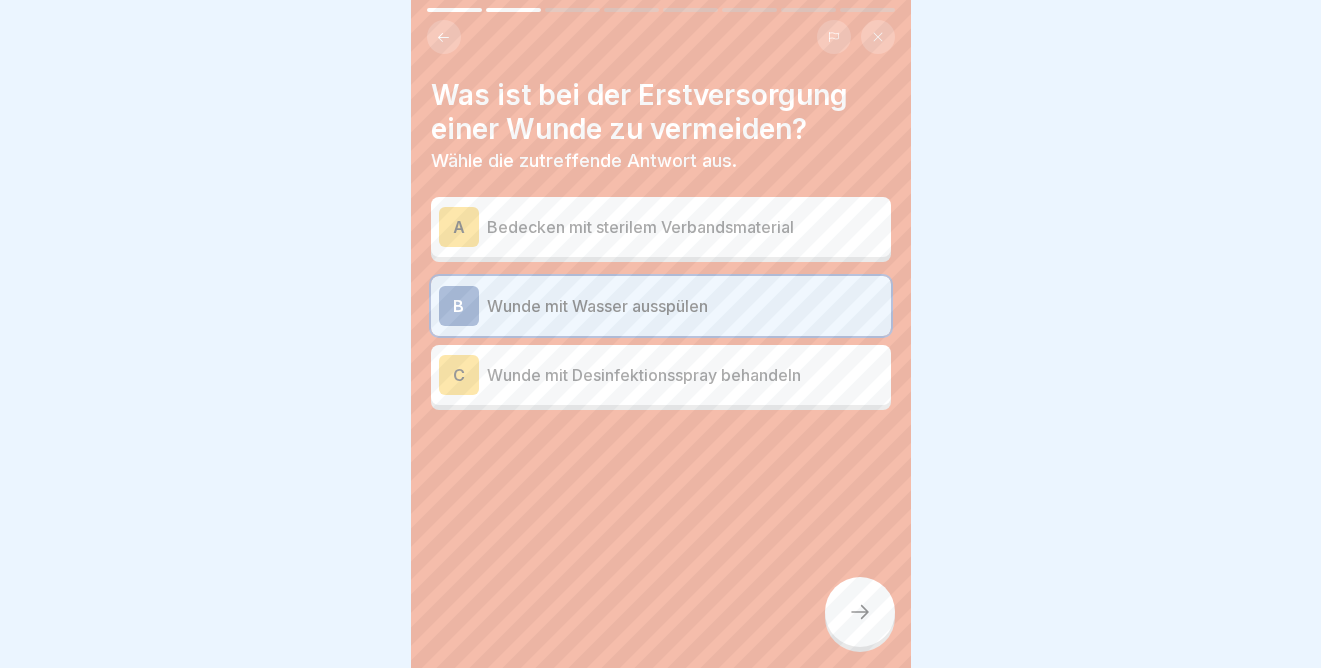 click on "B Wunde mit Wasser ausspülen" at bounding box center (661, 306) 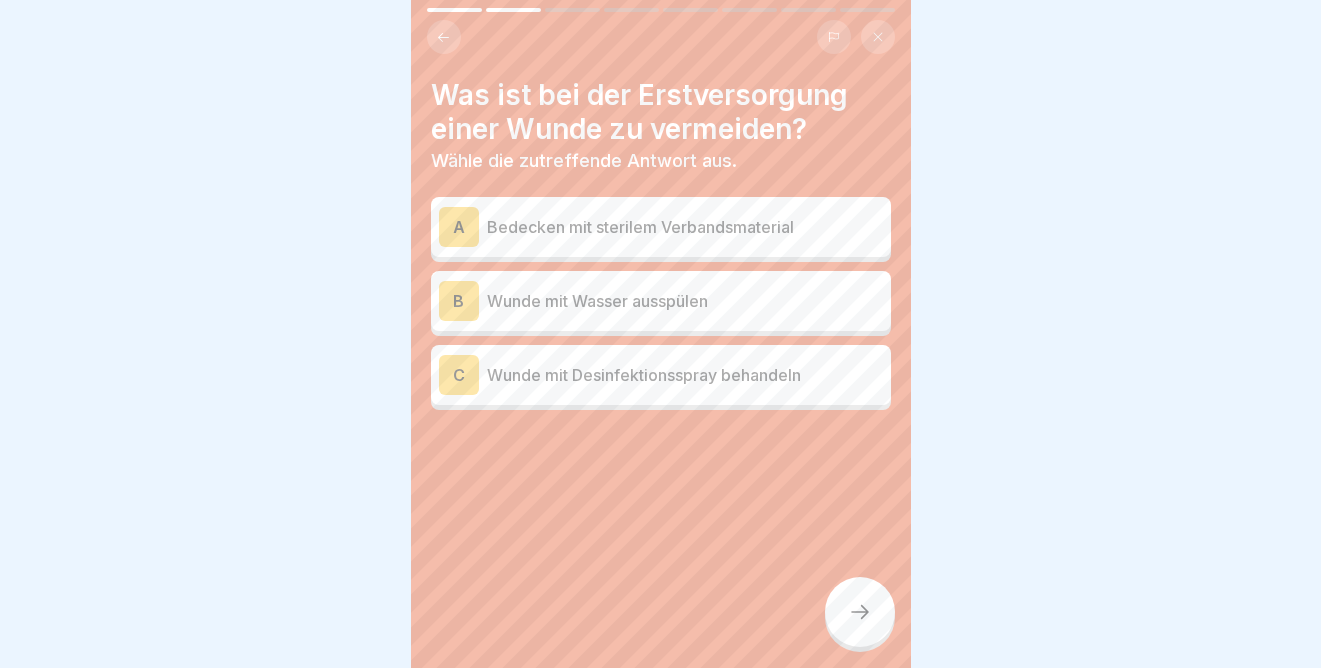 click on "Wunde mit Desinfektionsspray behandeln" at bounding box center (685, 375) 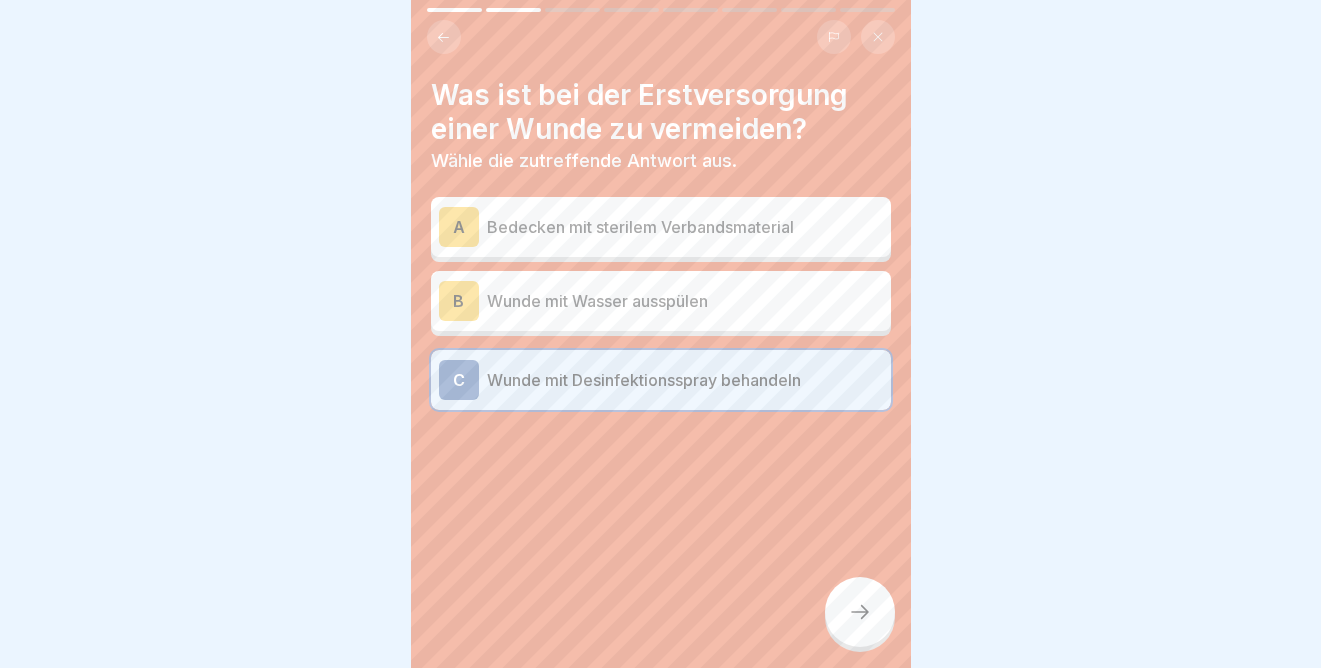 click 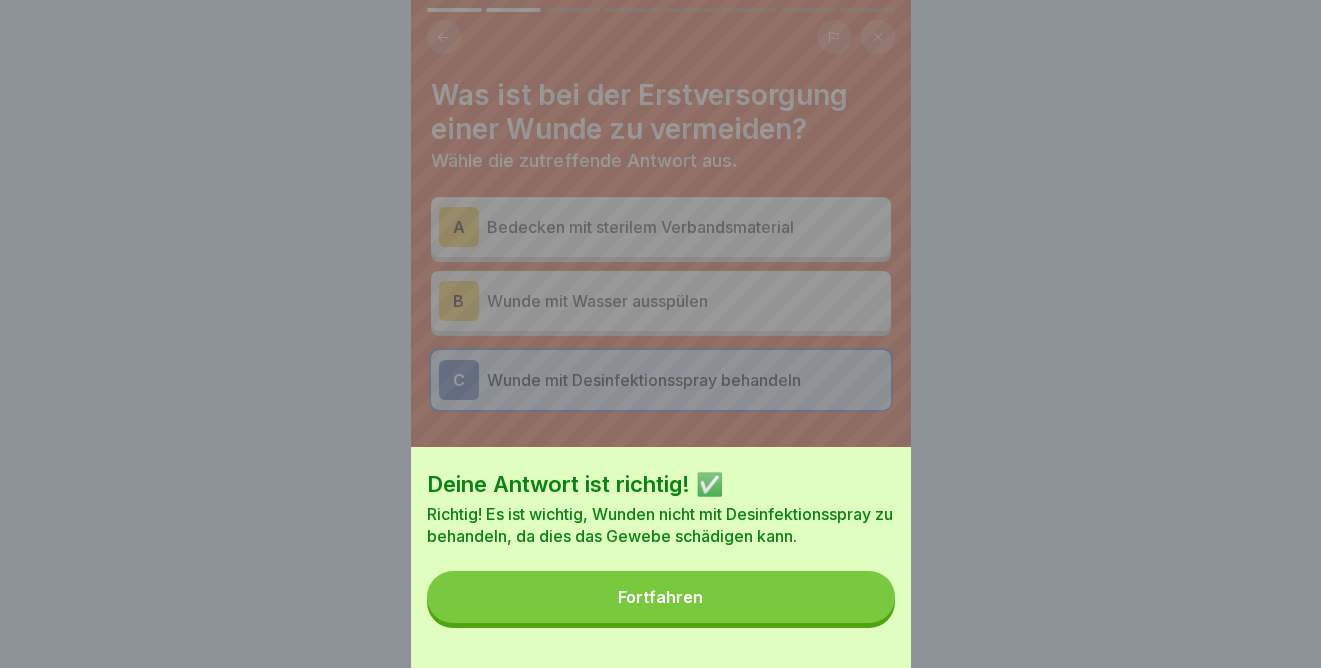 click on "Deine Antwort ist richtig!
✅ Richtig! Es ist wichtig, Wunden nicht mit Desinfektionsspray zu behandeln, da dies das Gewebe schädigen kann.   Fortfahren" at bounding box center (661, 557) 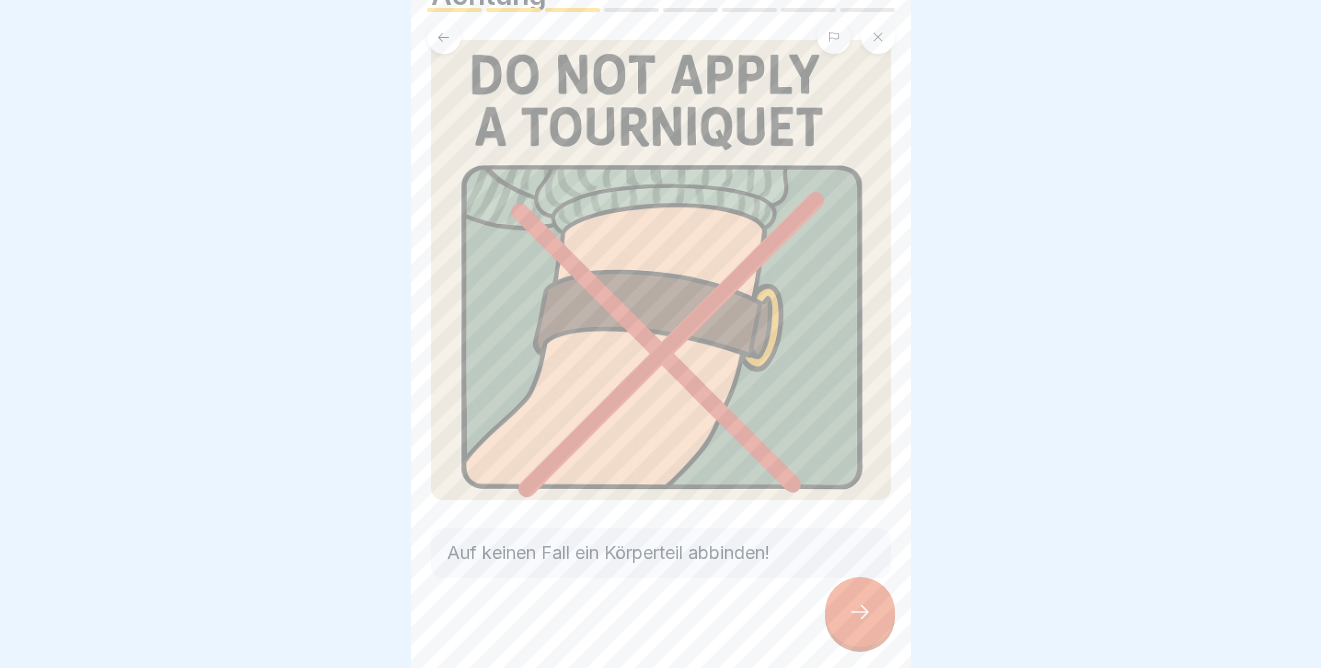 scroll, scrollTop: 115, scrollLeft: 0, axis: vertical 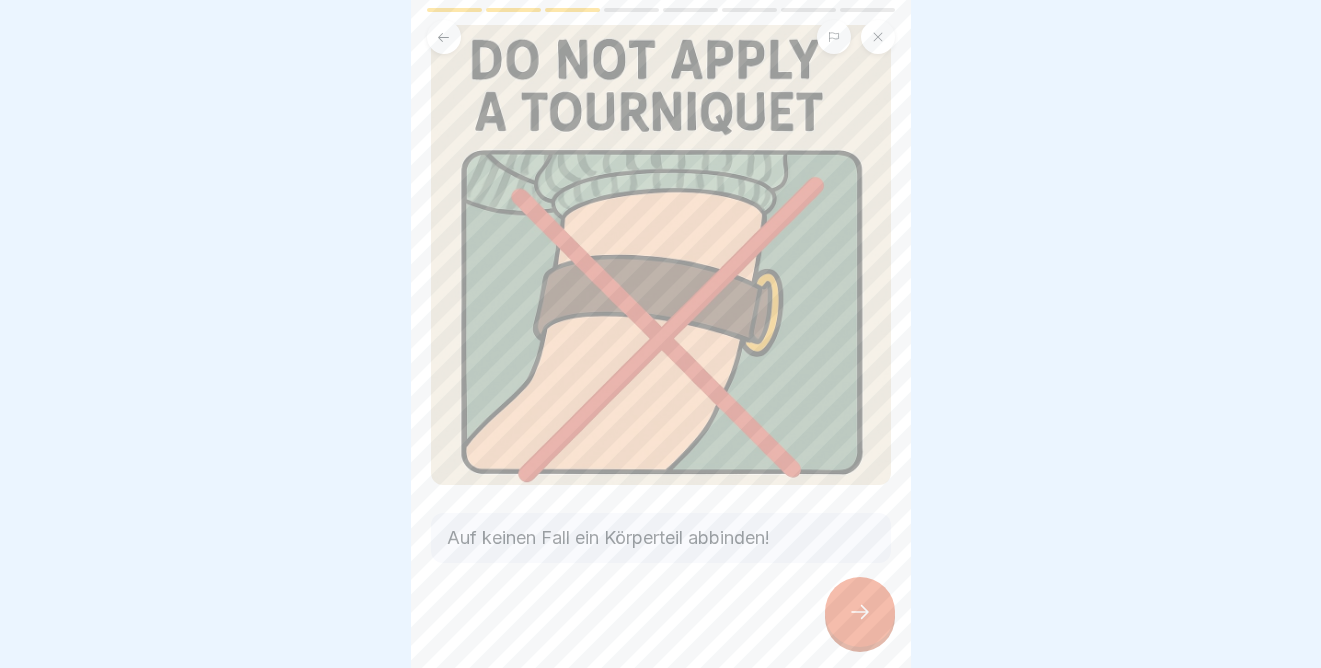 click 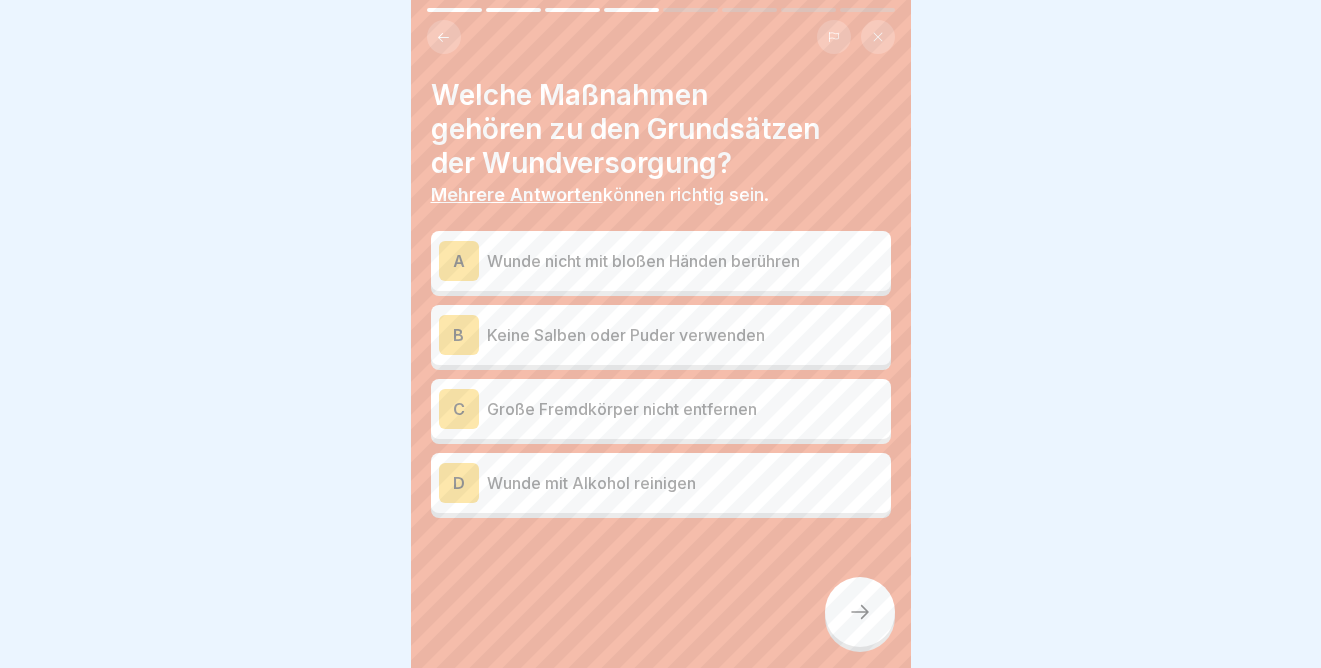 click on "Wunde nicht mit bloßen Händen berühren" at bounding box center [685, 261] 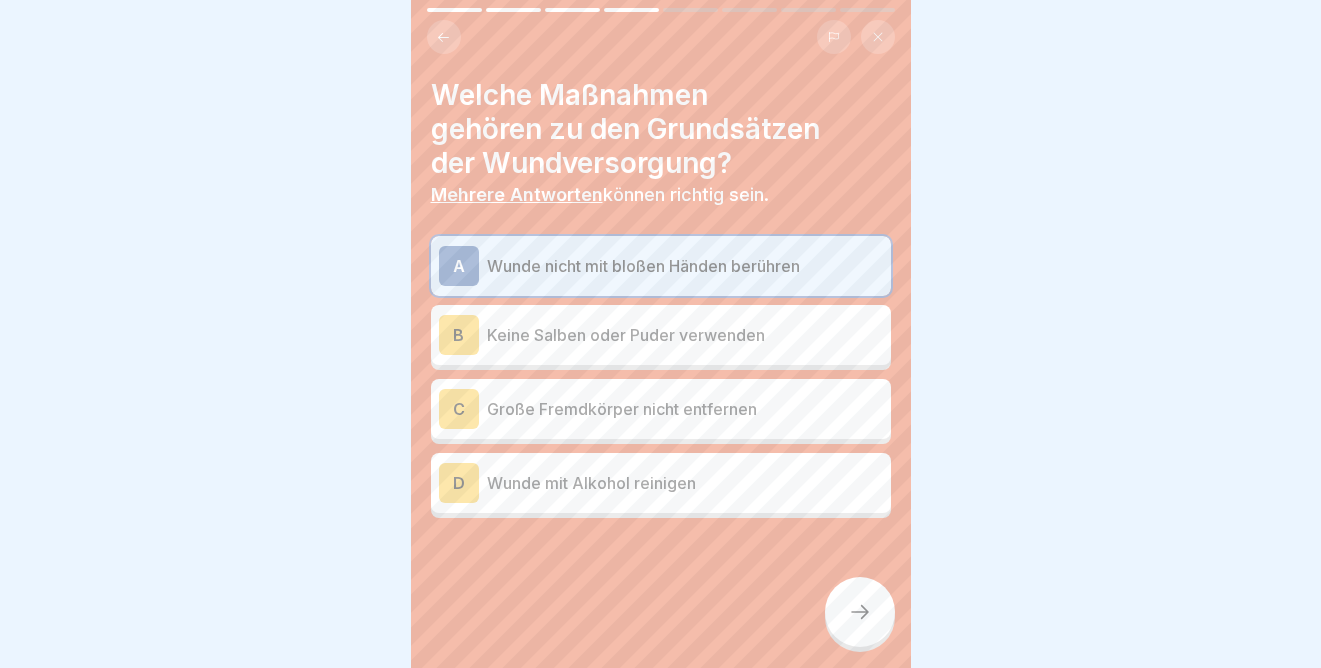 click on "Keine Salben oder Puder verwenden" at bounding box center [685, 335] 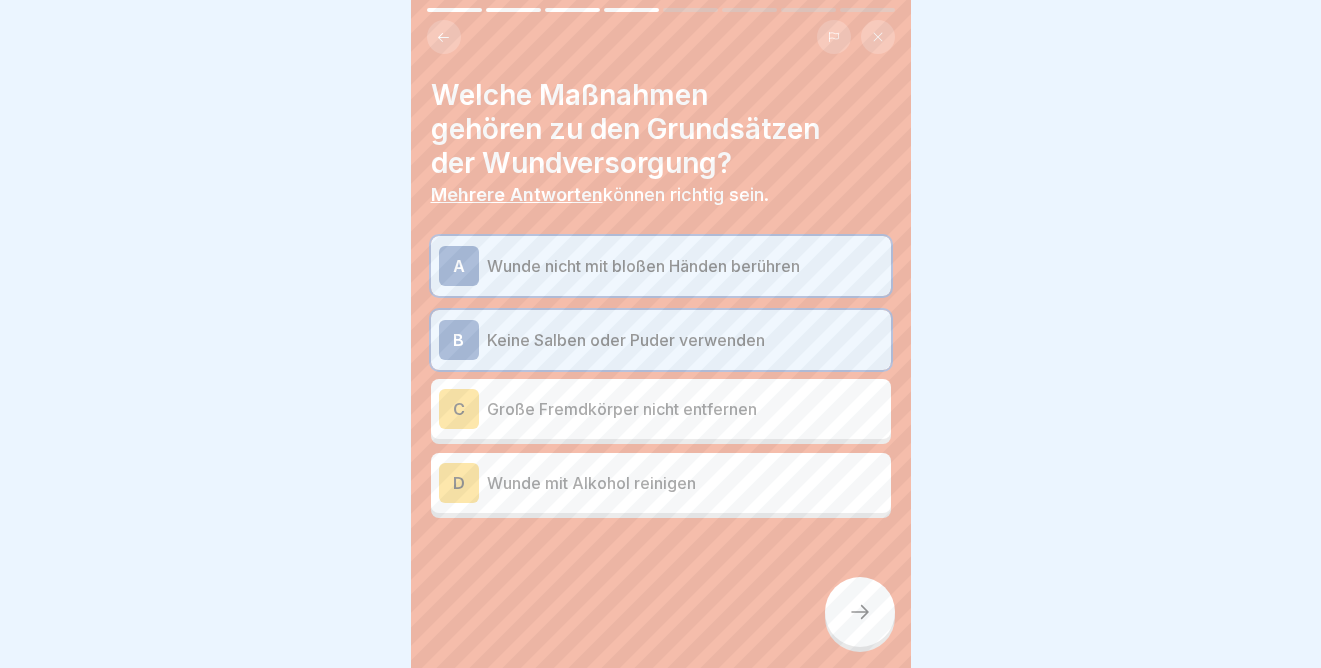 click at bounding box center [860, 612] 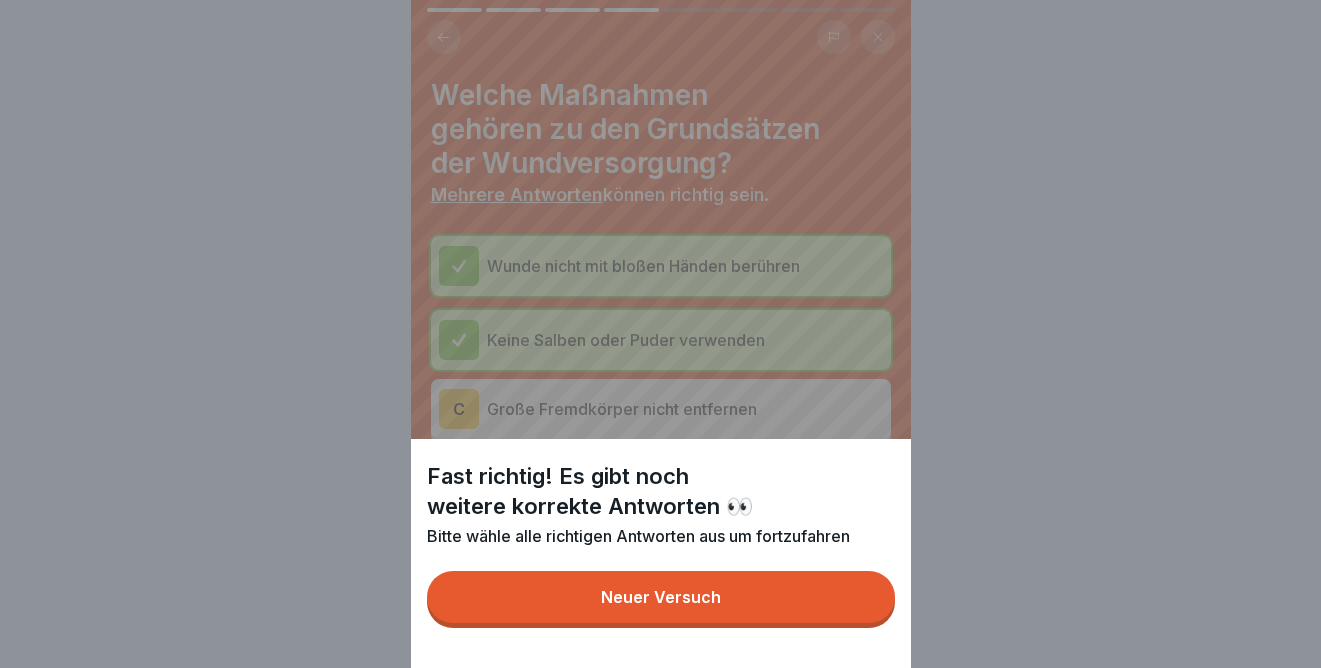 click on "Neuer Versuch" at bounding box center (661, 597) 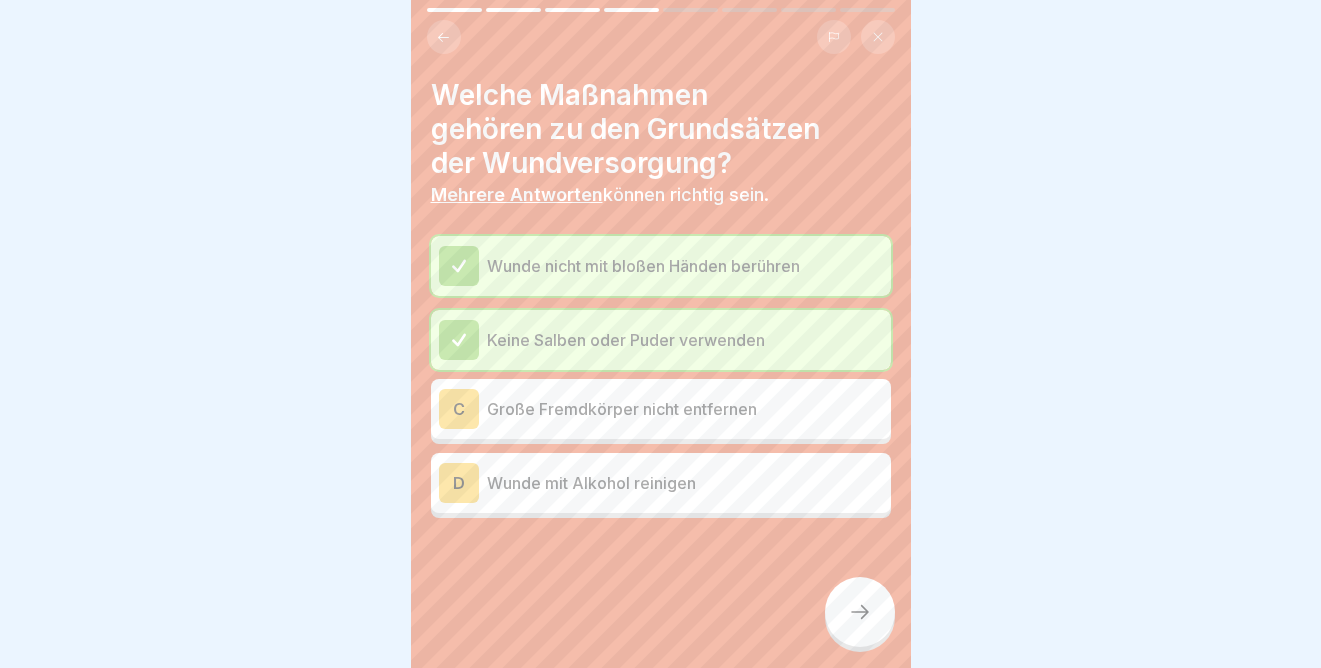 click on "Große Fremdkörper nicht entfernen" at bounding box center (685, 409) 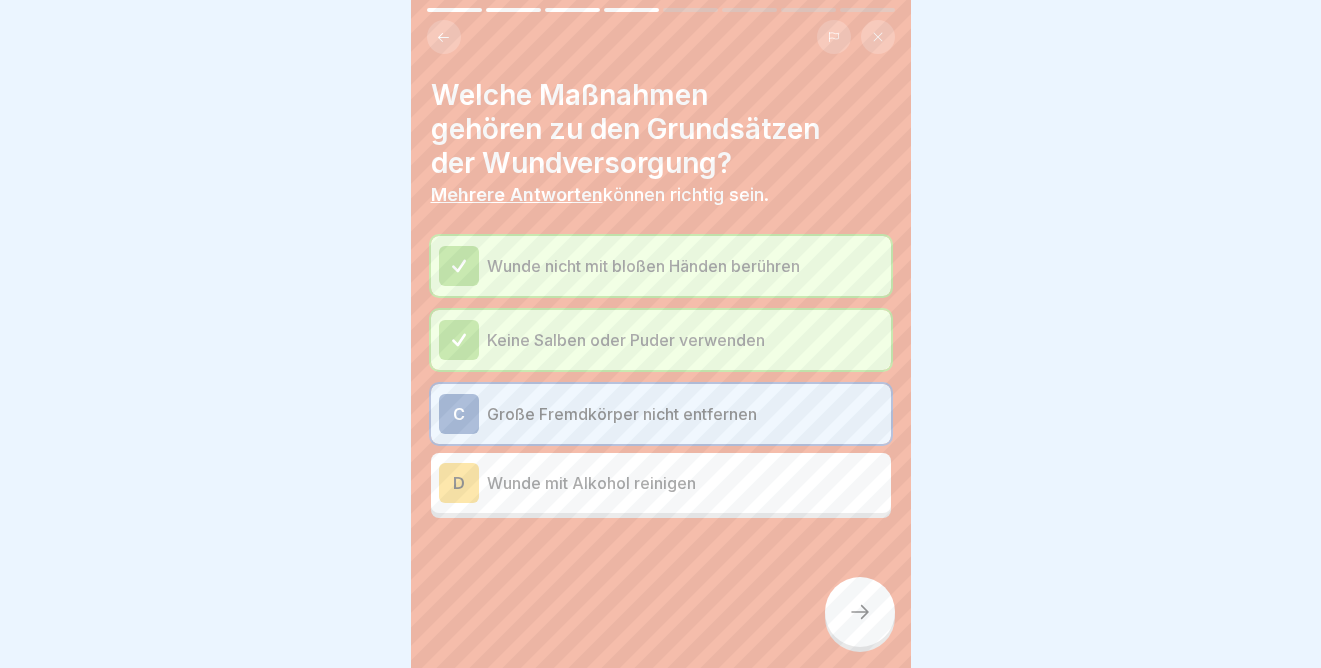 click 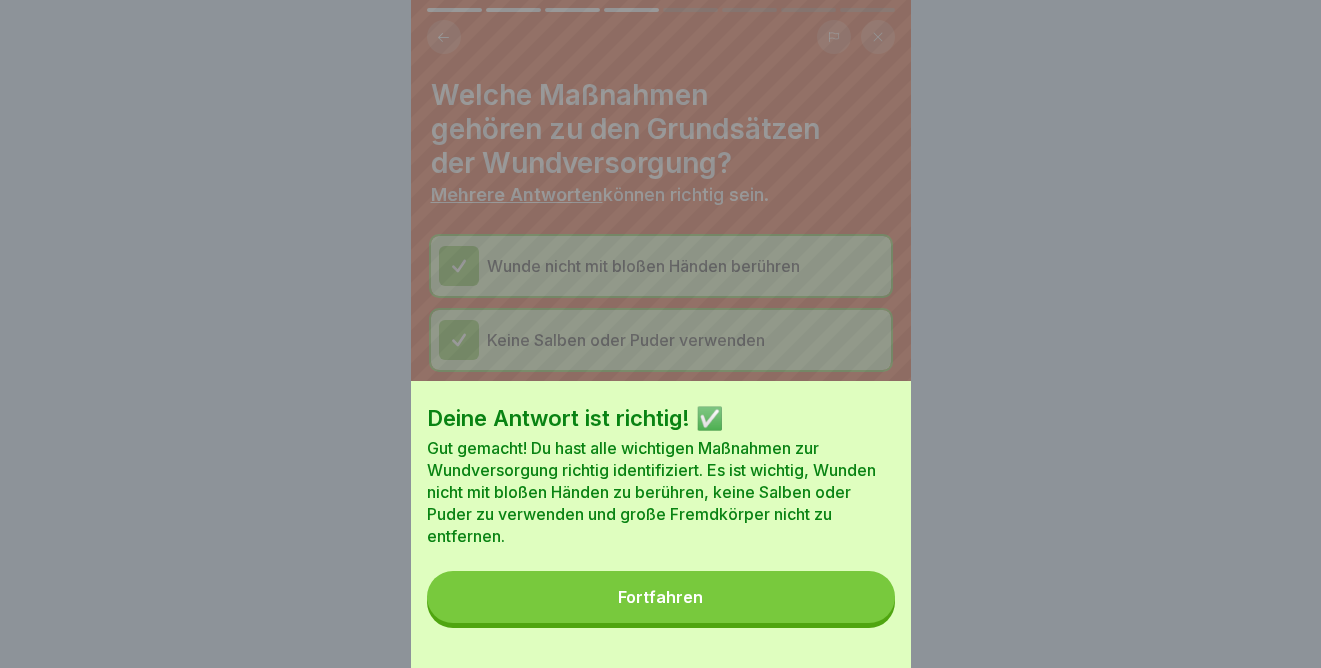click on "Fortfahren" at bounding box center (661, 597) 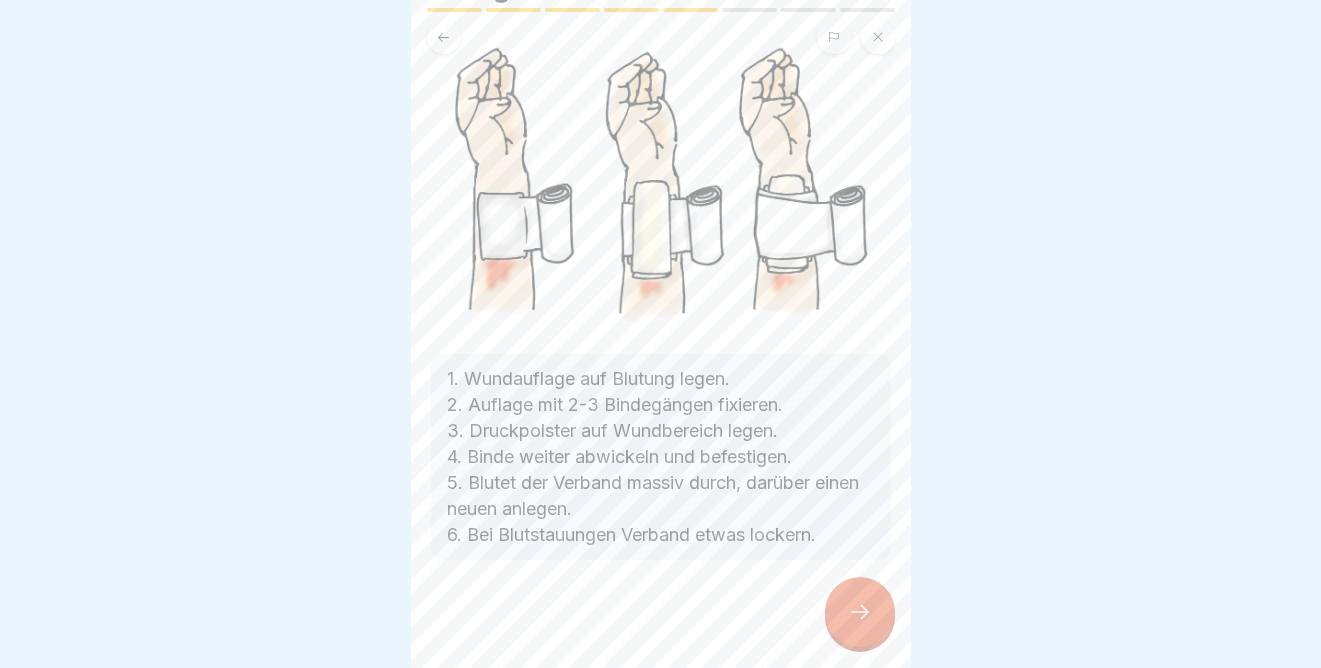 scroll, scrollTop: 110, scrollLeft: 0, axis: vertical 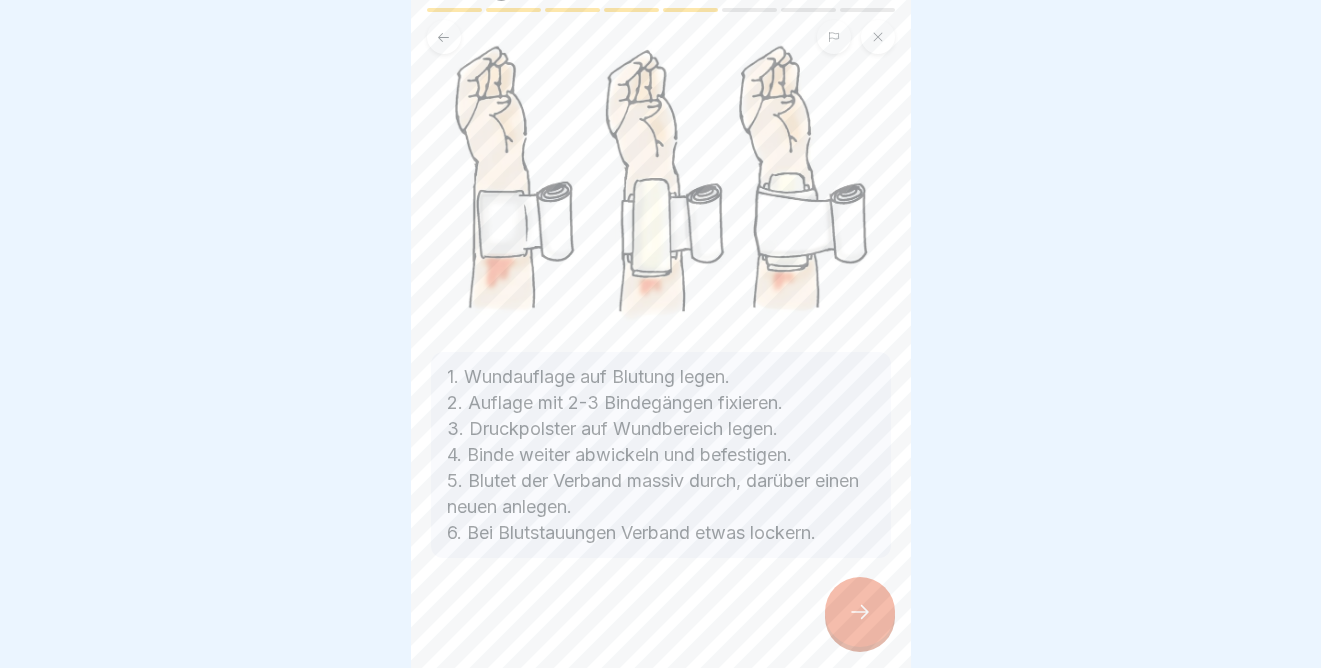click 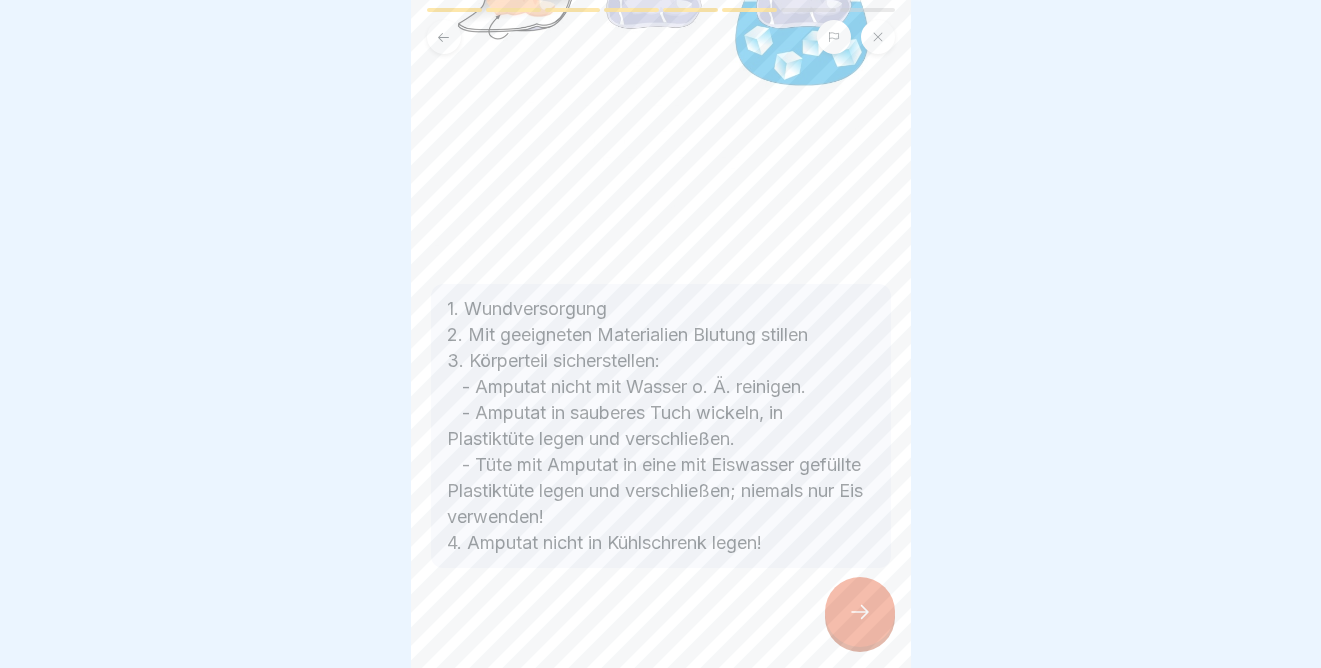 scroll, scrollTop: 523, scrollLeft: 0, axis: vertical 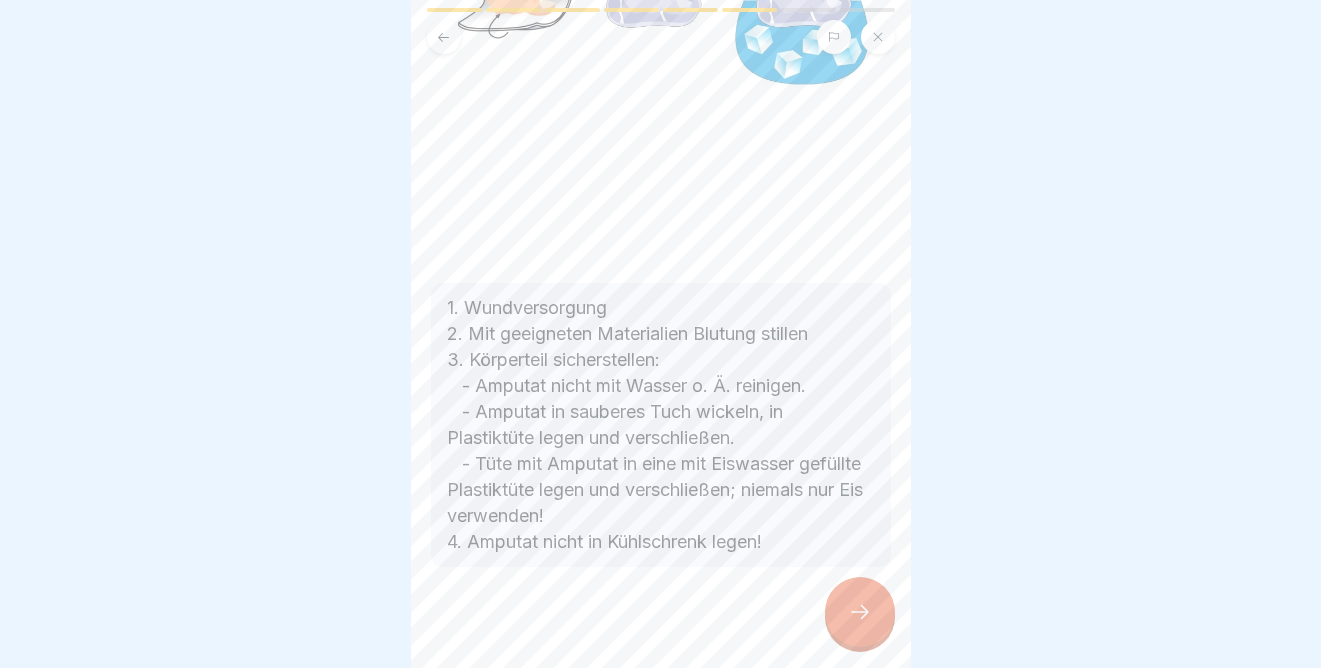 click at bounding box center [860, 612] 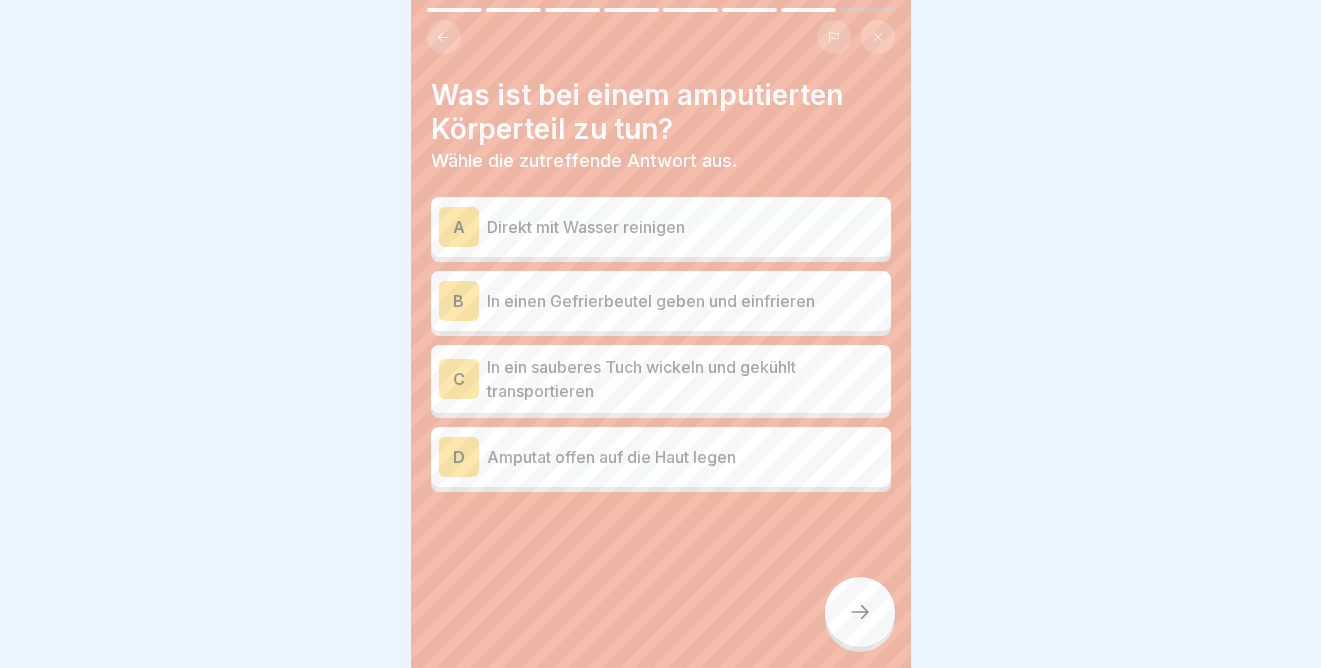 click on "In ein sauberes Tuch wickeln und gekühlt transportieren" at bounding box center (685, 379) 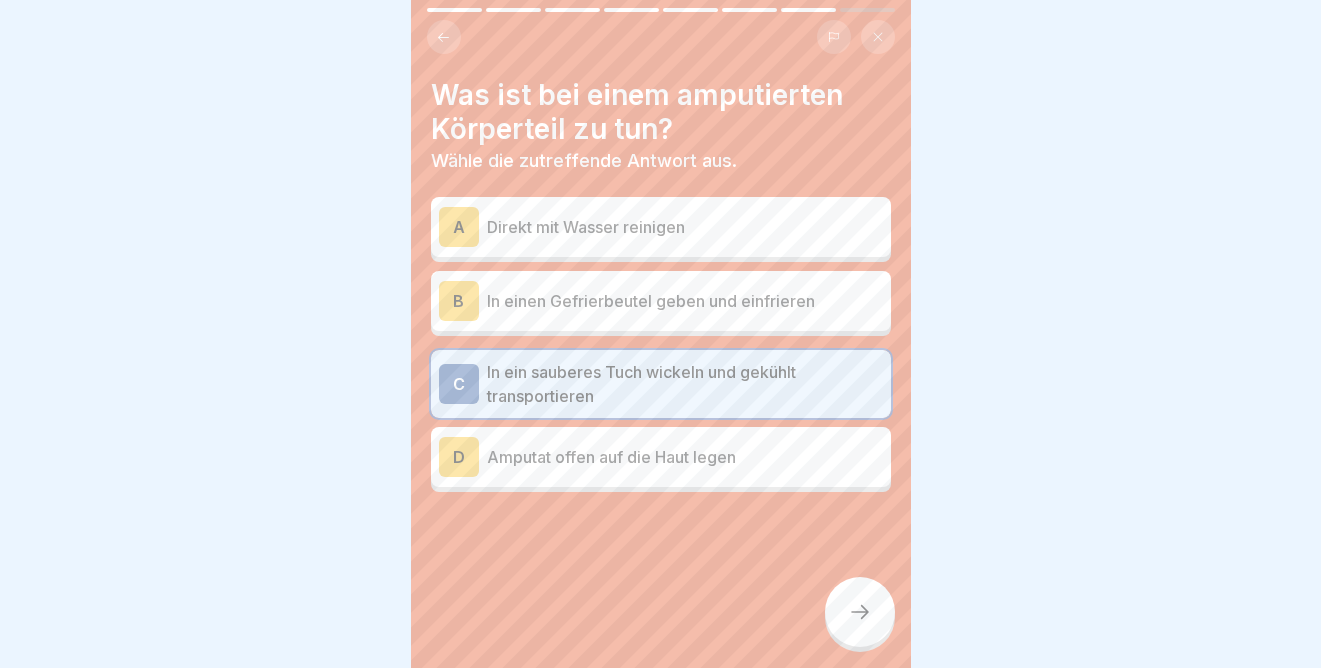 click 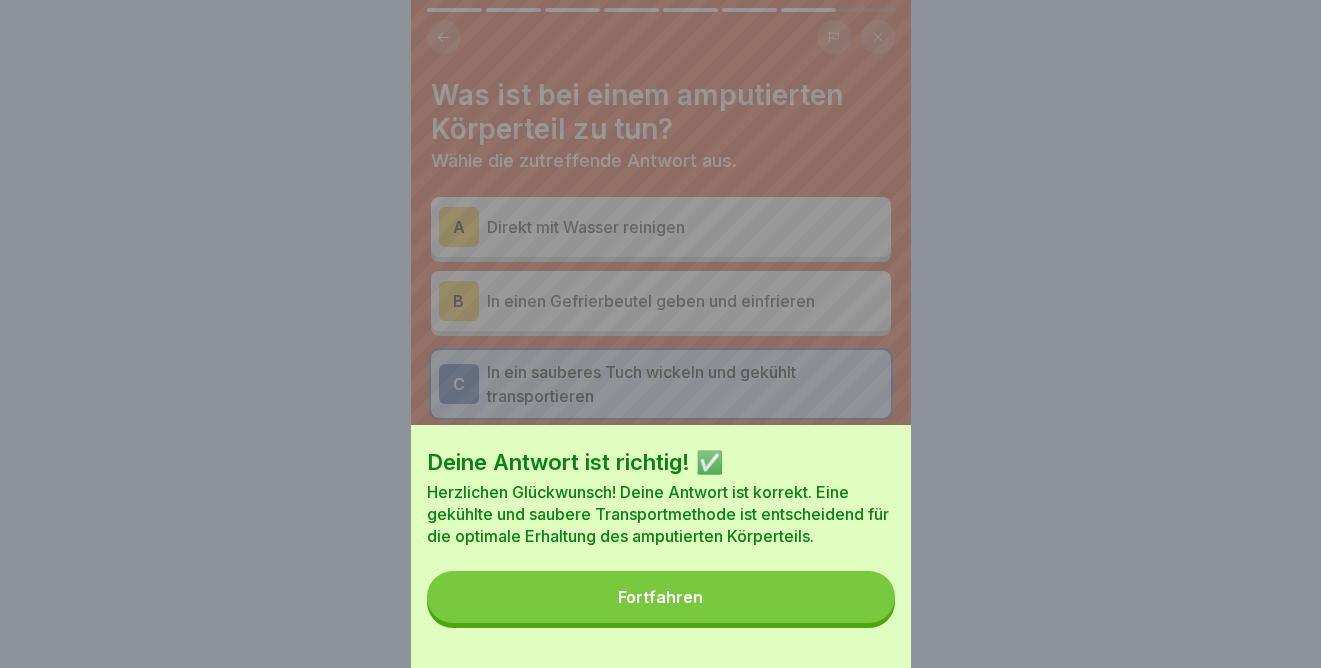 click on "Fortfahren" at bounding box center (661, 597) 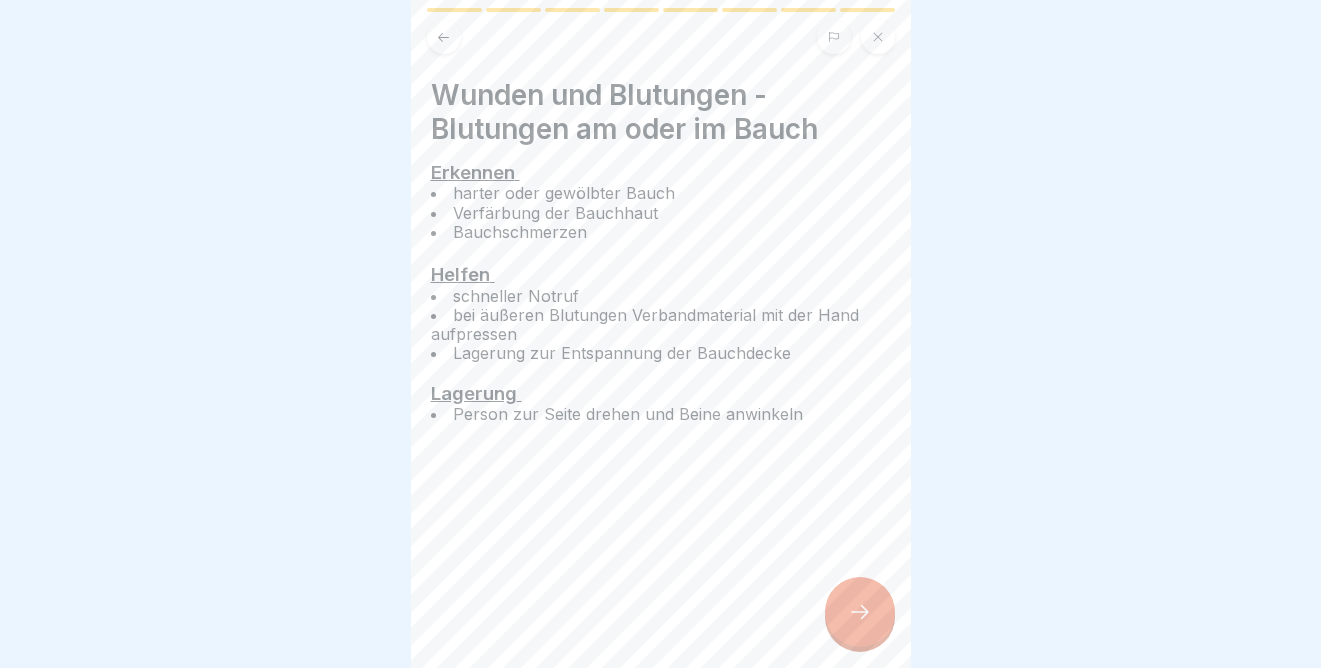 click 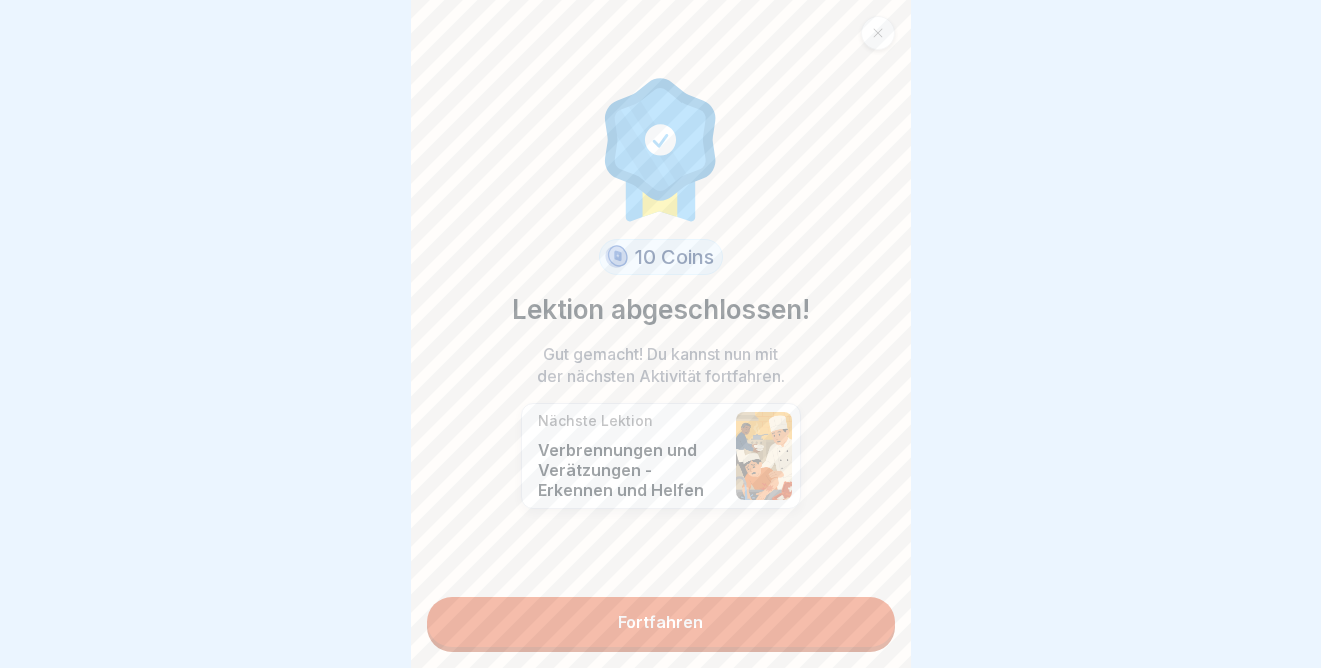 click on "Fortfahren" at bounding box center (661, 622) 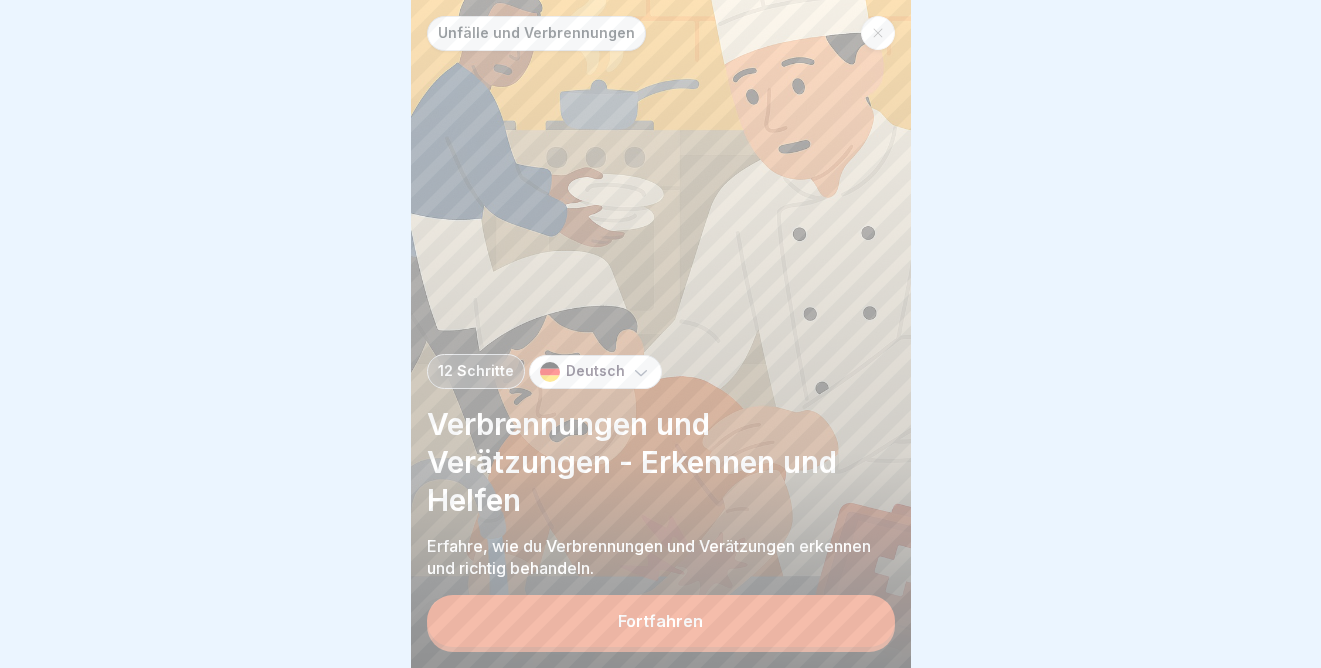 click on "Fortfahren" at bounding box center (661, 621) 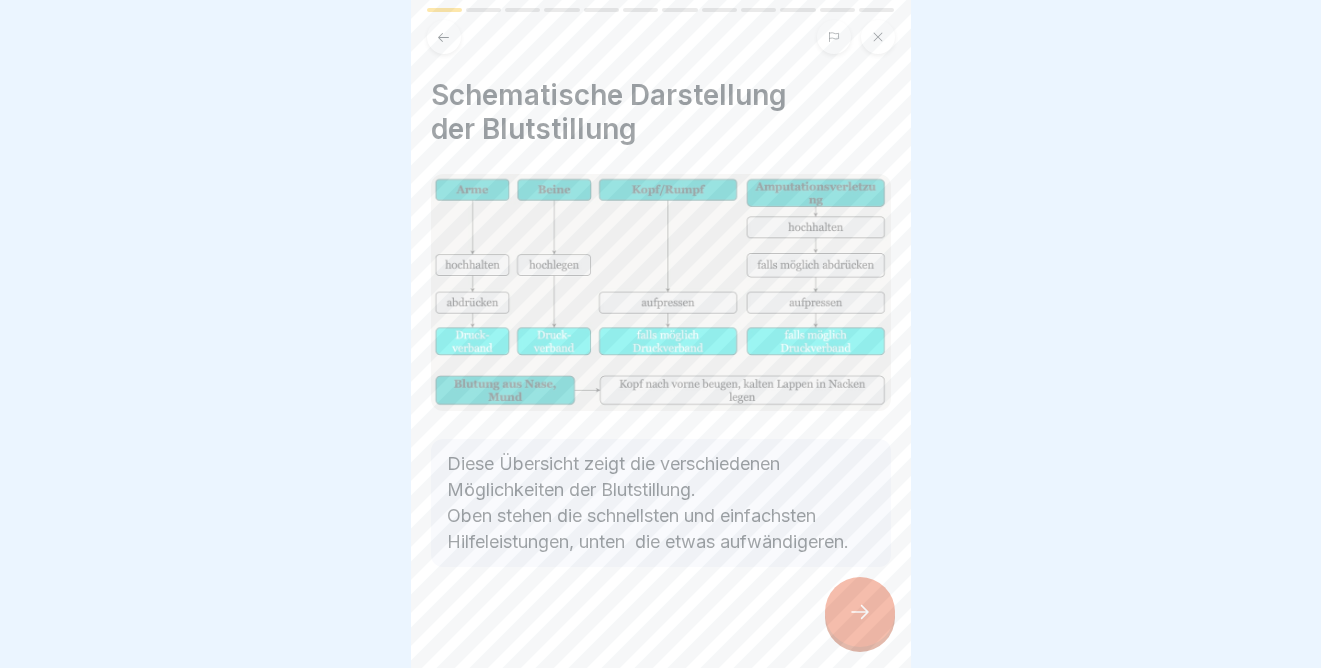 click 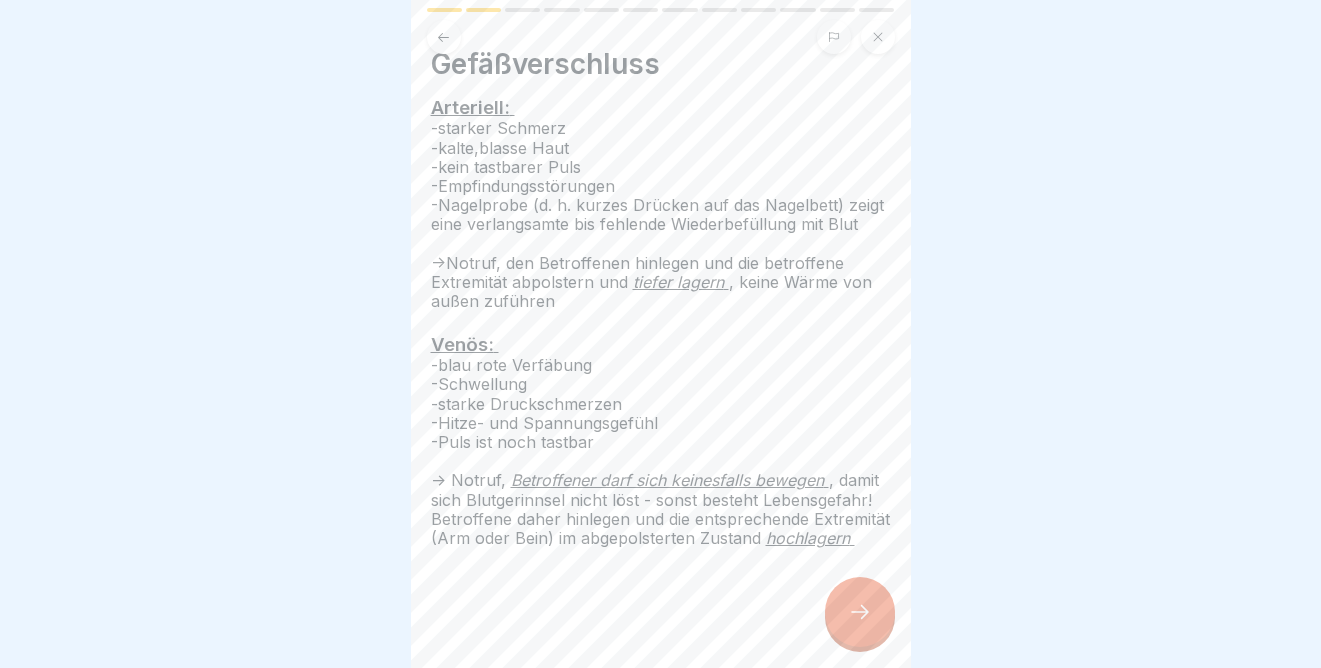 scroll, scrollTop: 69, scrollLeft: 0, axis: vertical 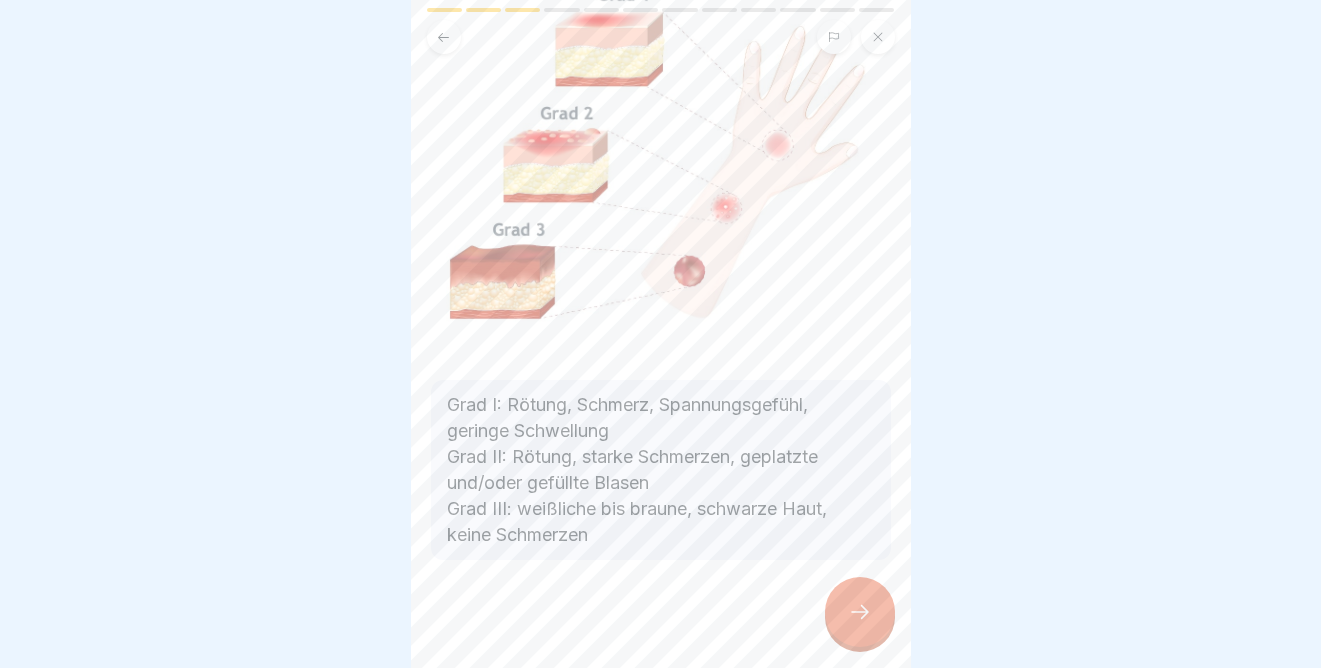 click 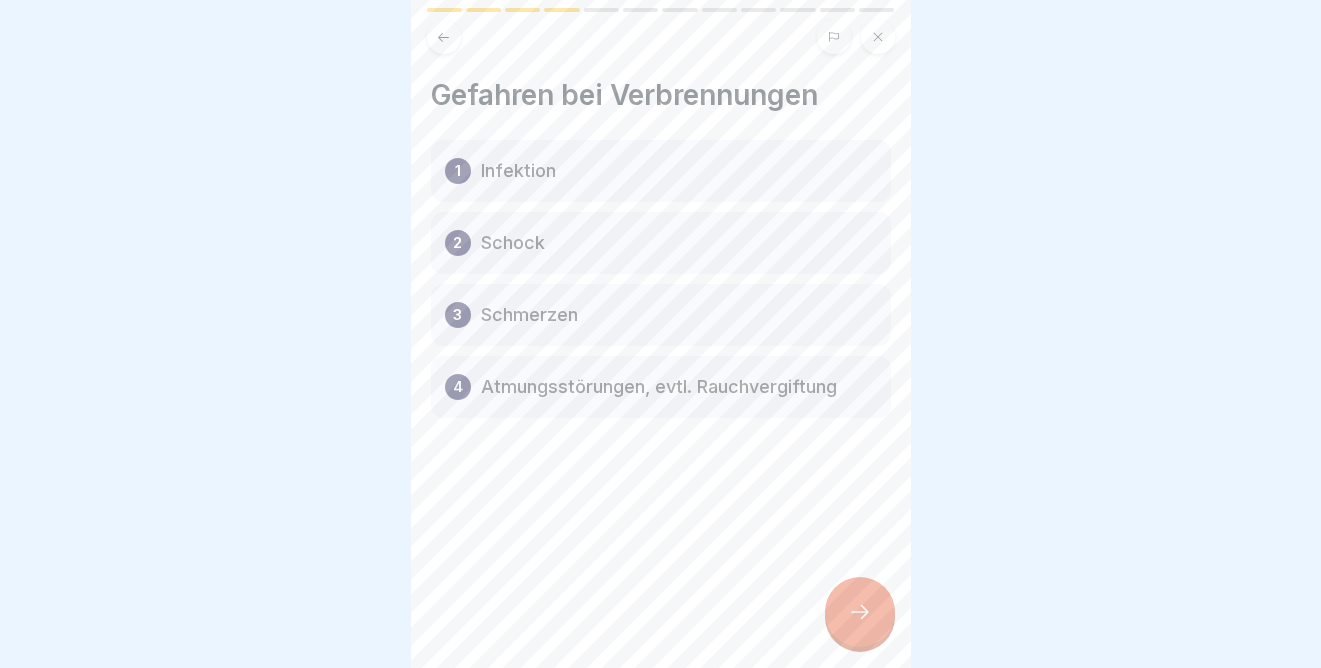 click 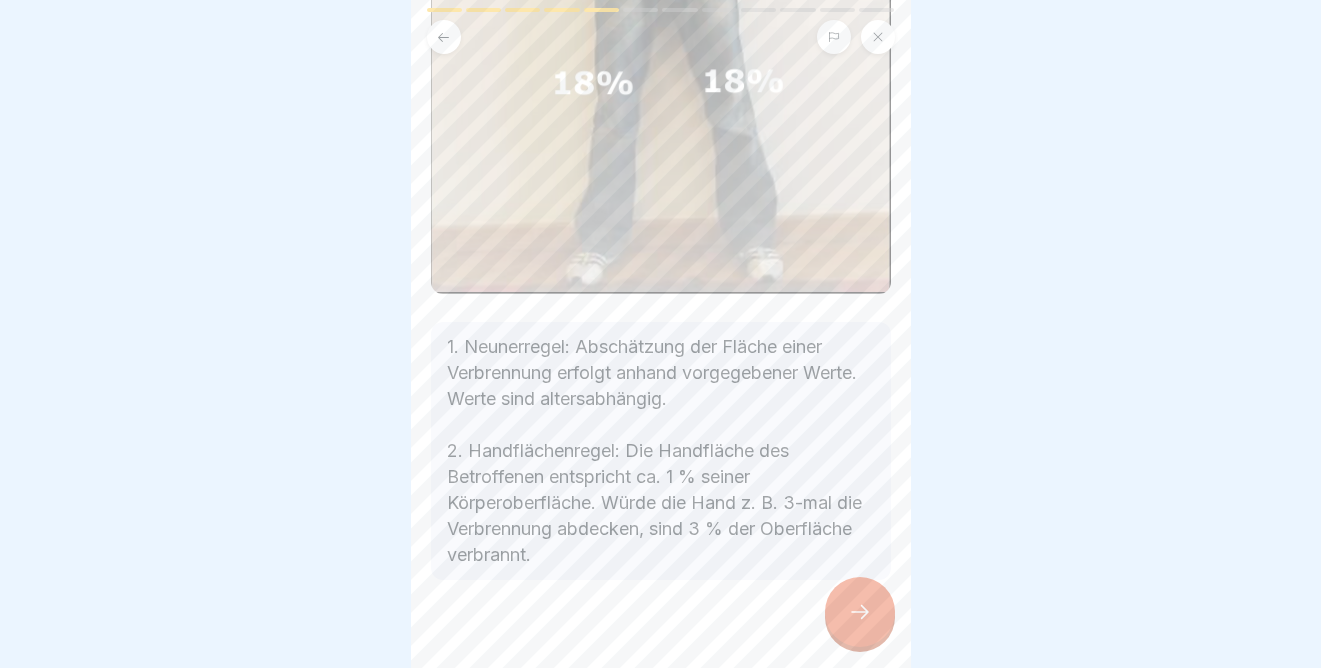 scroll, scrollTop: 561, scrollLeft: 0, axis: vertical 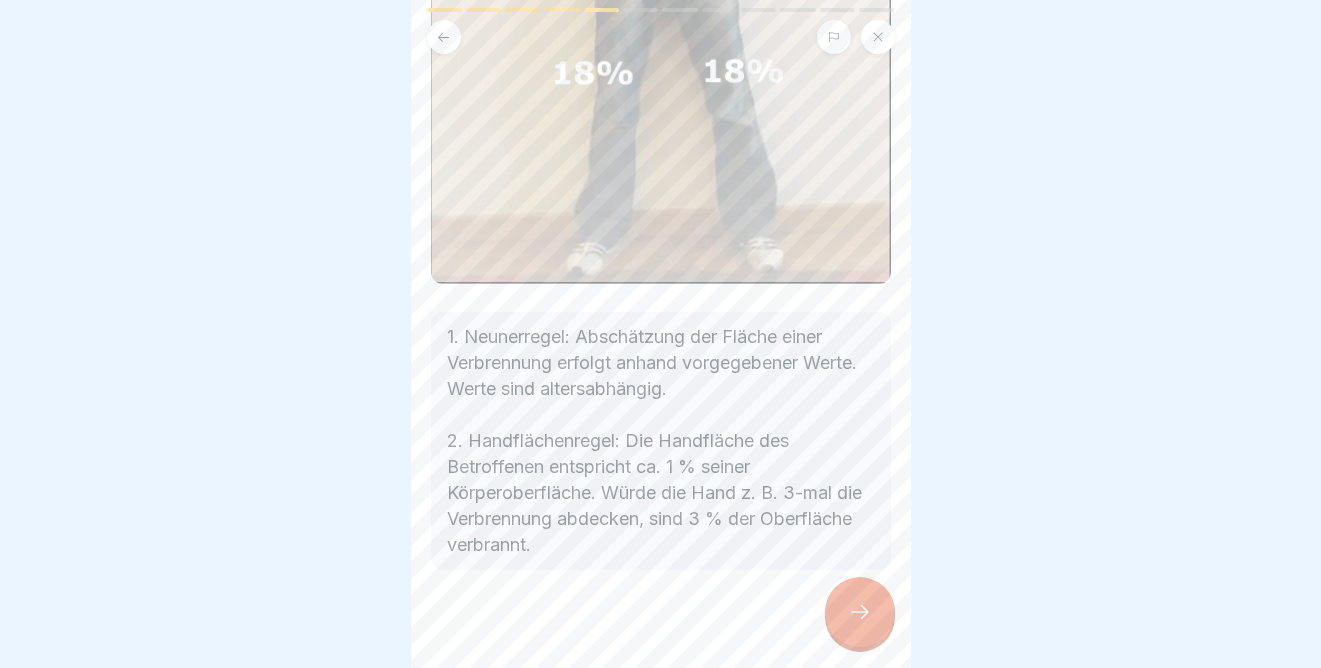 click 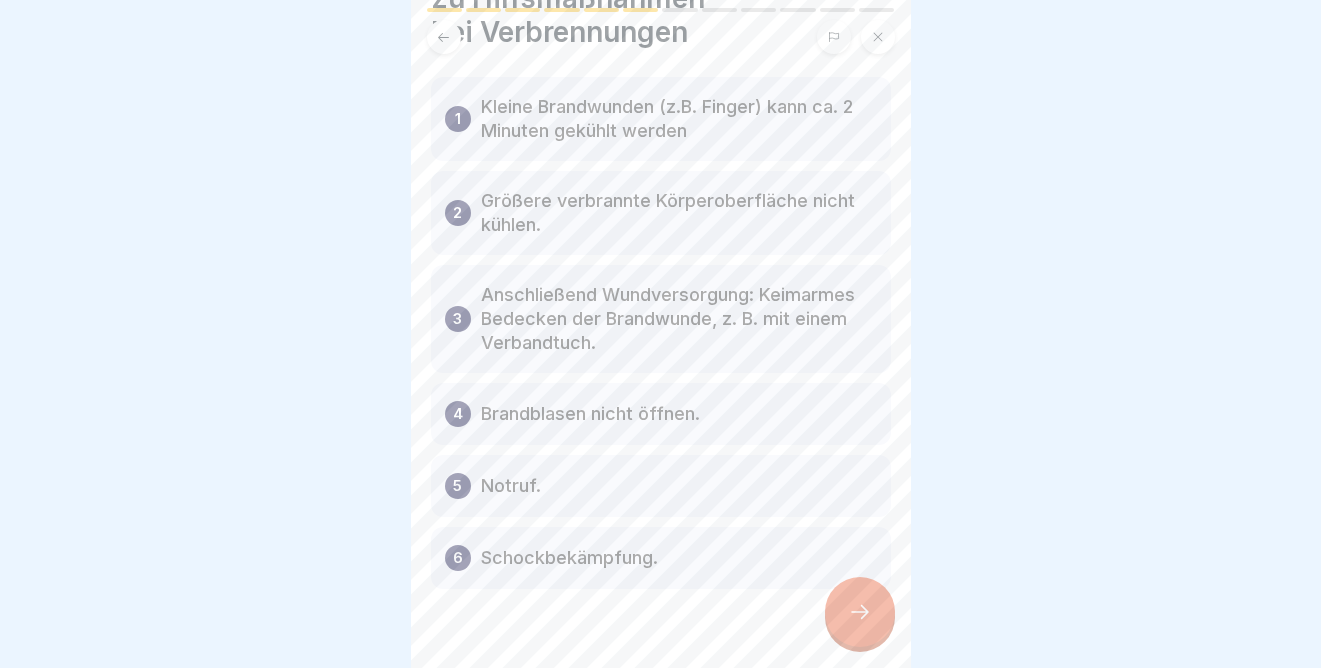 scroll, scrollTop: 172, scrollLeft: 0, axis: vertical 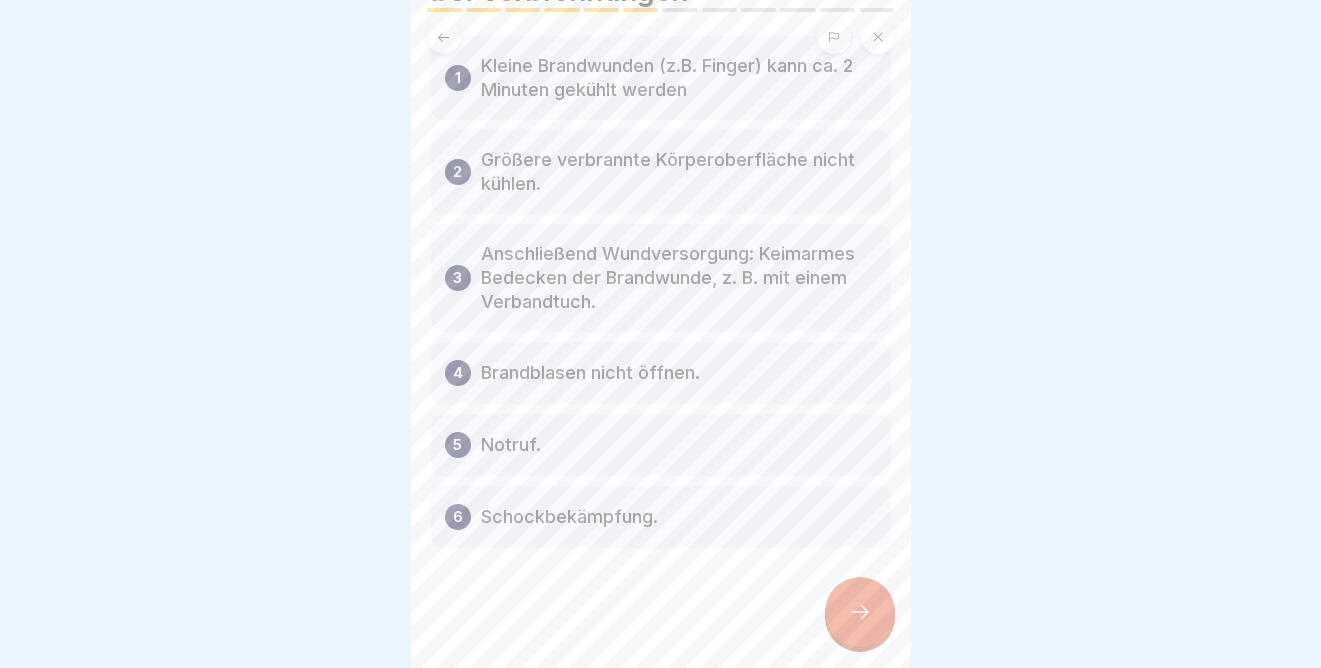 click 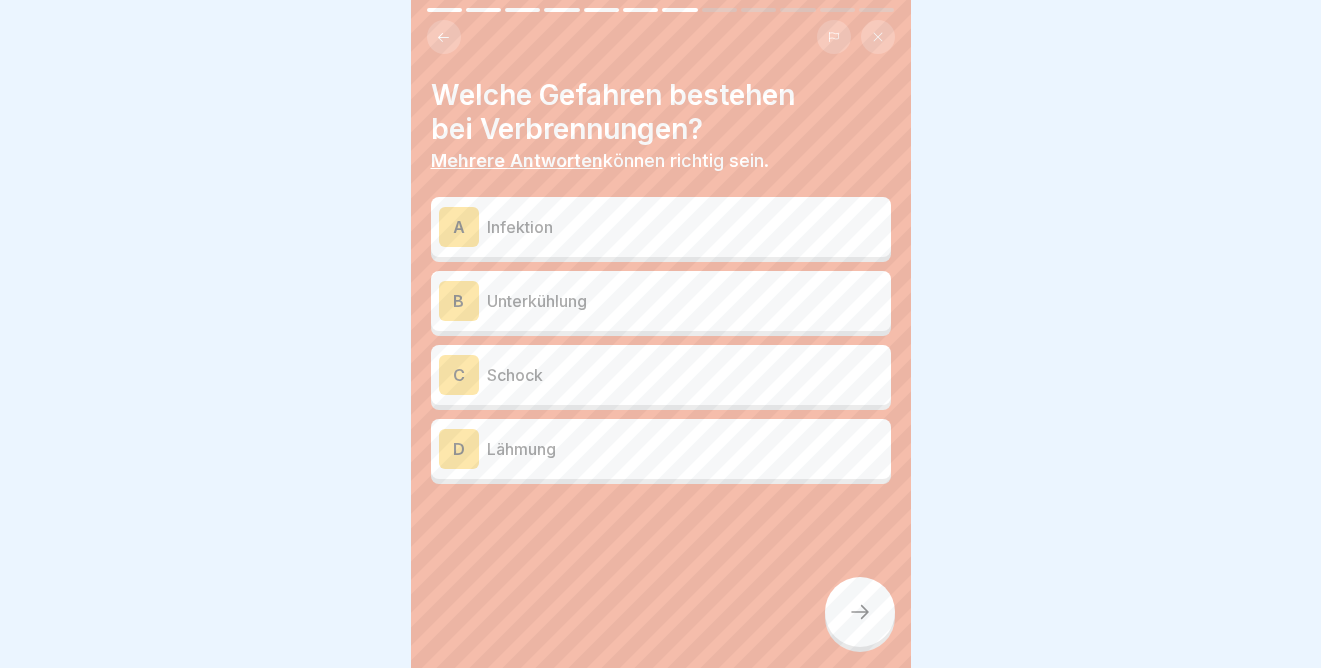 click on "Schock" at bounding box center [685, 375] 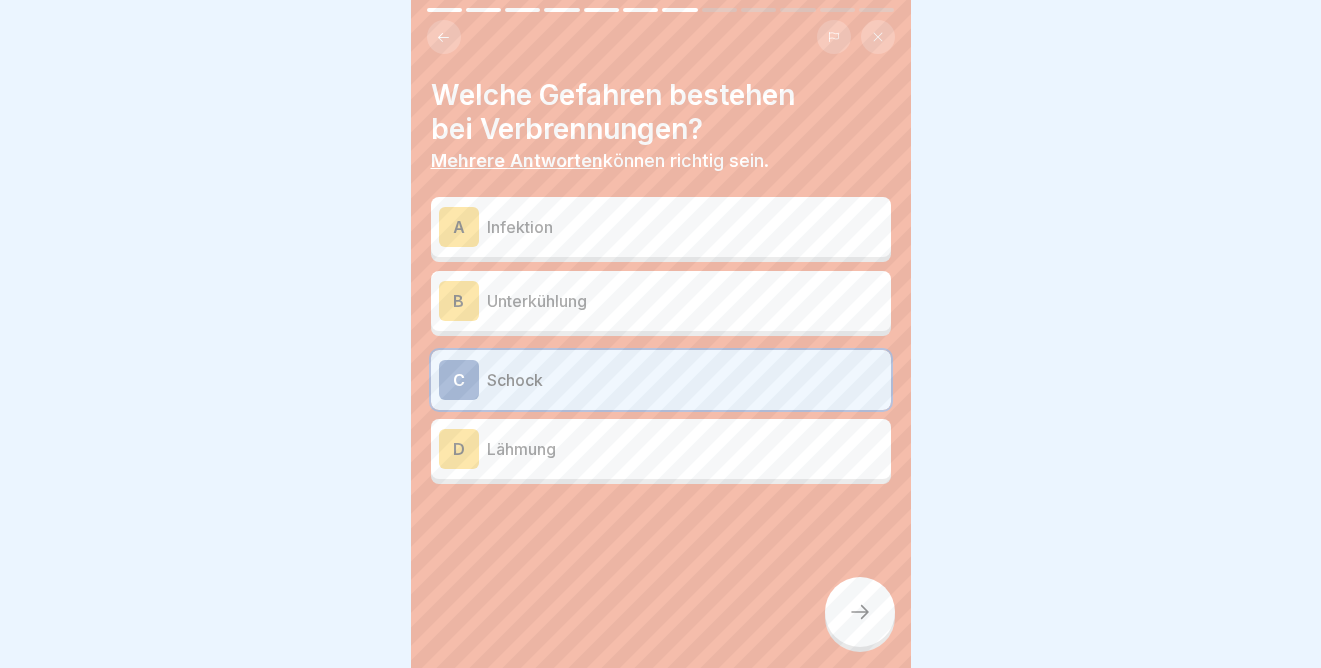 click on "Infektion" at bounding box center (685, 227) 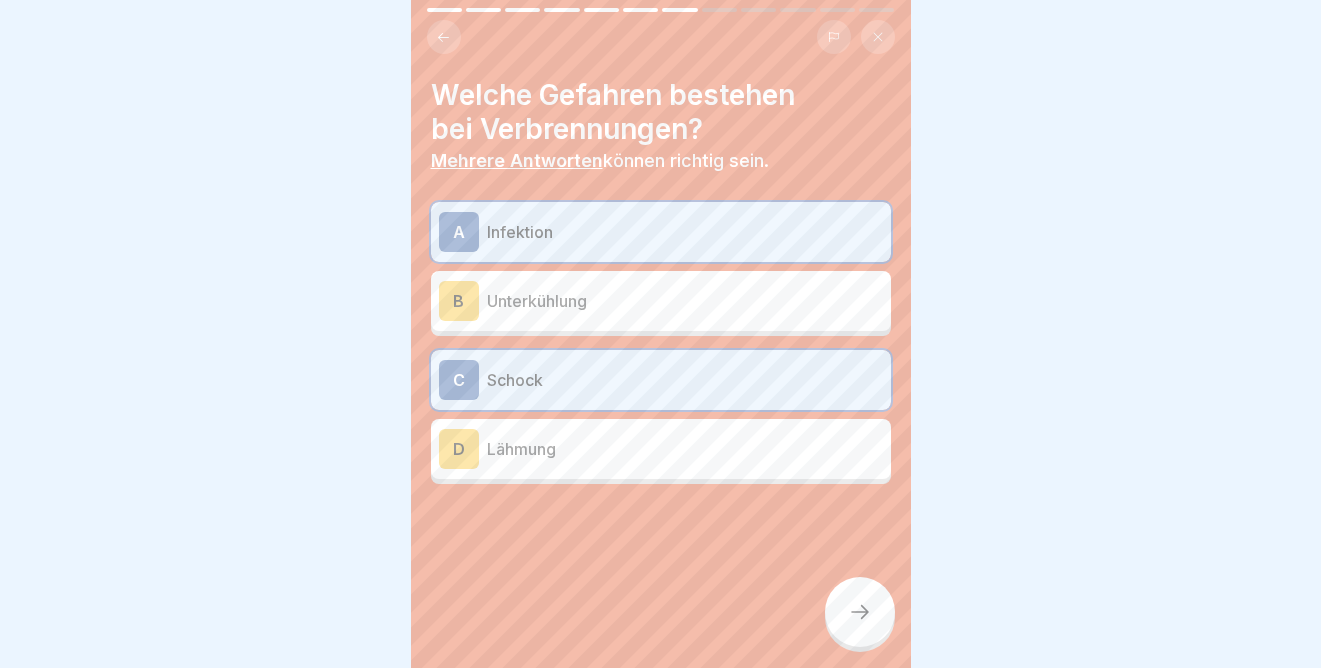 click 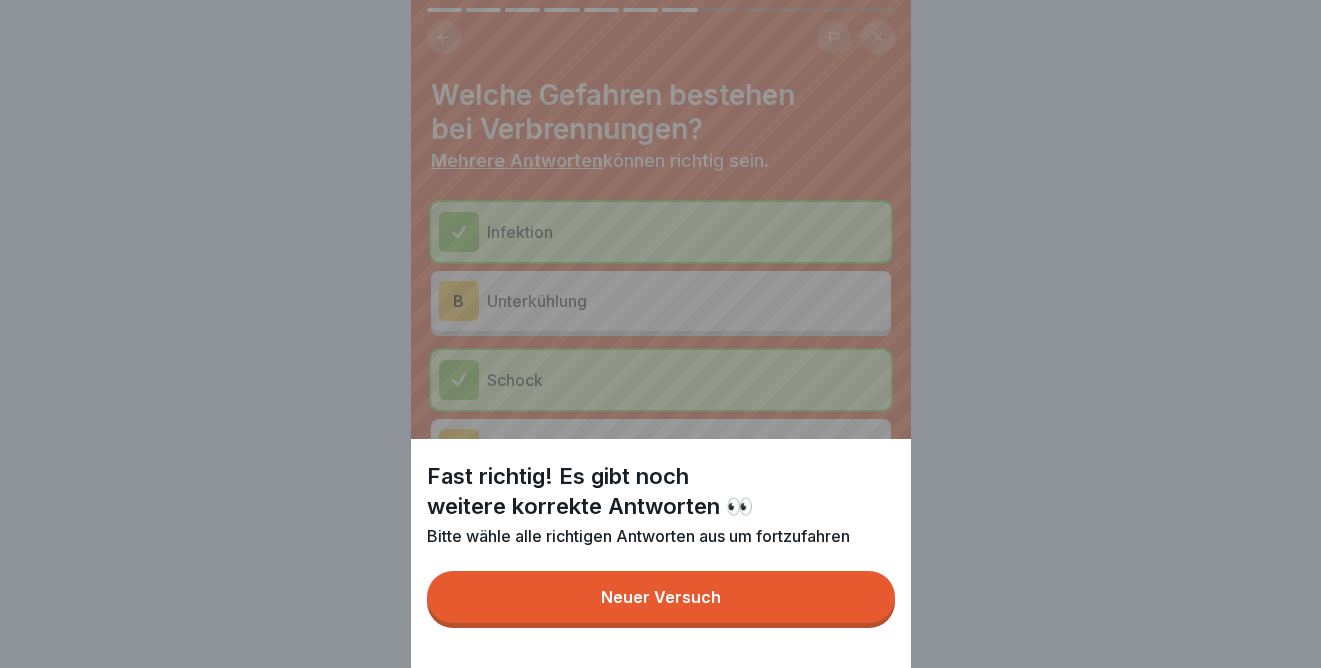 click on "Neuer Versuch" at bounding box center [661, 597] 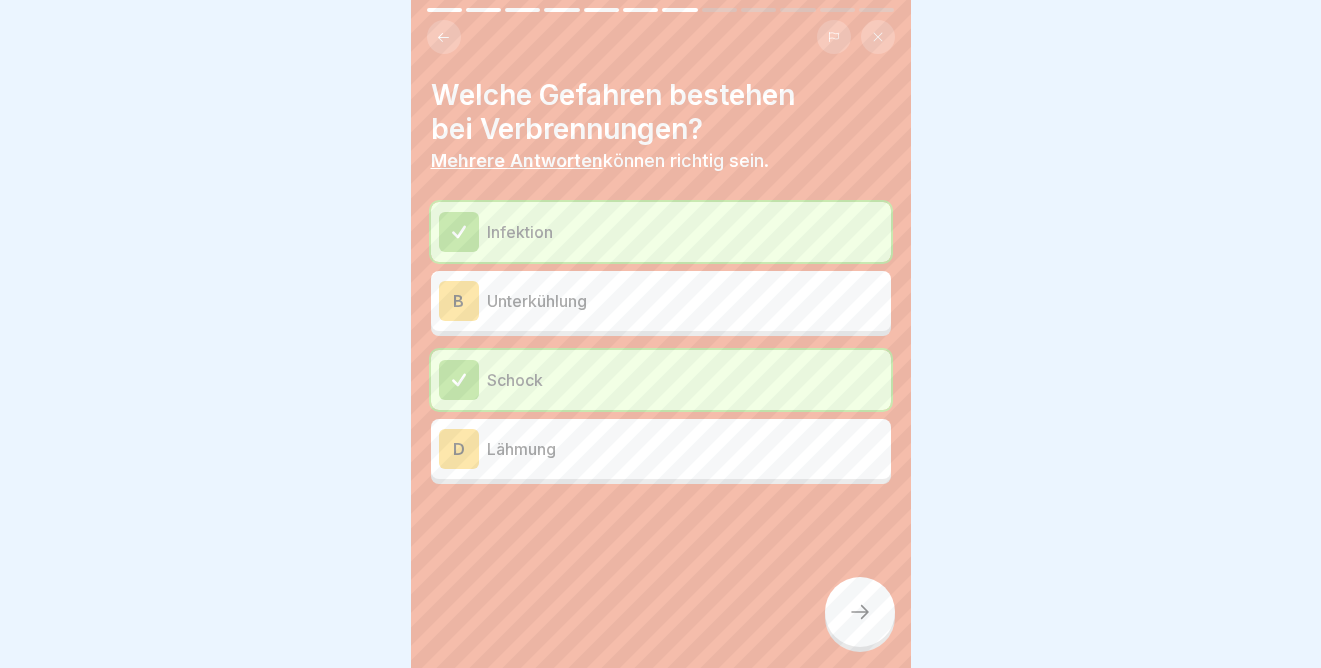 click on "Lähmung" at bounding box center [685, 449] 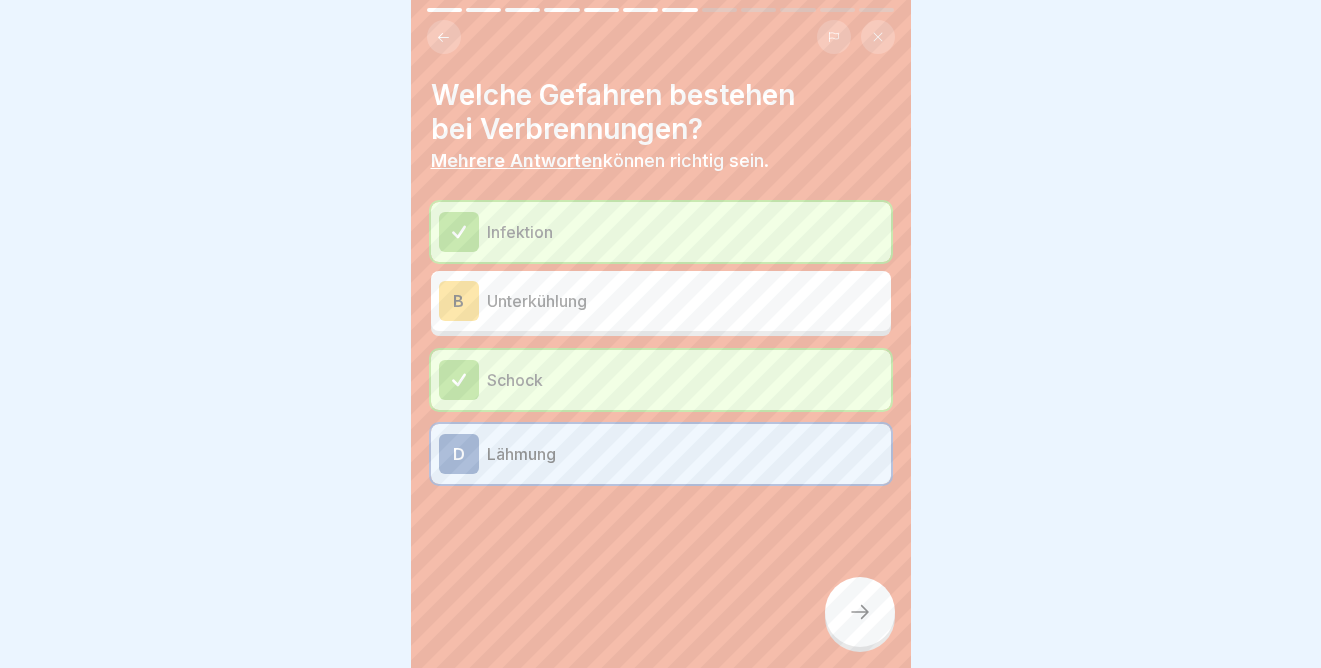 click at bounding box center [860, 612] 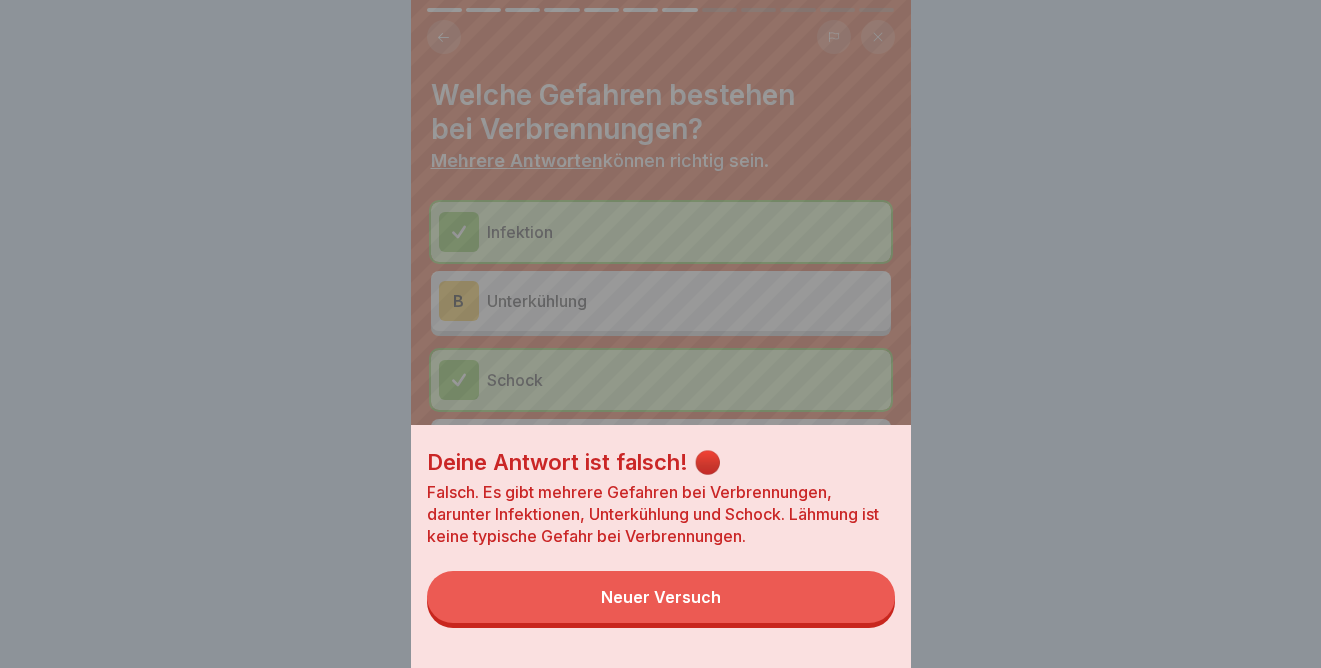 click on "Neuer Versuch" at bounding box center [661, 597] 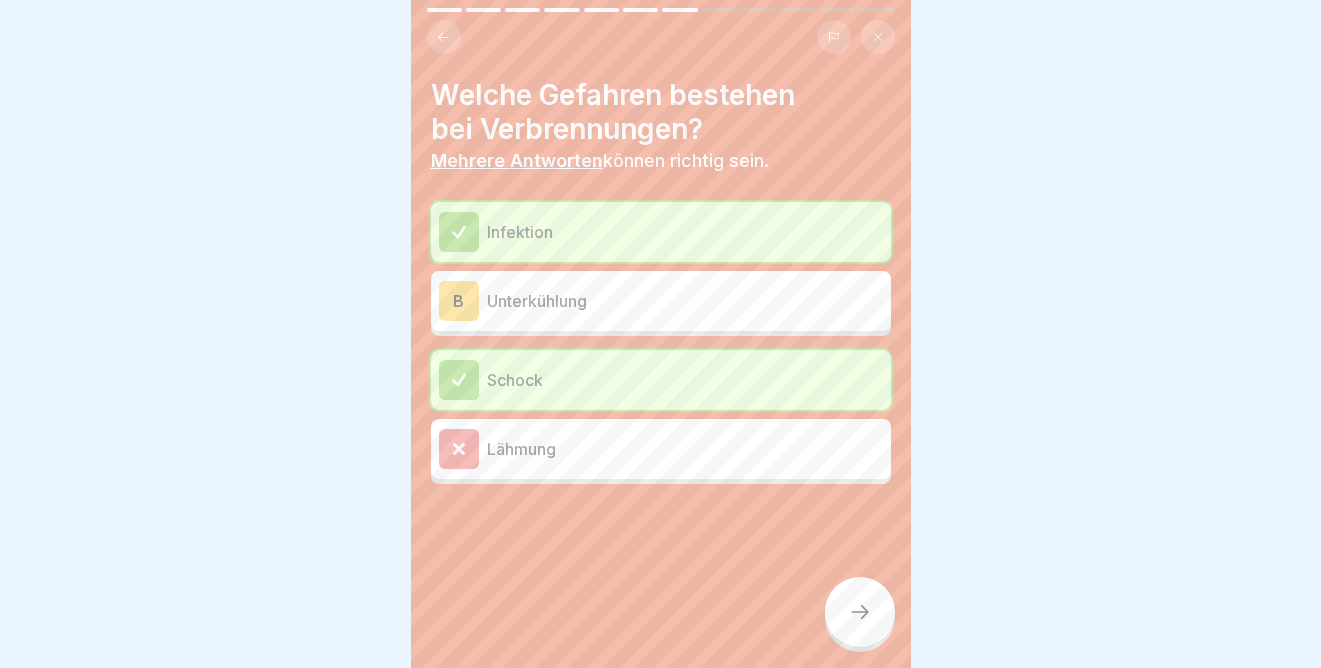 click on "Unterkühlung" at bounding box center (685, 301) 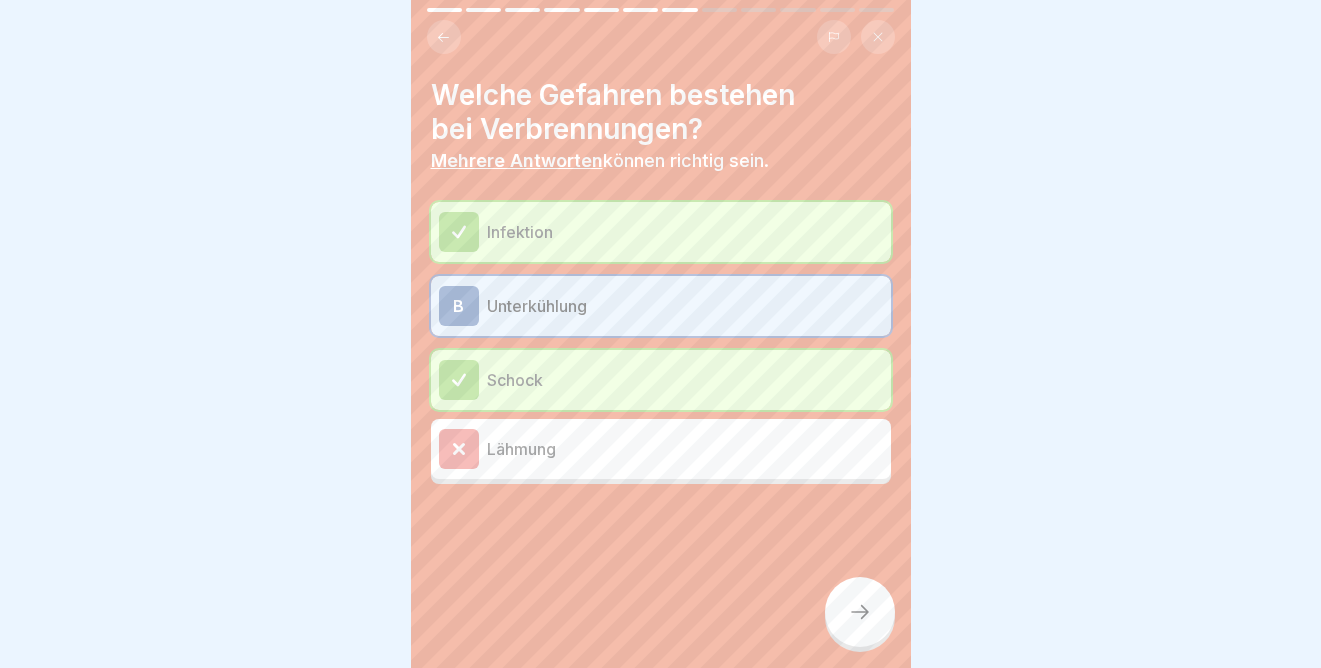 click 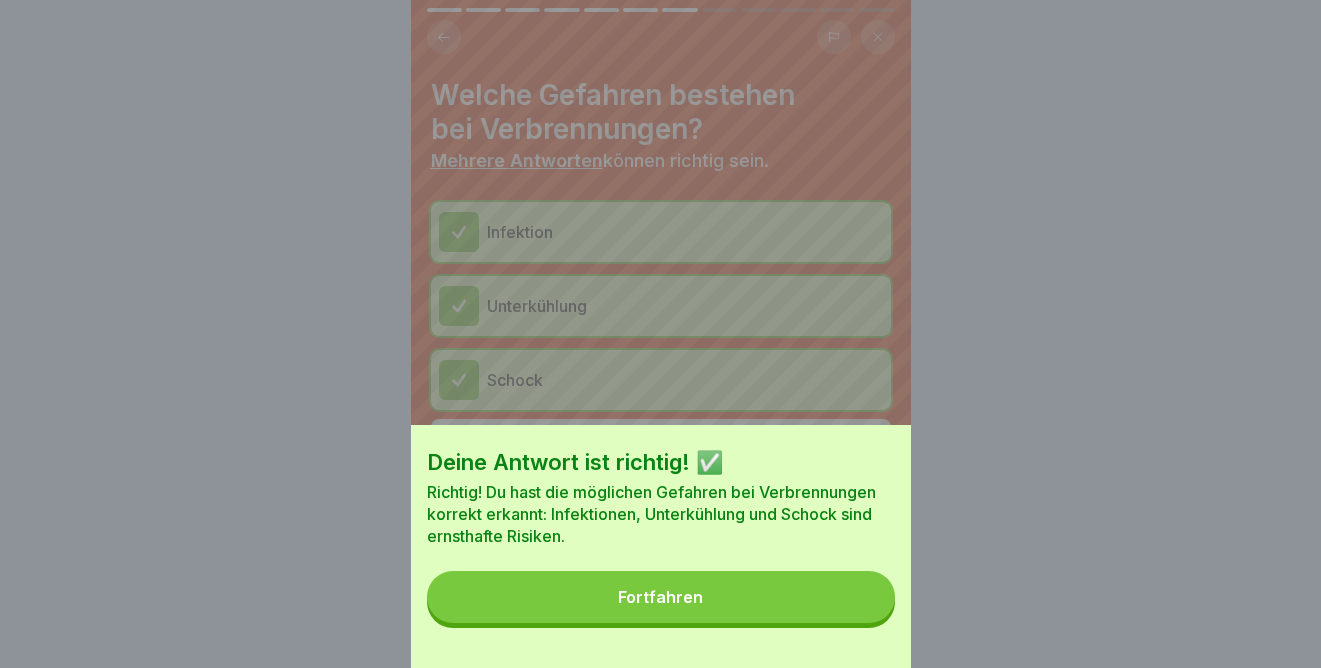 click on "Fortfahren" at bounding box center [661, 597] 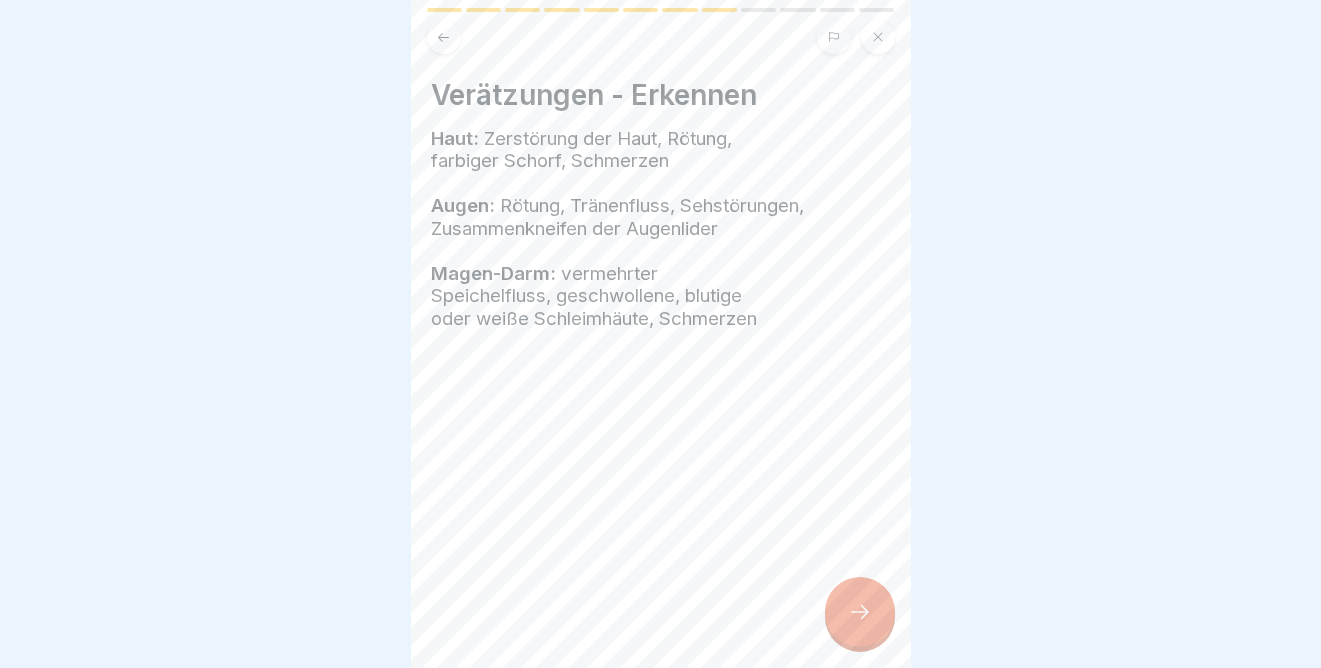 click 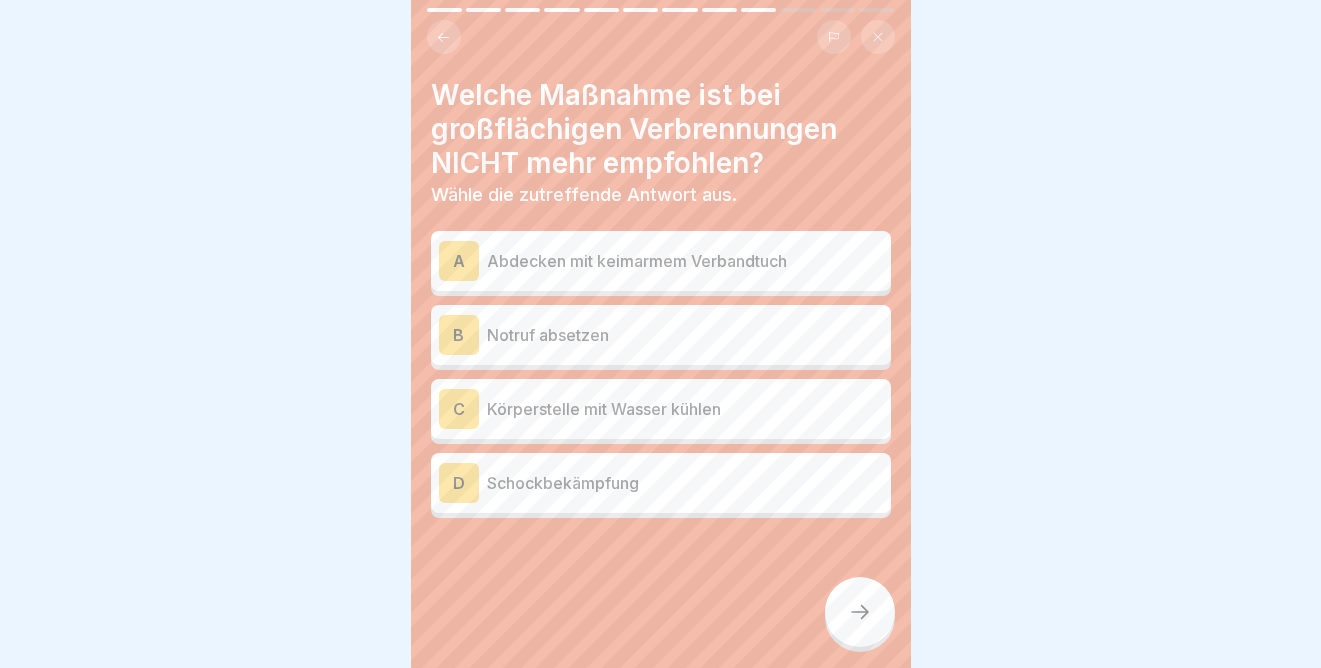 click at bounding box center [444, 37] 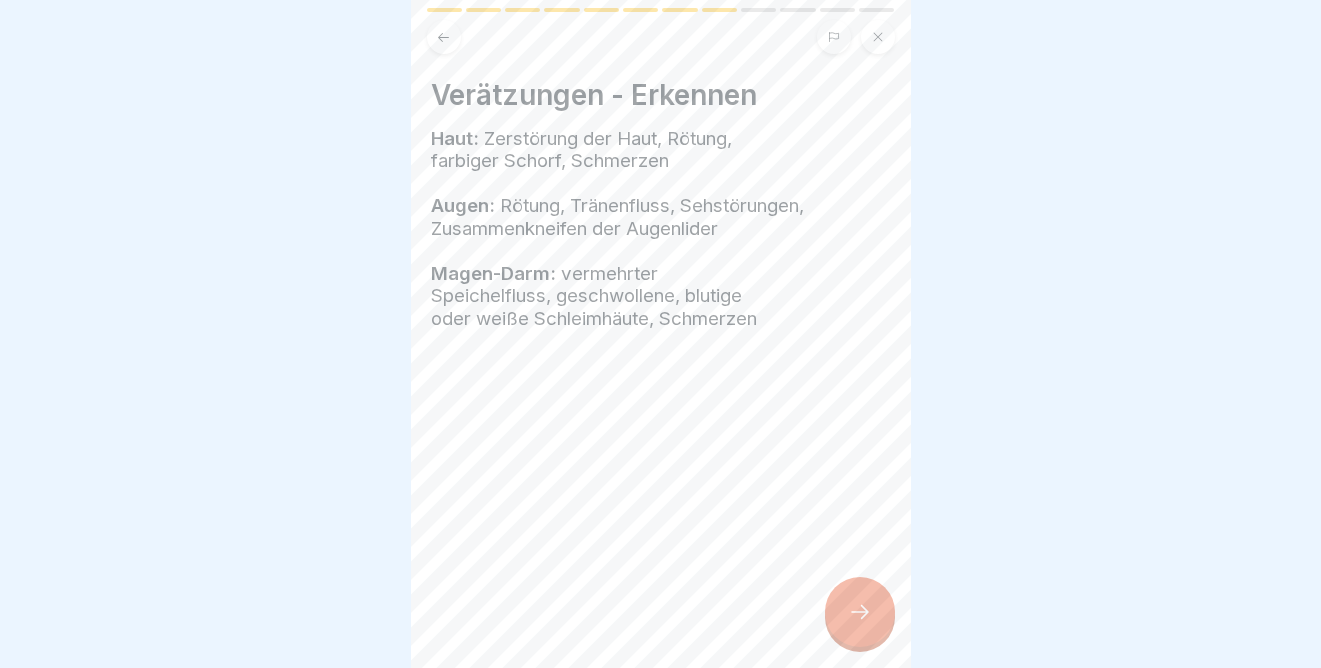 click 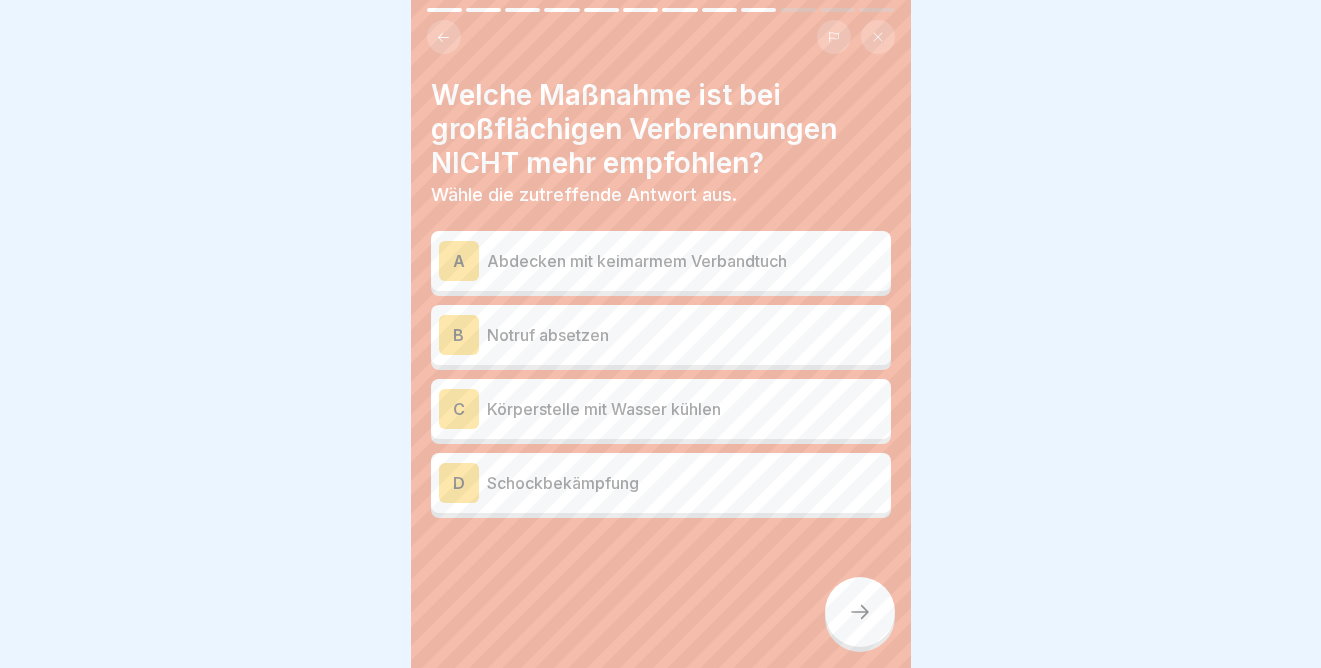 click on "Schockbekämpfung" at bounding box center (685, 483) 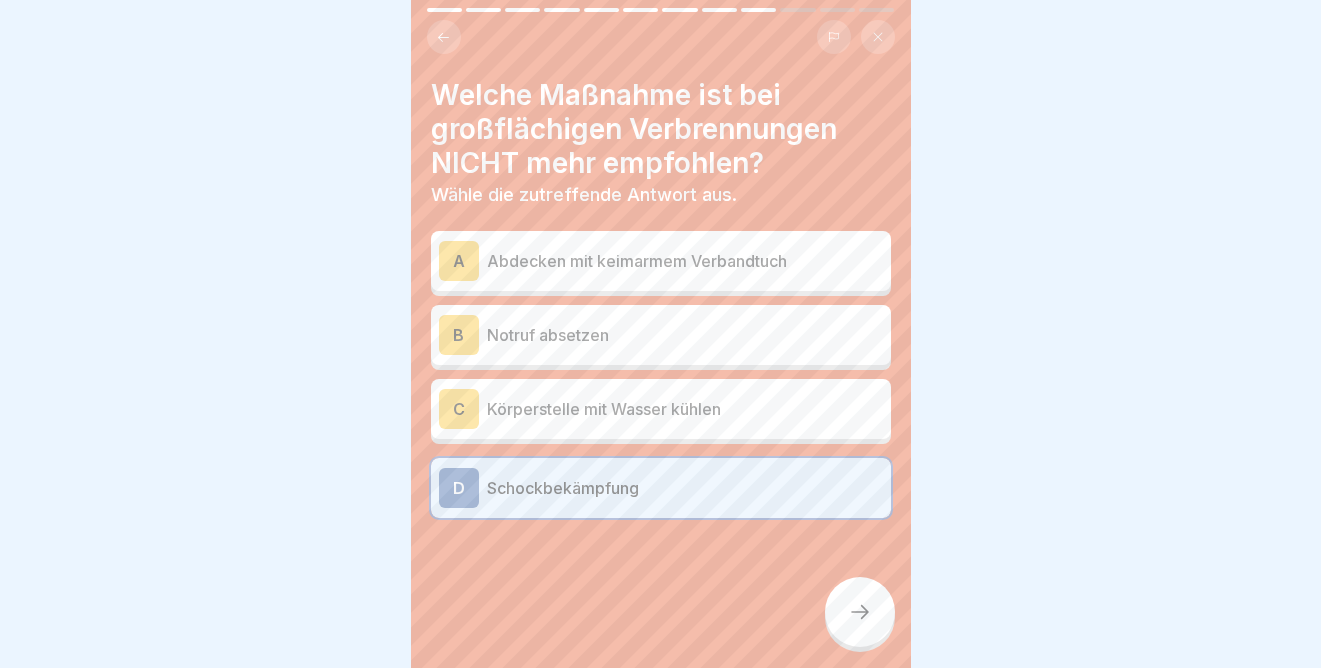 click 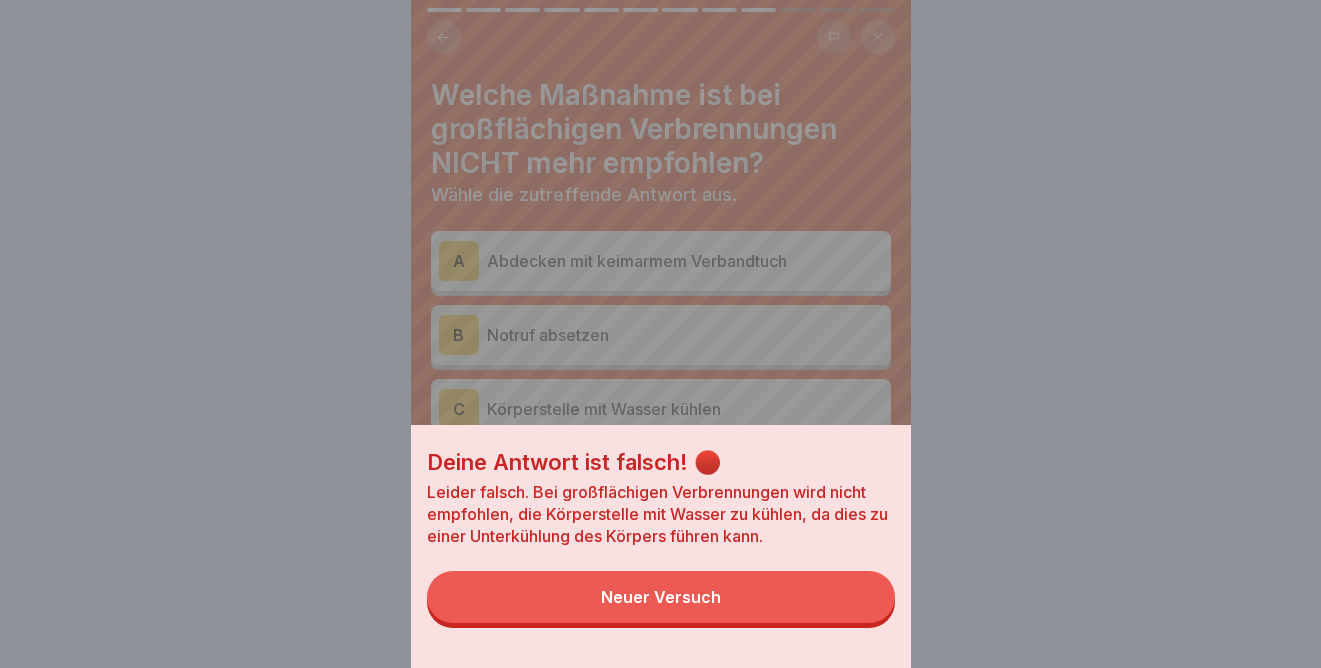 click on "Neuer Versuch" at bounding box center (661, 597) 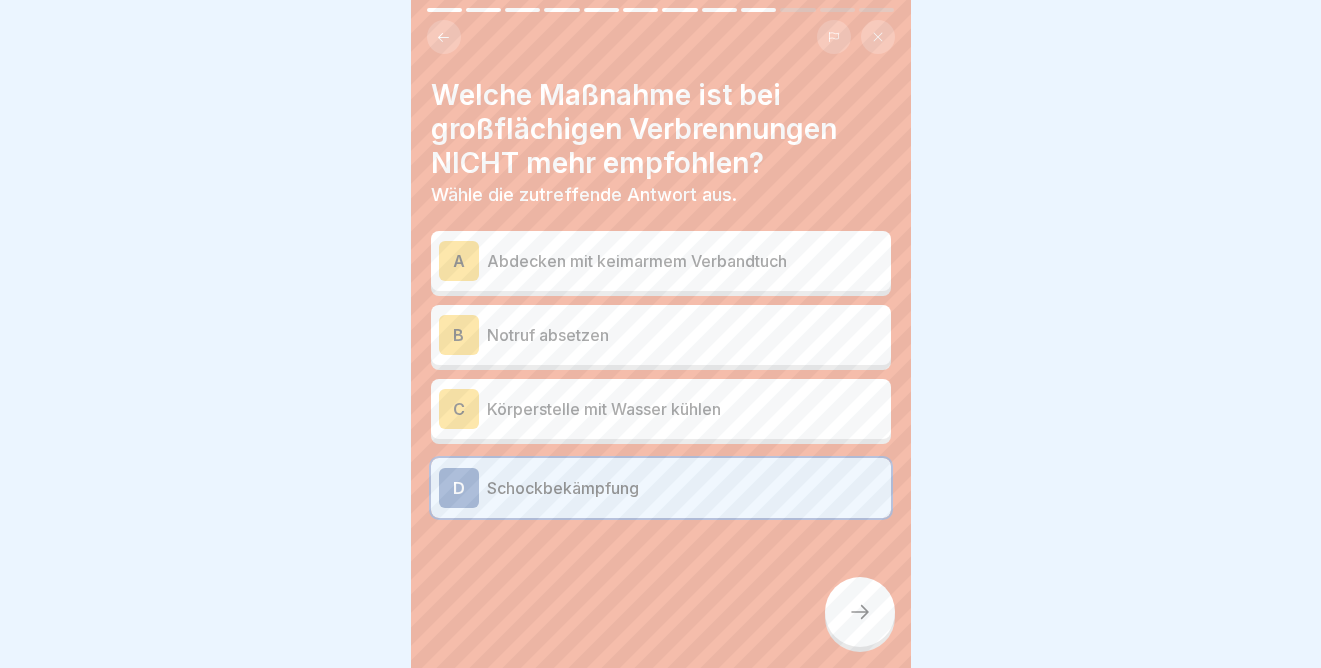 click on "Notruf absetzen" at bounding box center (685, 335) 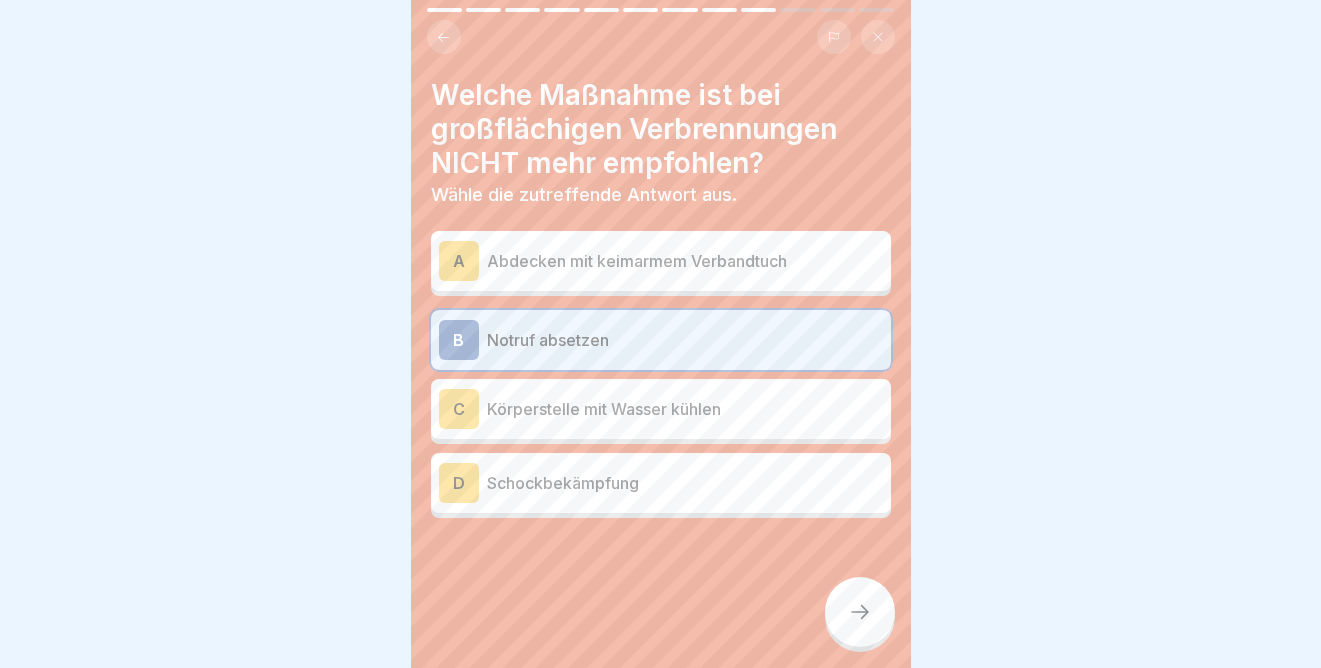 click on "A Abdecken mit keimarmem Verbandtuch" at bounding box center [661, 261] 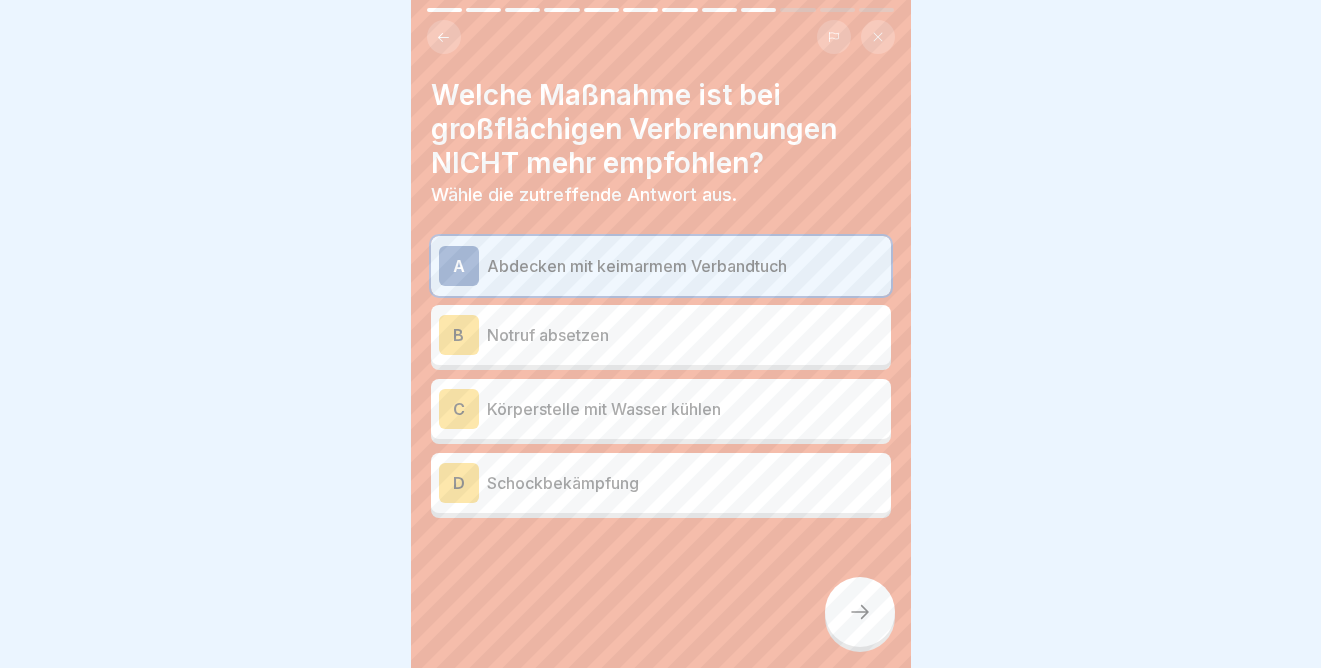 click on "Körperstelle mit Wasser kühlen" at bounding box center [685, 409] 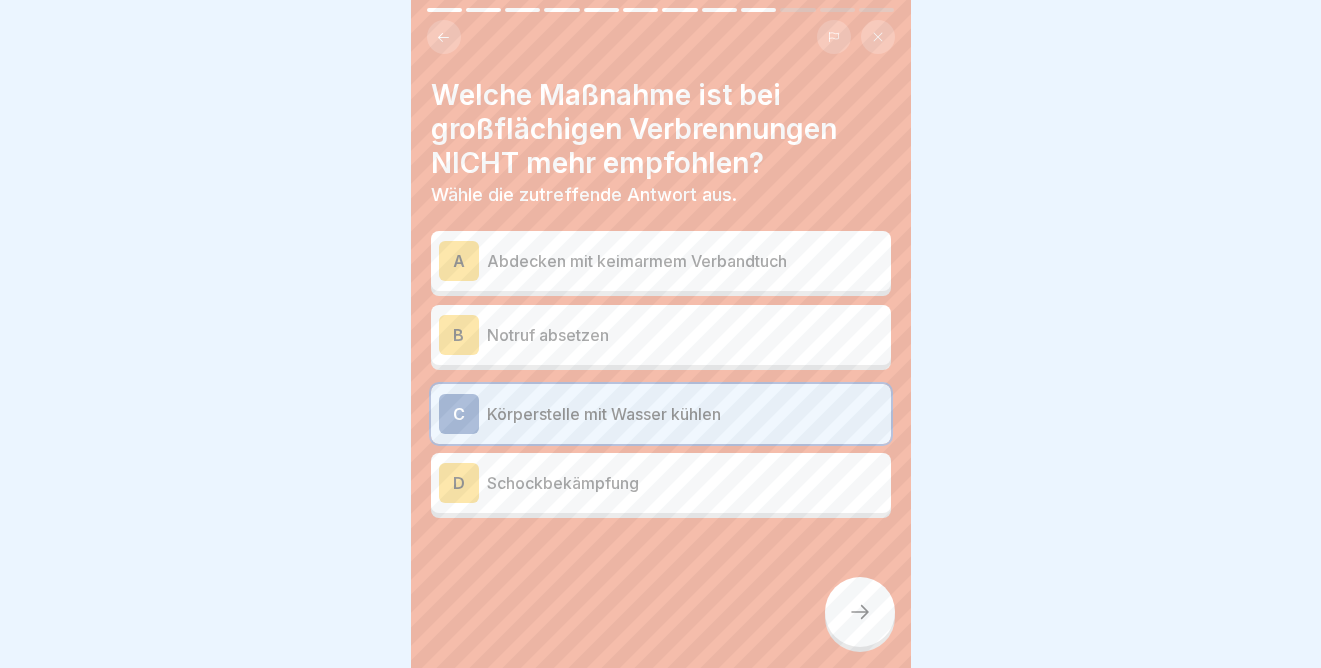 click at bounding box center [860, 612] 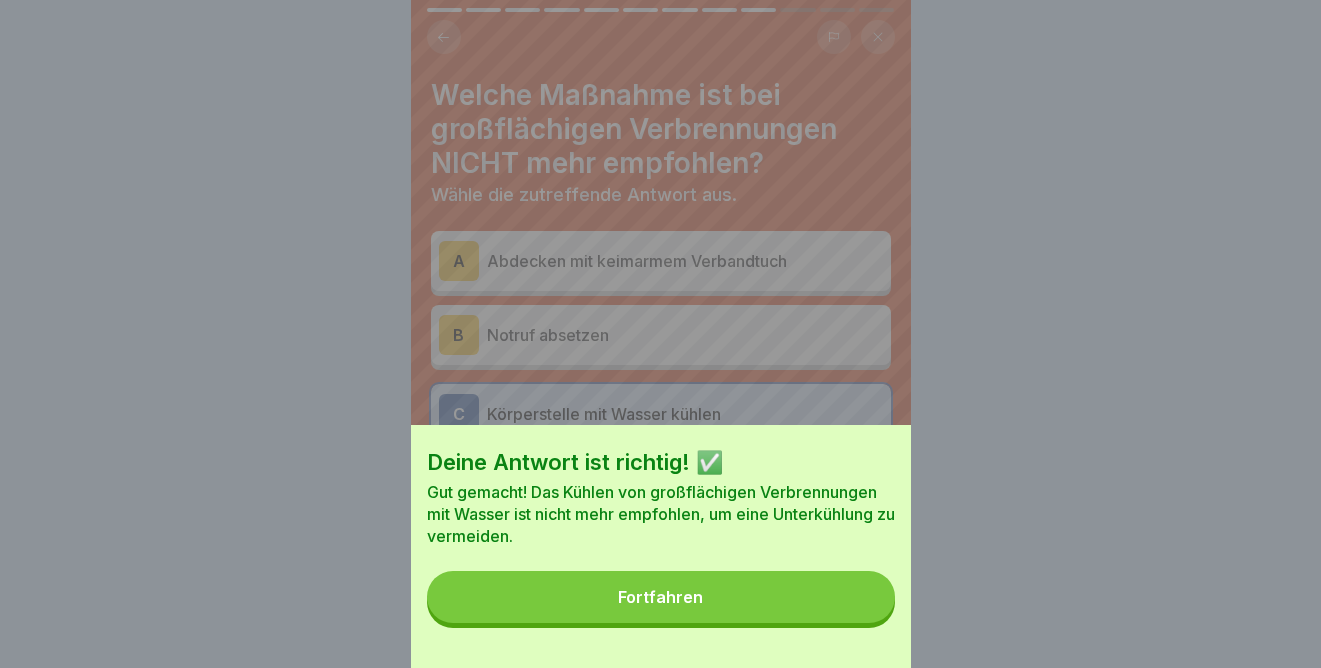 click on "Fortfahren" at bounding box center (661, 597) 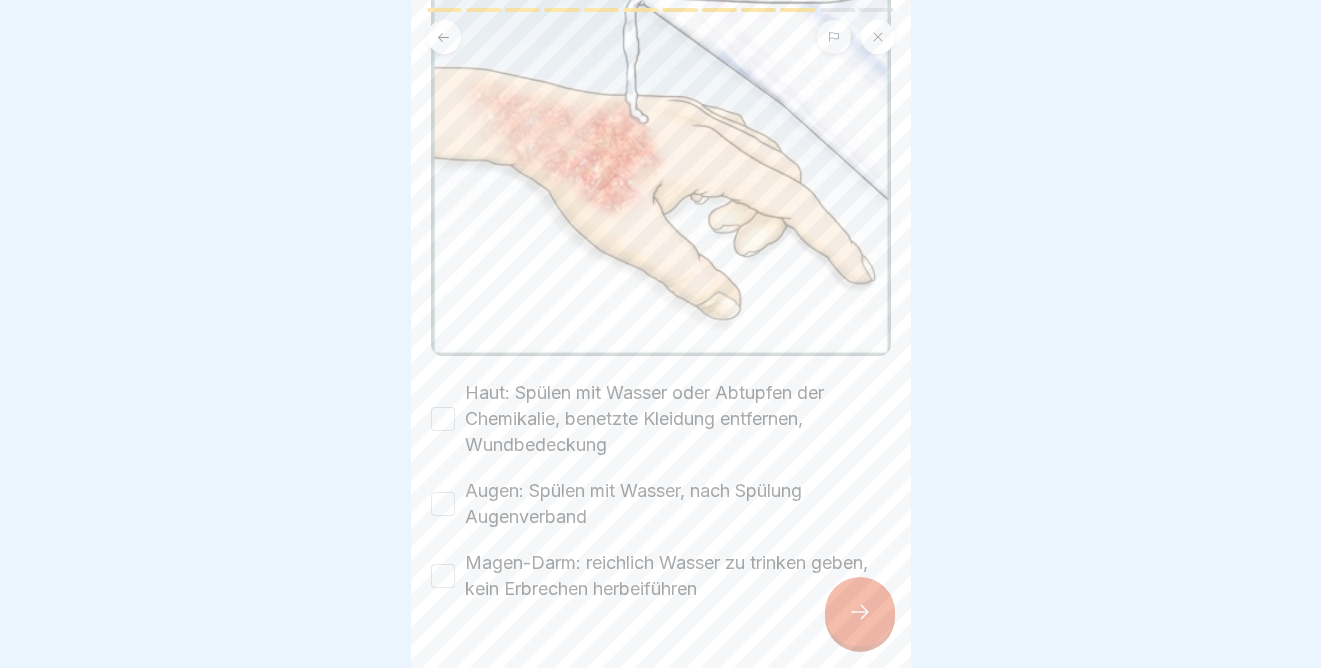 scroll, scrollTop: 400, scrollLeft: 0, axis: vertical 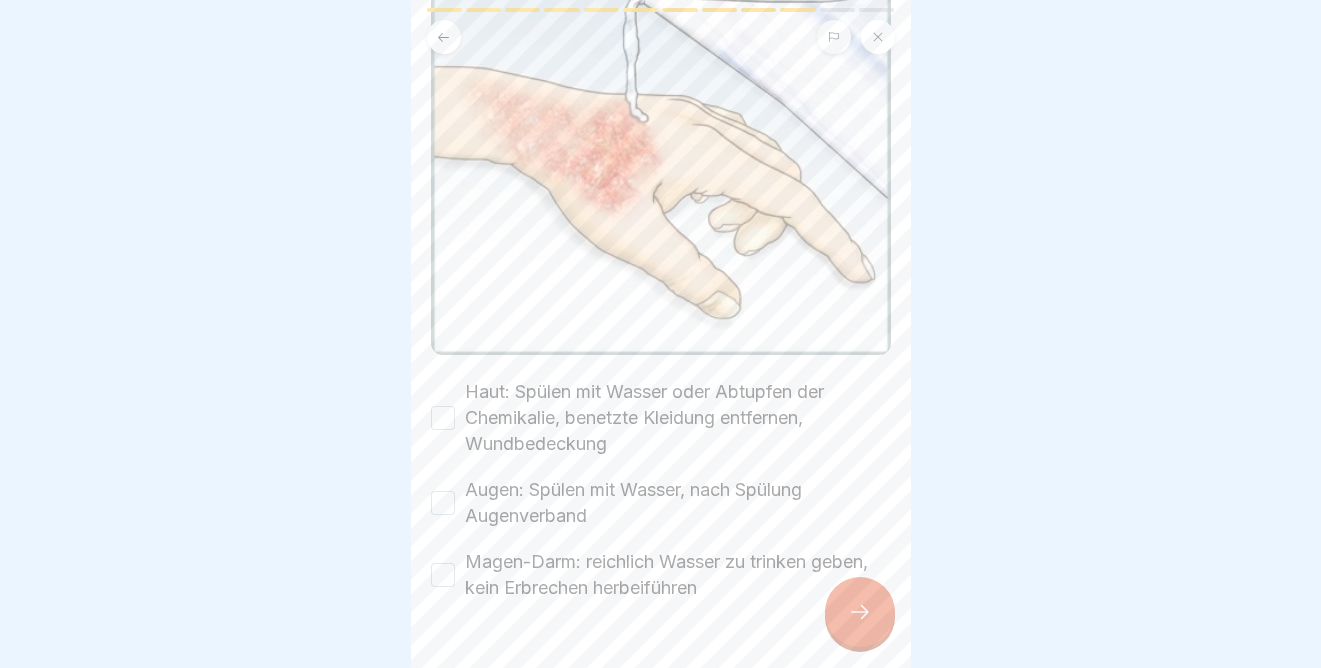 click on "Haut: Spülen mit Wasser oder Abtupfen der Chemikalie, benetzte Kleidung entfernen, Wundbedeckung" at bounding box center [443, 418] 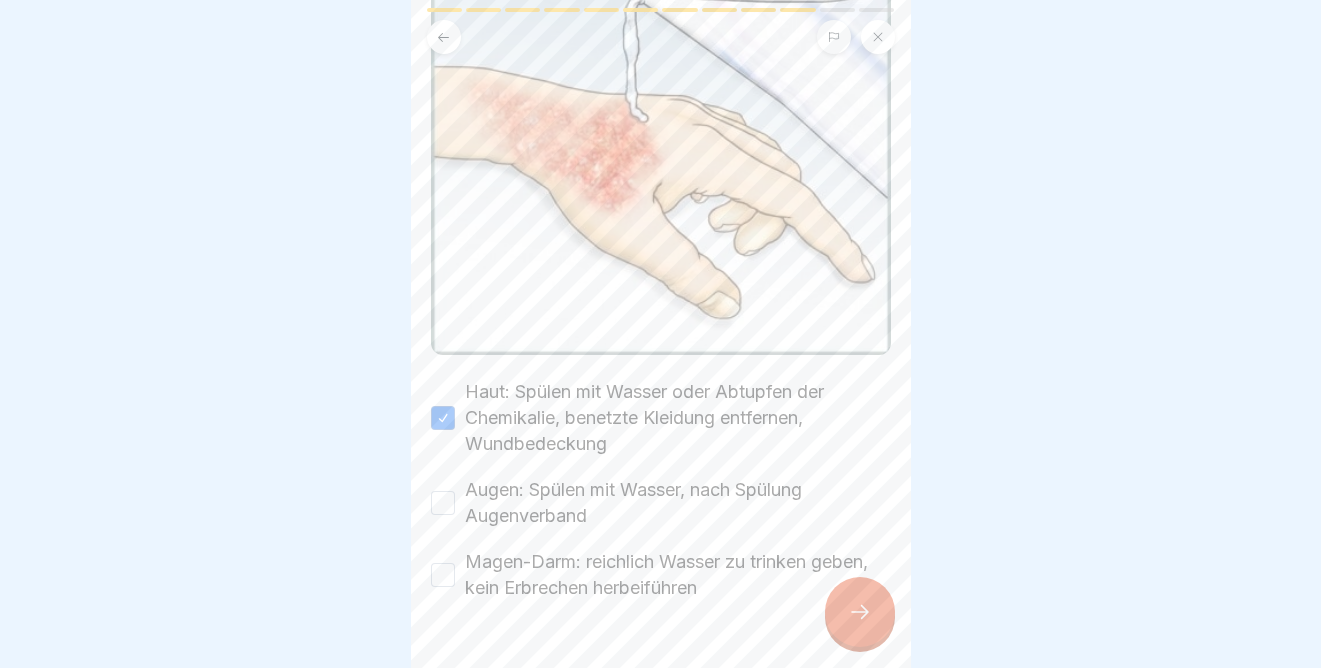 scroll, scrollTop: 434, scrollLeft: 0, axis: vertical 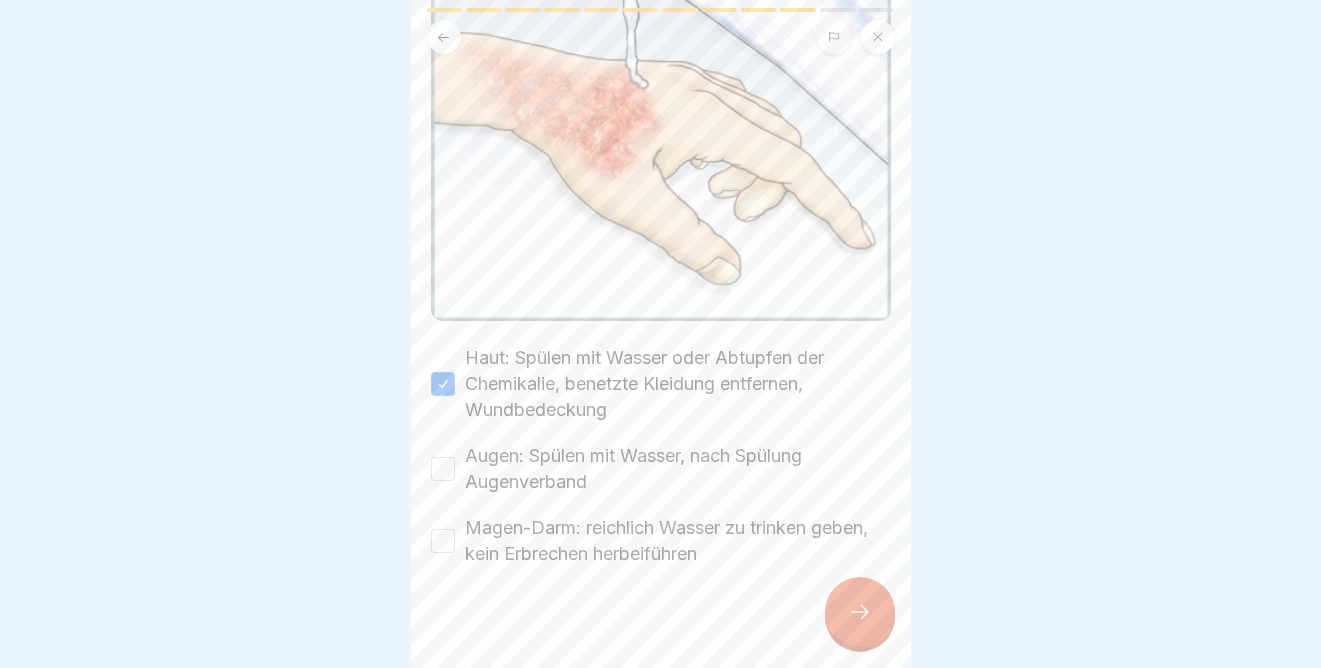 click at bounding box center [860, 612] 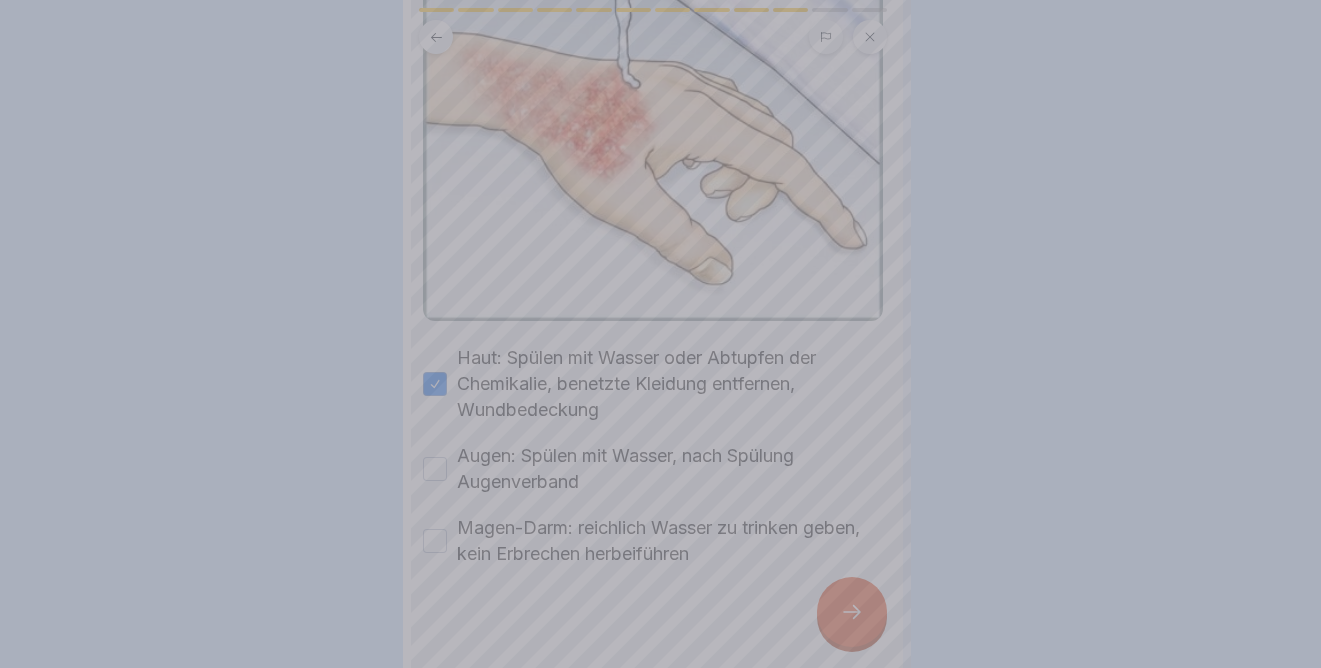 scroll, scrollTop: 0, scrollLeft: 0, axis: both 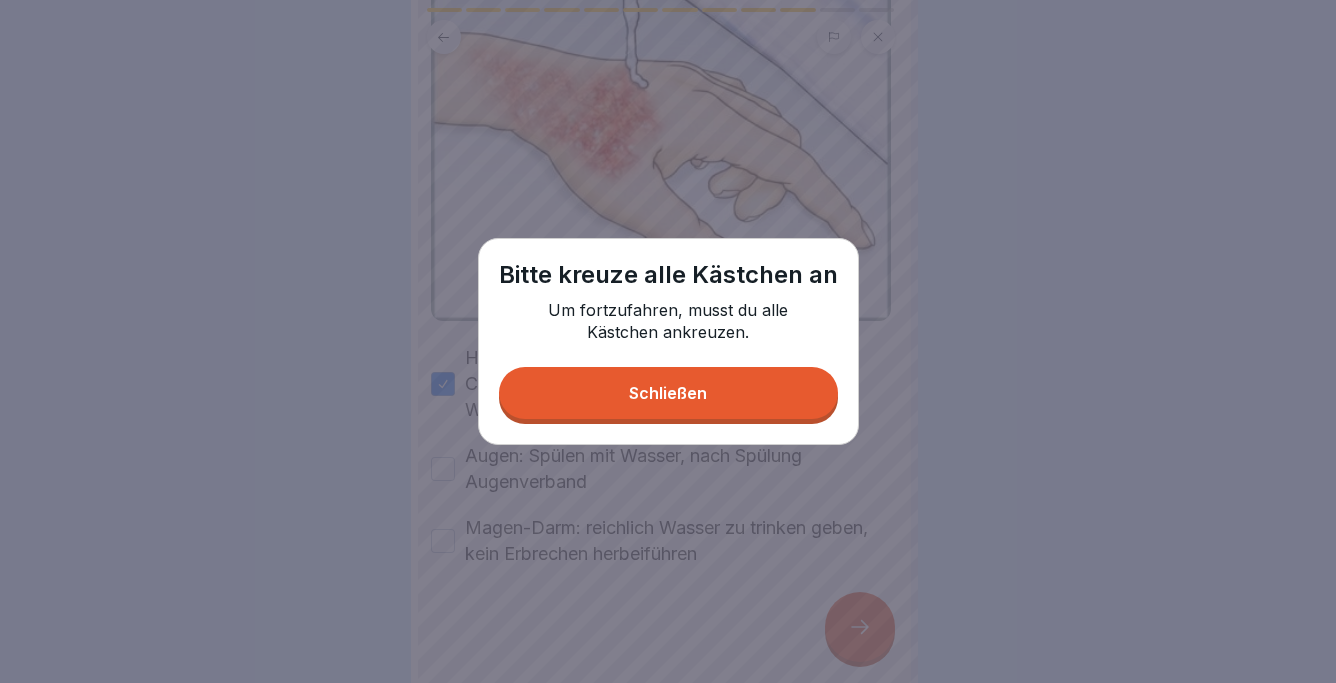 click on "Schließen" at bounding box center (668, 393) 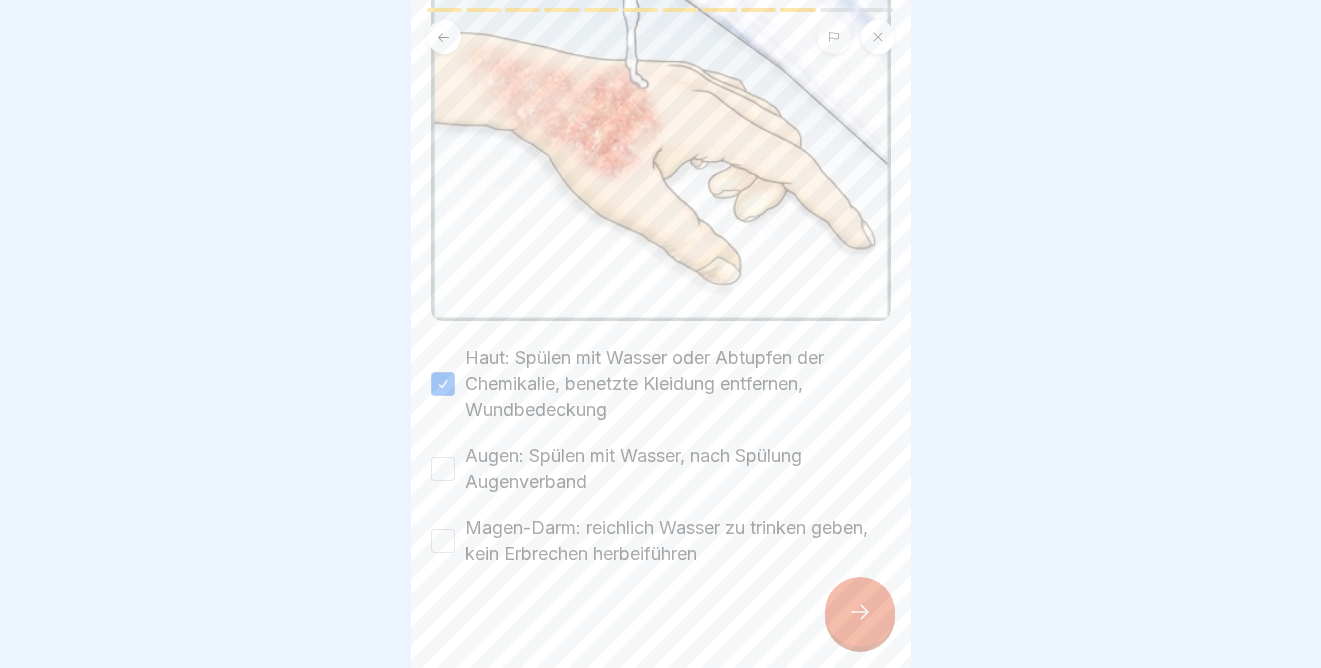 click on "Augen: Spülen mit Wasser, nach Spülung Augenverband" at bounding box center (443, 469) 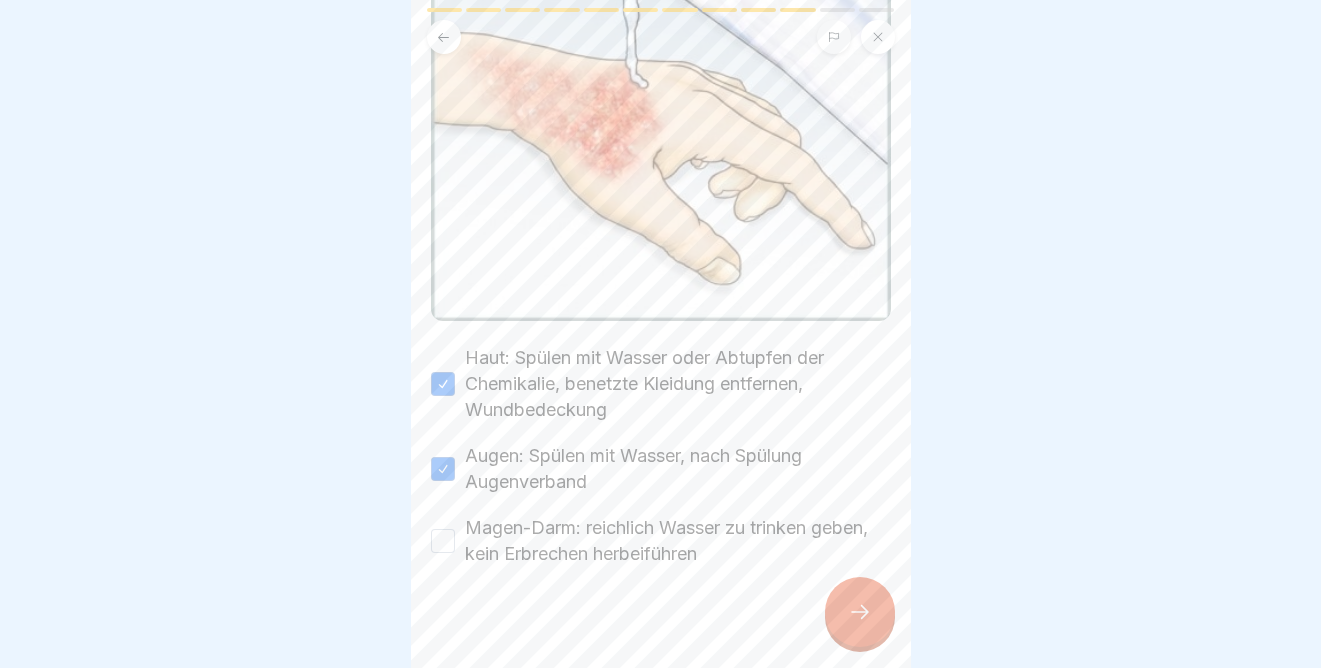 click on "Magen-Darm: reichlich Wasser zu trinken geben, kein Erbrechen herbeiführen" at bounding box center [443, 541] 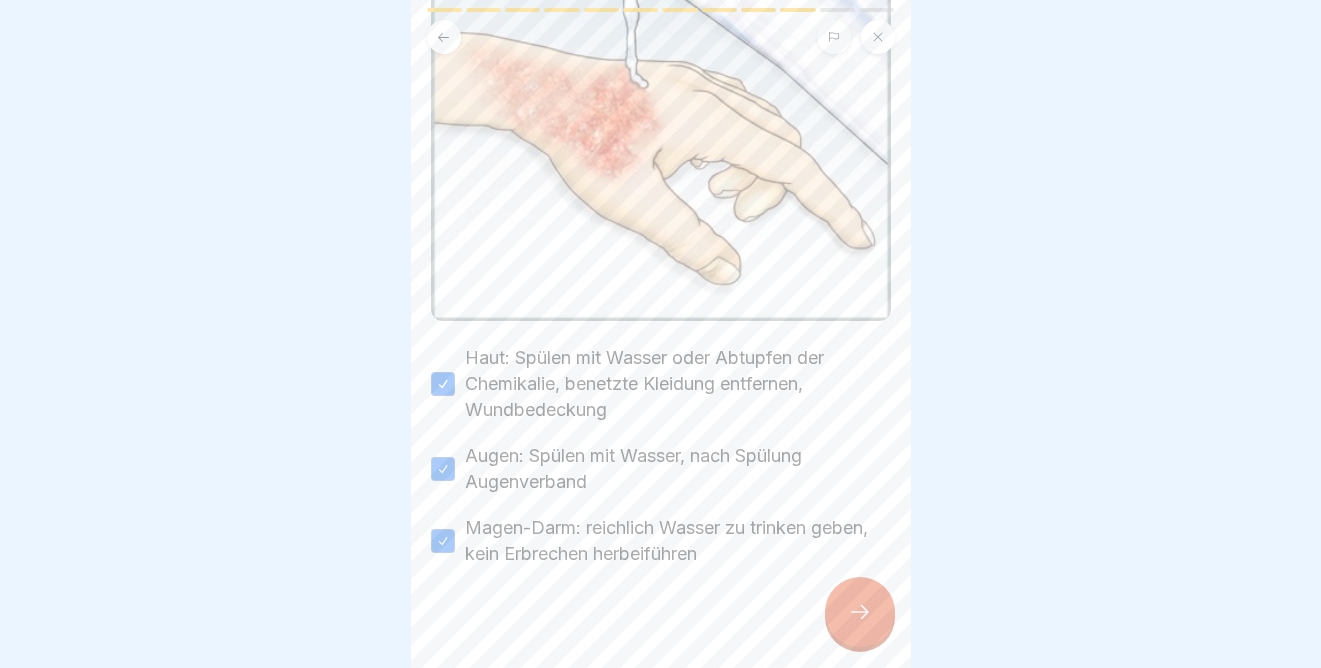 click 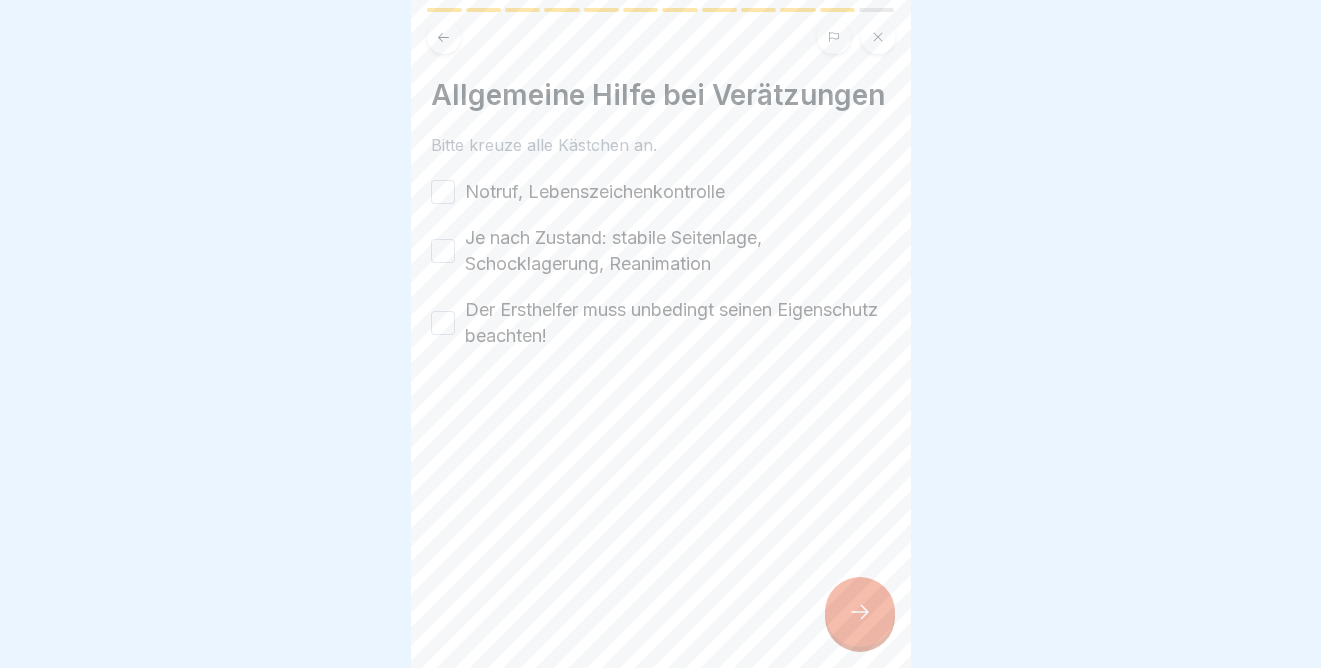 click on "Notruf, Lebenszeichenkontrolle" at bounding box center (443, 192) 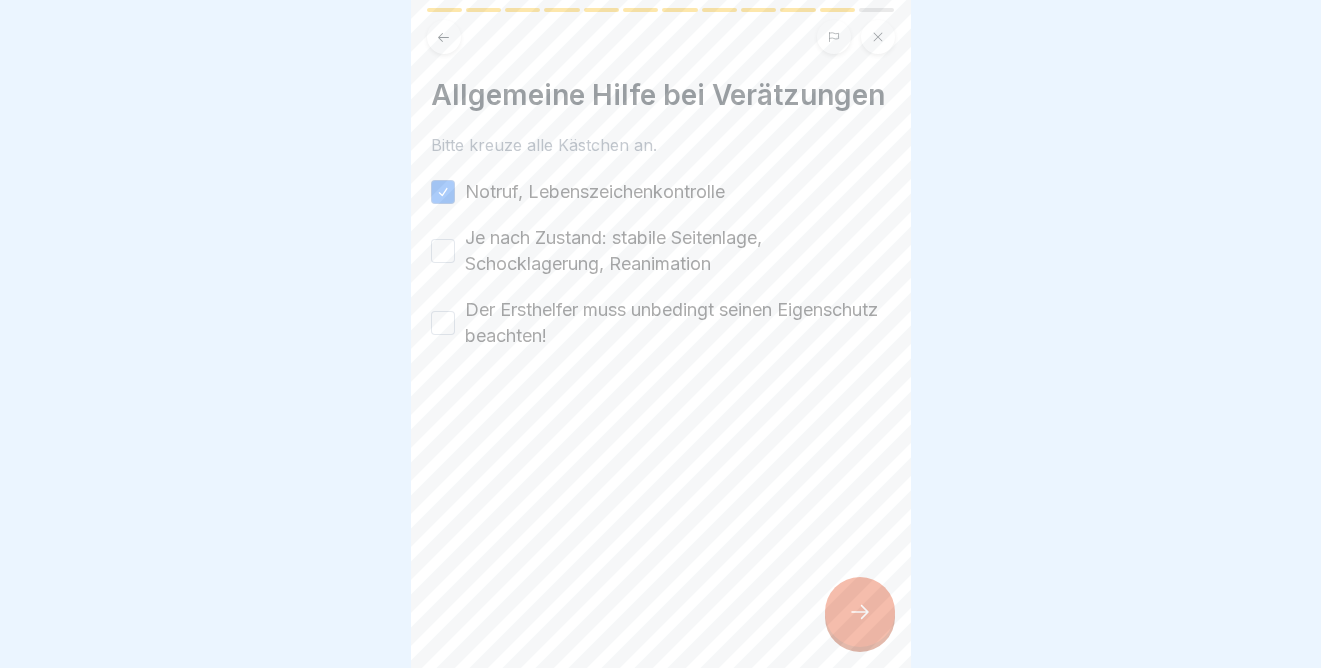 click on "Je nach Zustand: stabile Seitenlage, Schocklagerung, Reanimation" at bounding box center [443, 251] 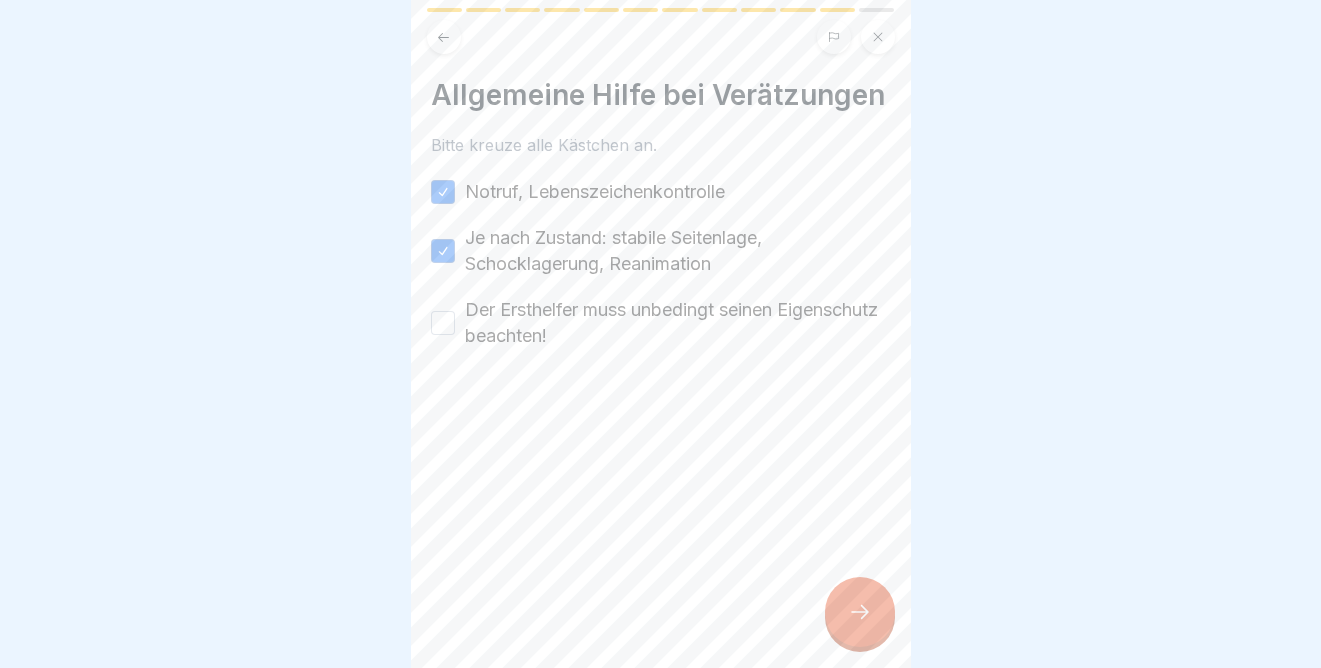 click on "Der Ersthelfer muss unbedingt seinen Eigenschutz beachten!" at bounding box center (443, 323) 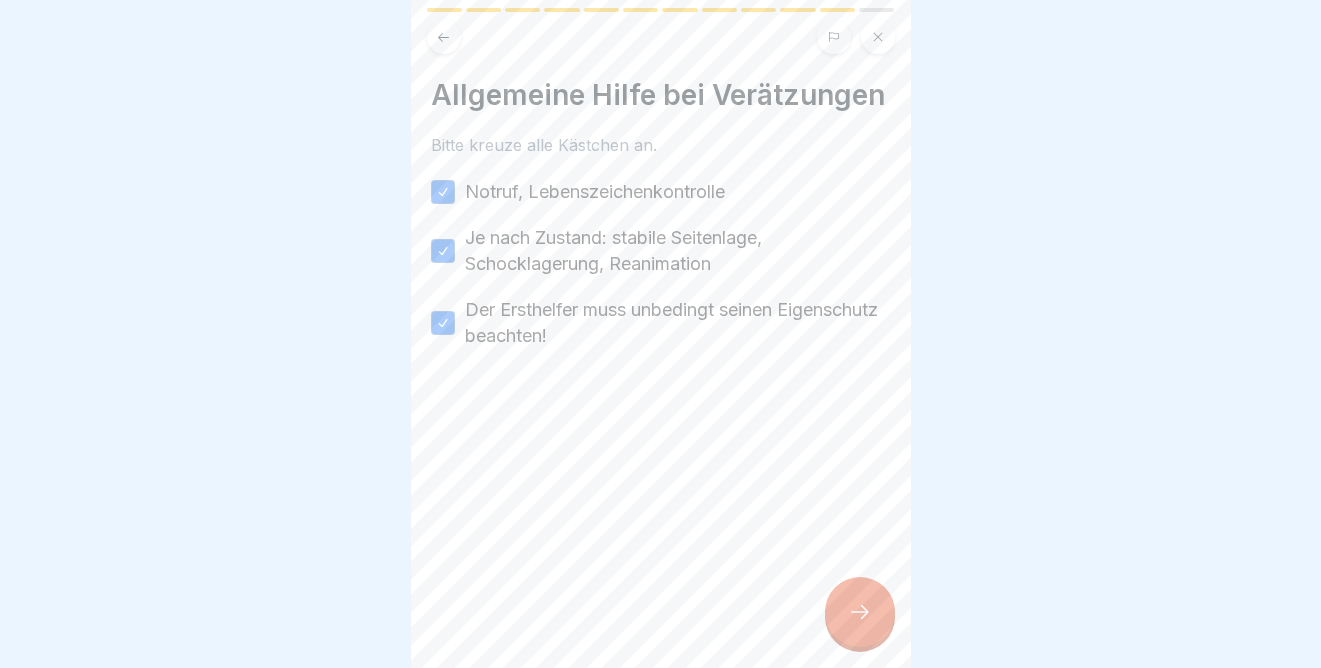 click 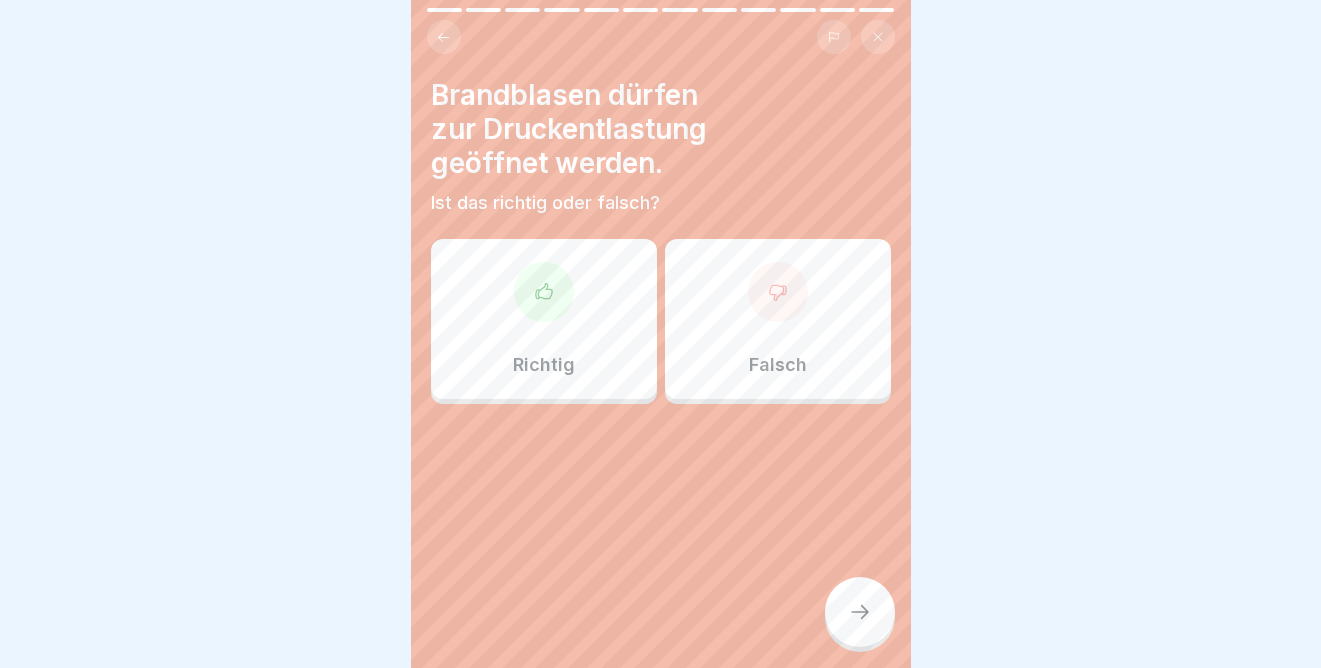 click at bounding box center (444, 37) 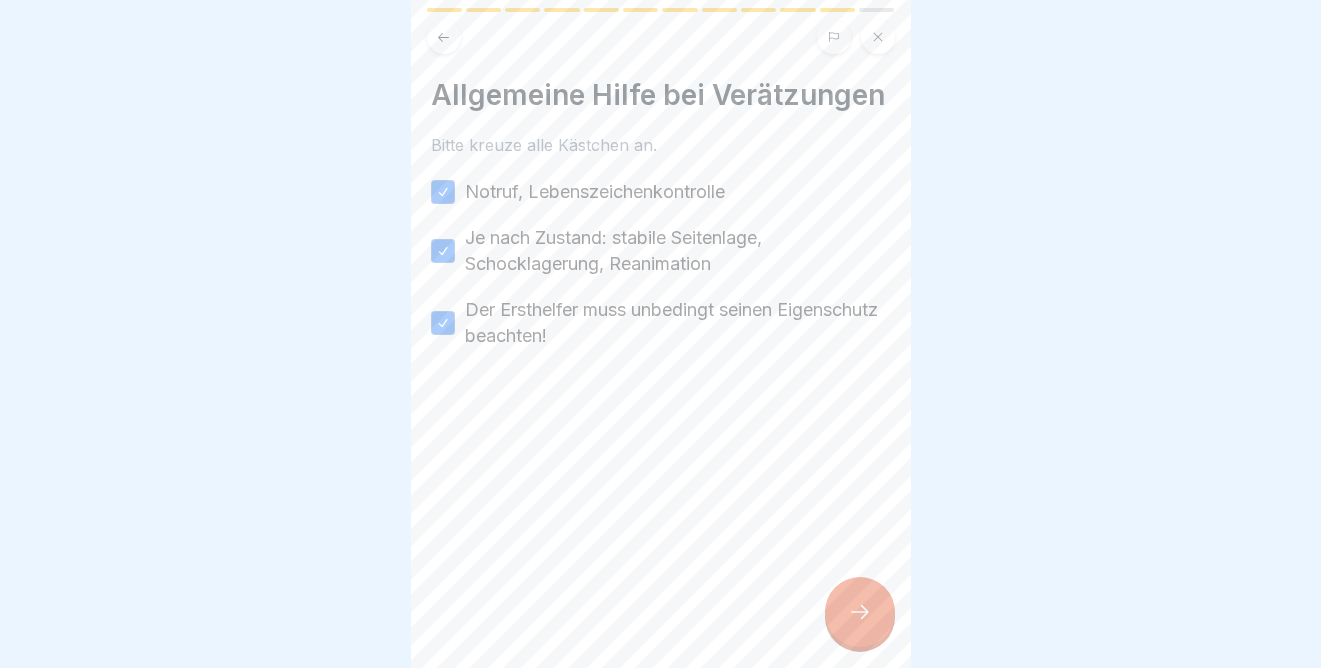 click 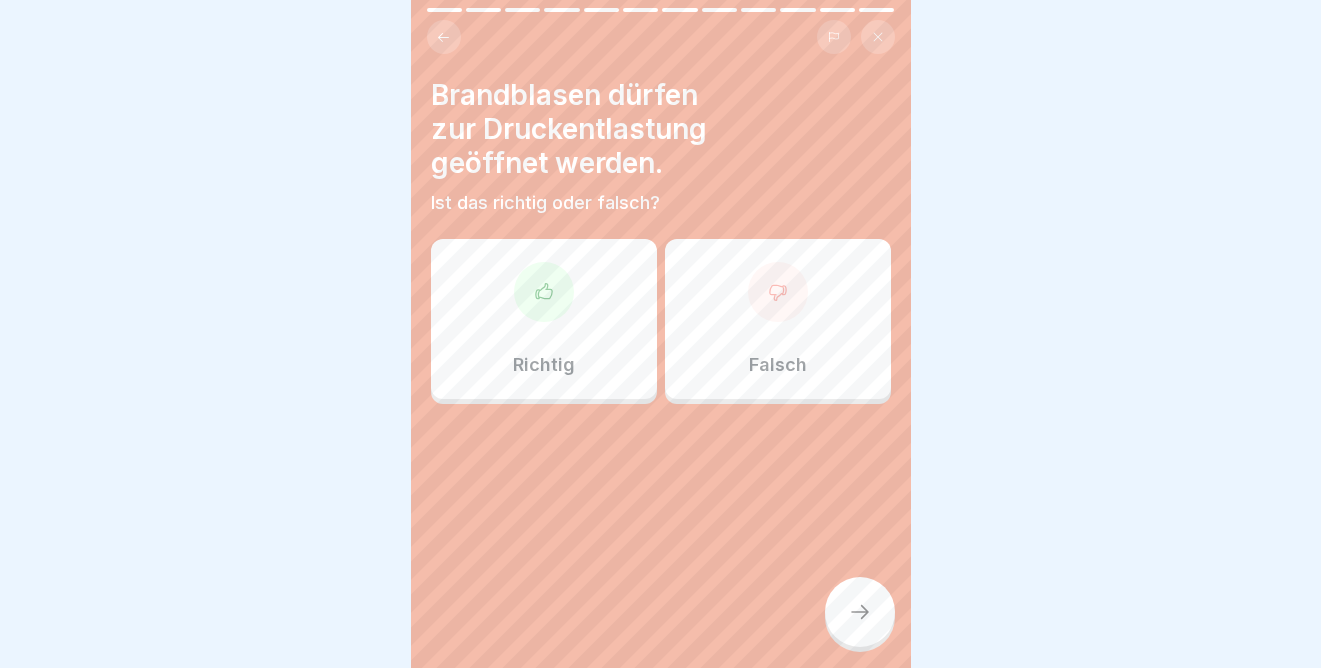 click at bounding box center [778, 292] 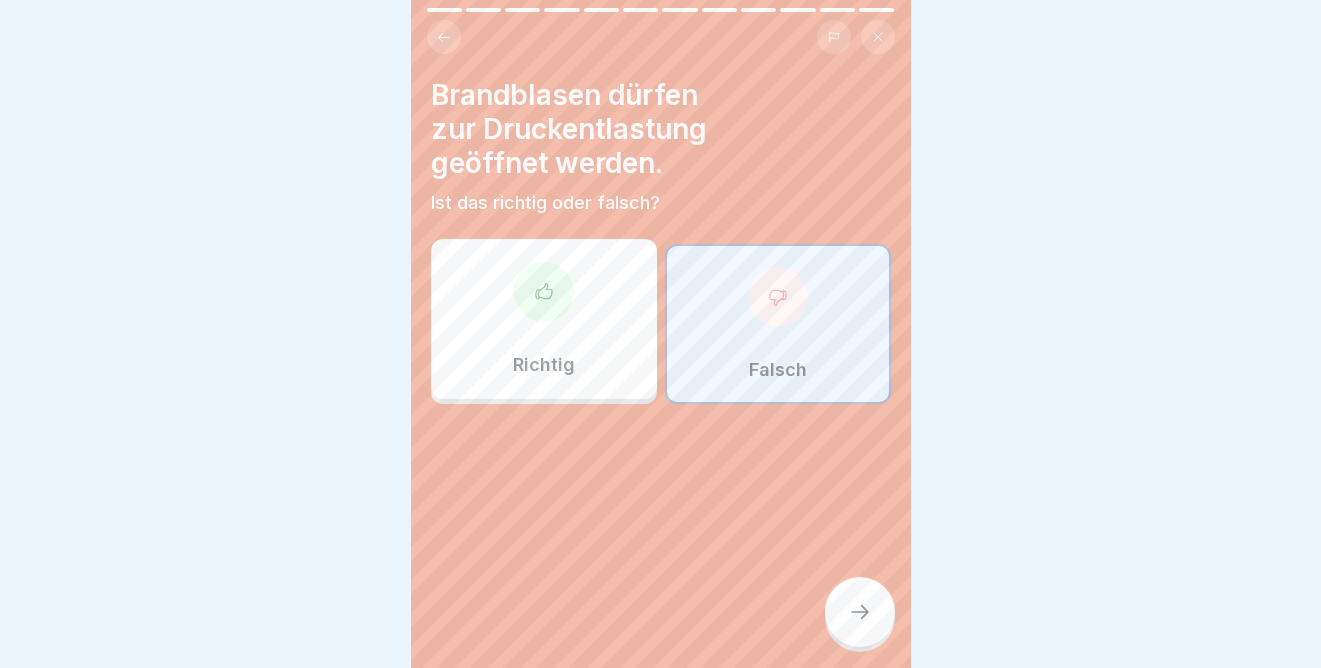 click at bounding box center [860, 612] 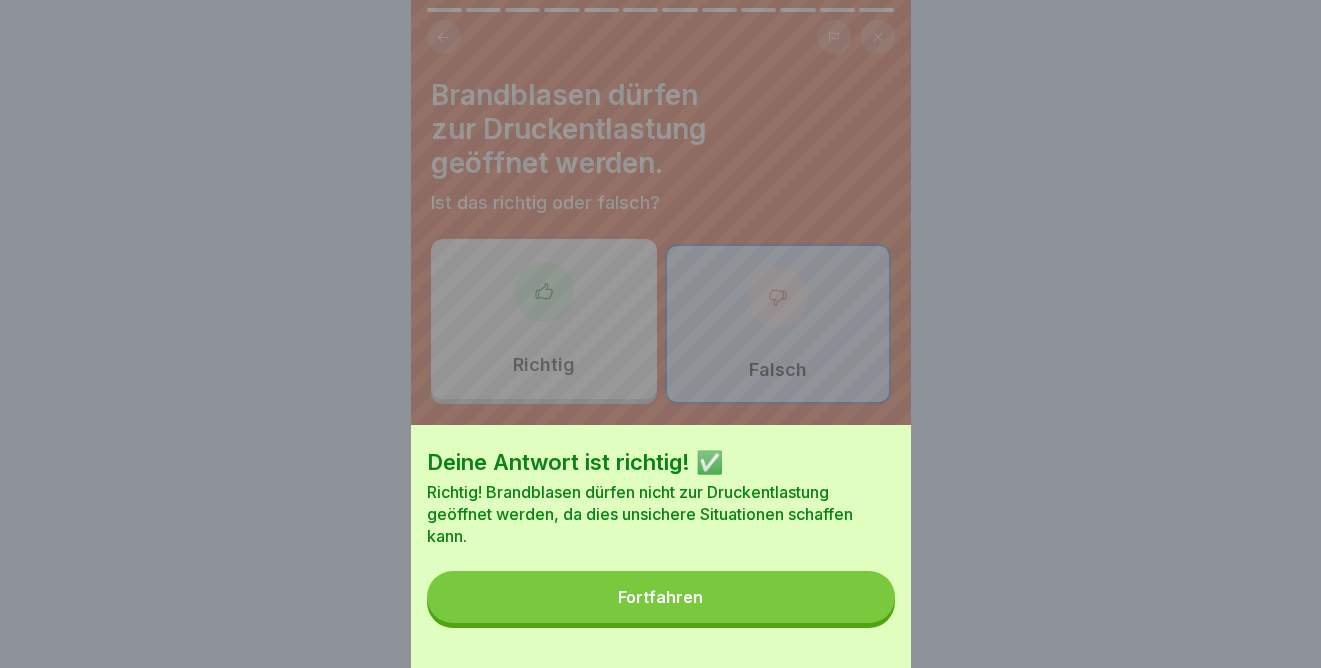 click on "Fortfahren" at bounding box center [661, 597] 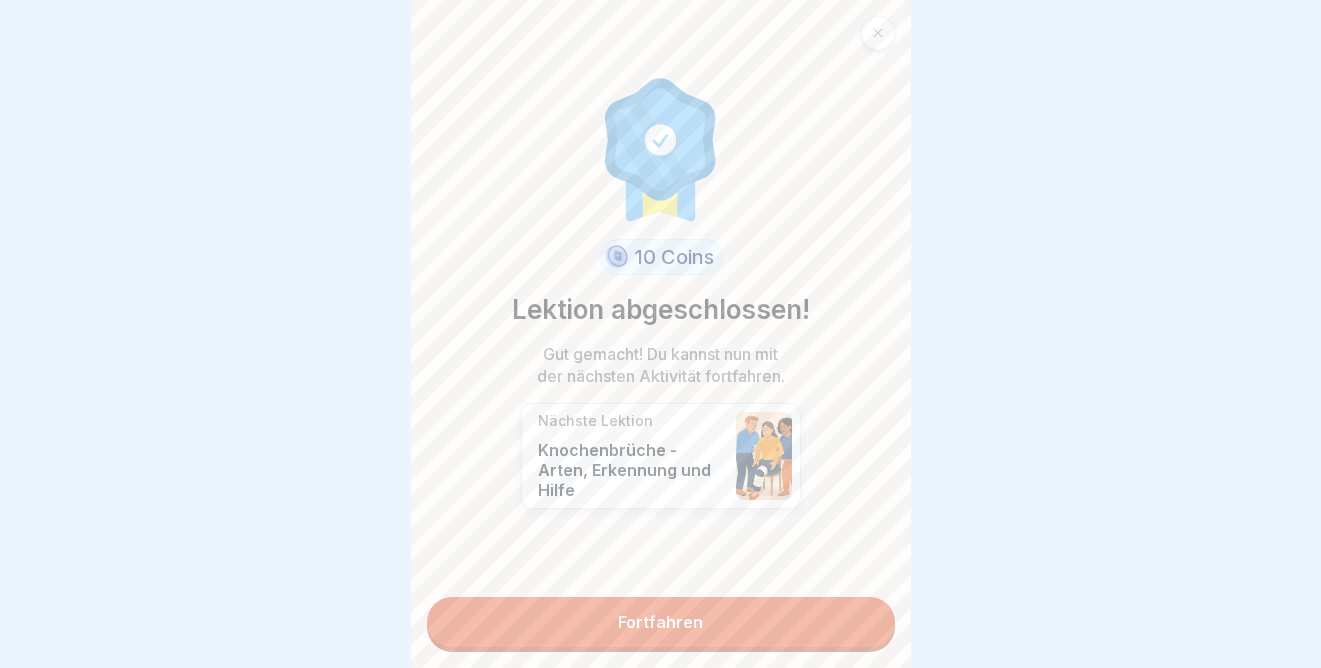 click on "Fortfahren" at bounding box center (661, 622) 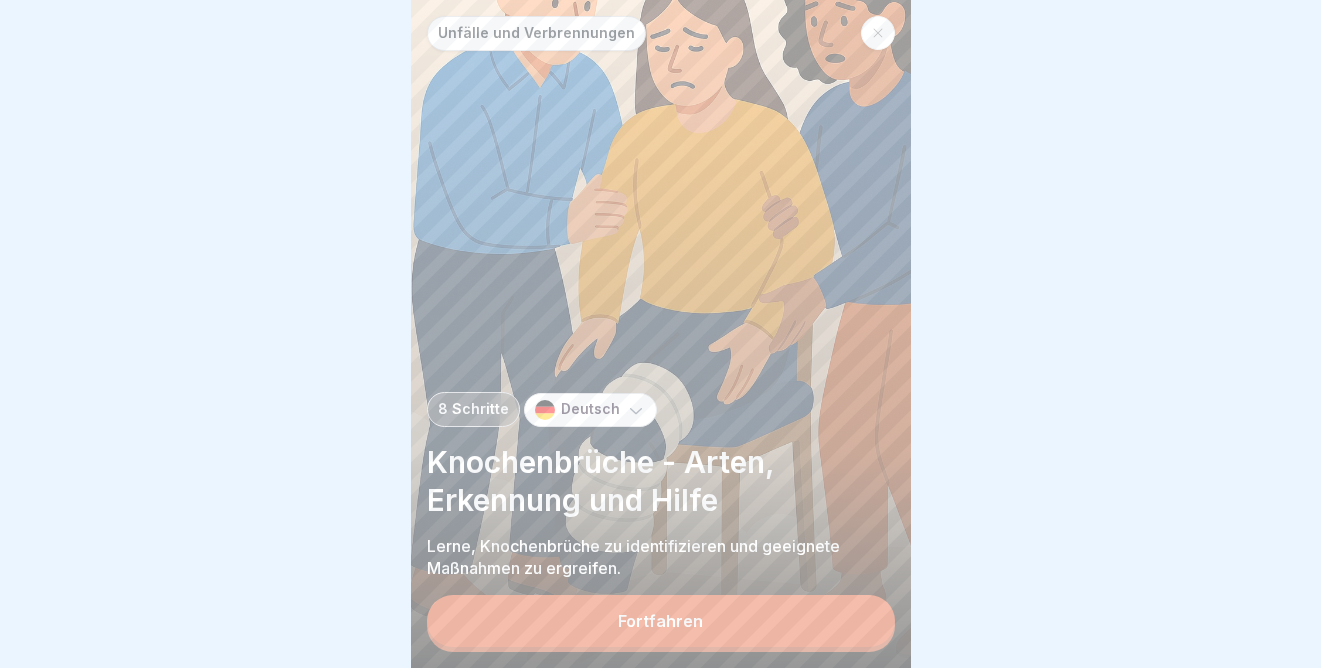 scroll, scrollTop: 15, scrollLeft: 0, axis: vertical 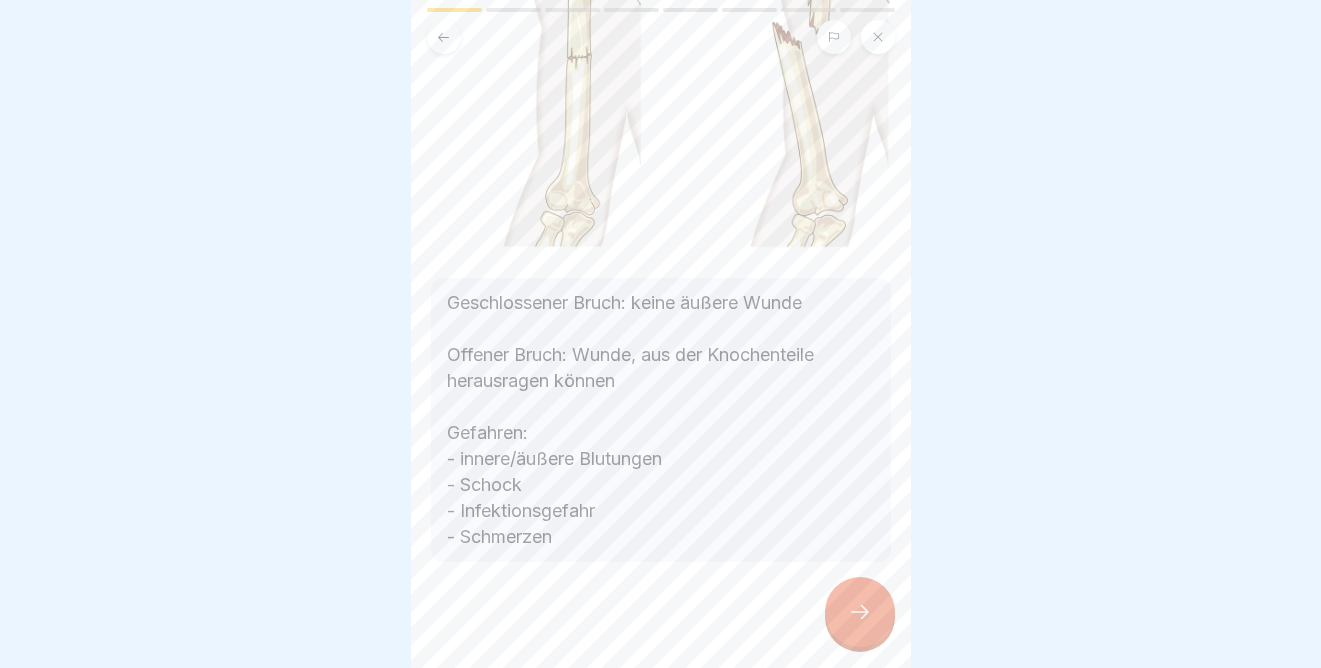 click at bounding box center (860, 612) 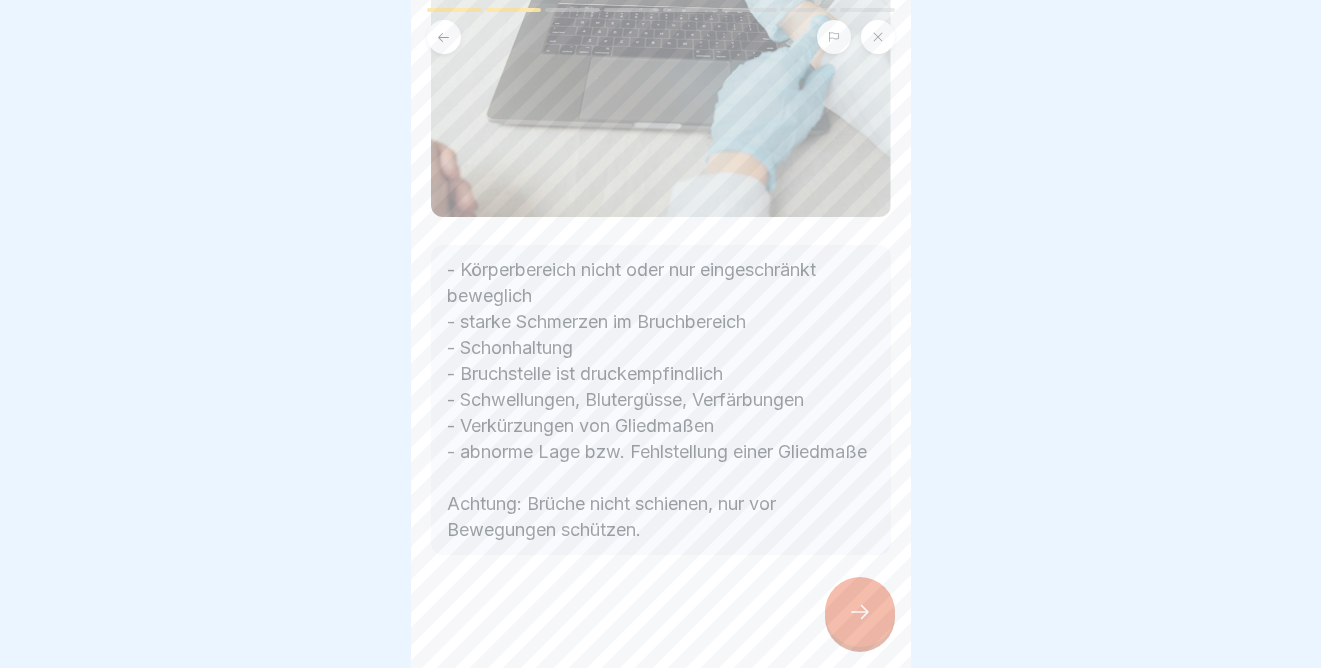 scroll, scrollTop: 400, scrollLeft: 0, axis: vertical 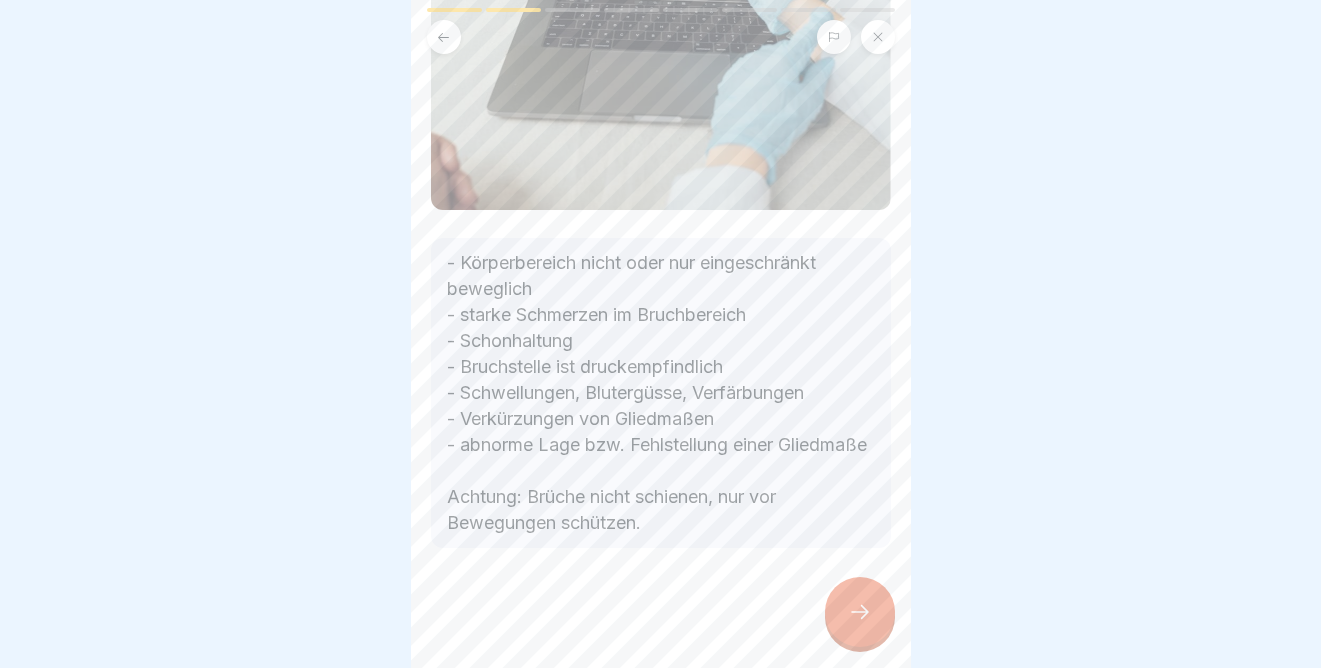 click 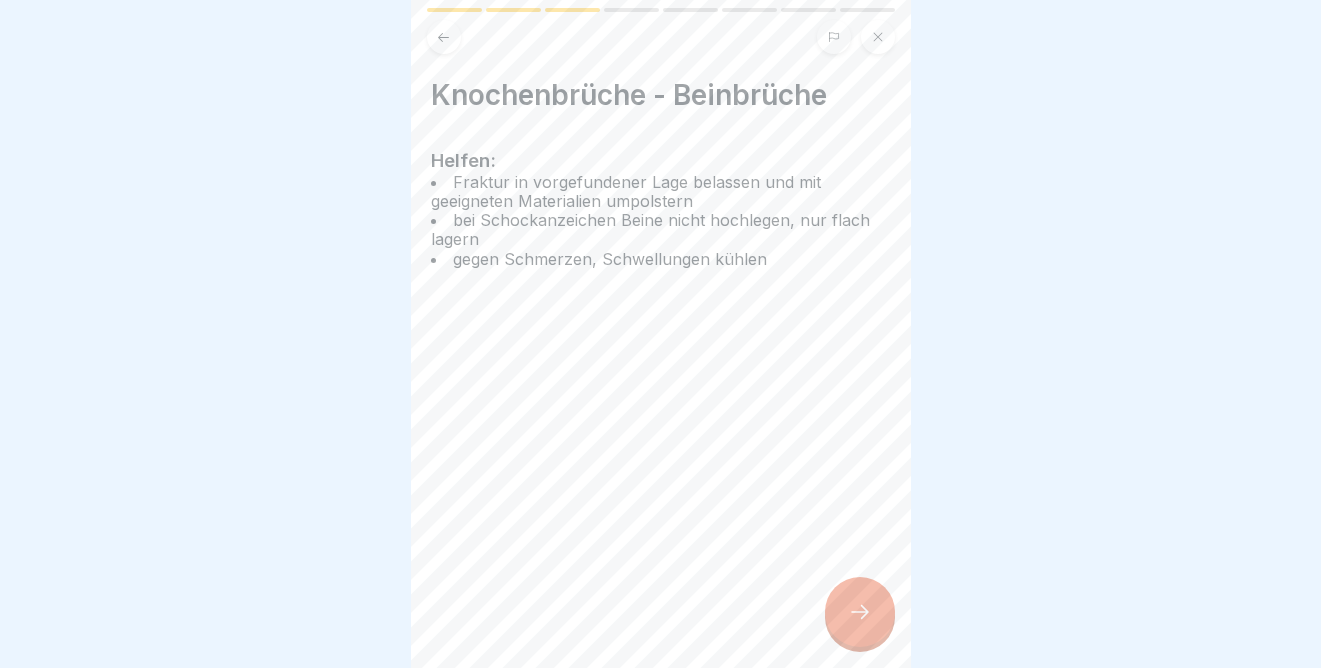 click 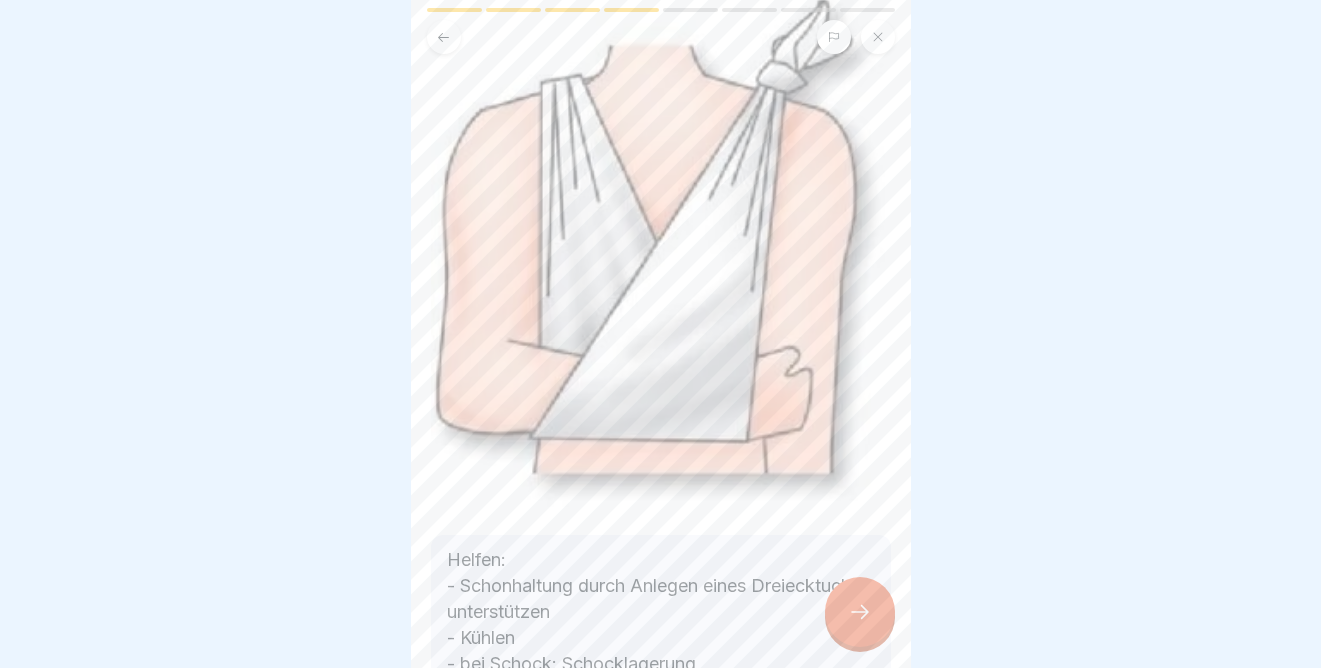 scroll, scrollTop: 272, scrollLeft: 0, axis: vertical 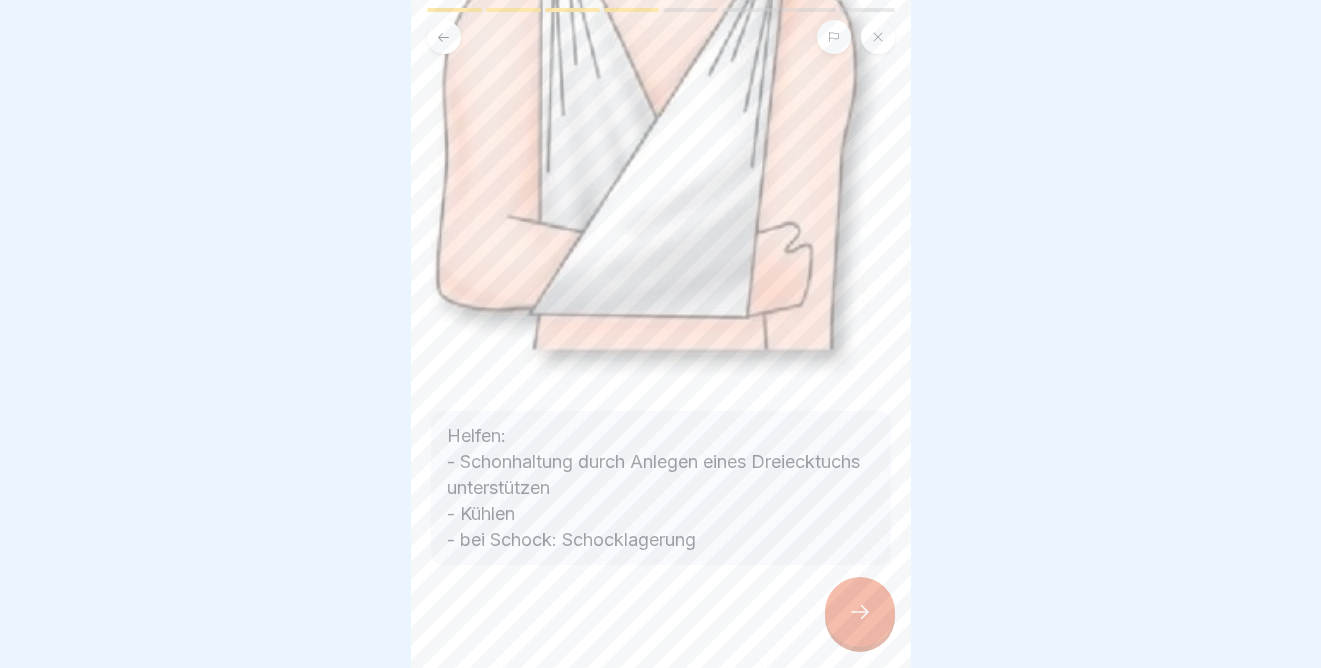 click 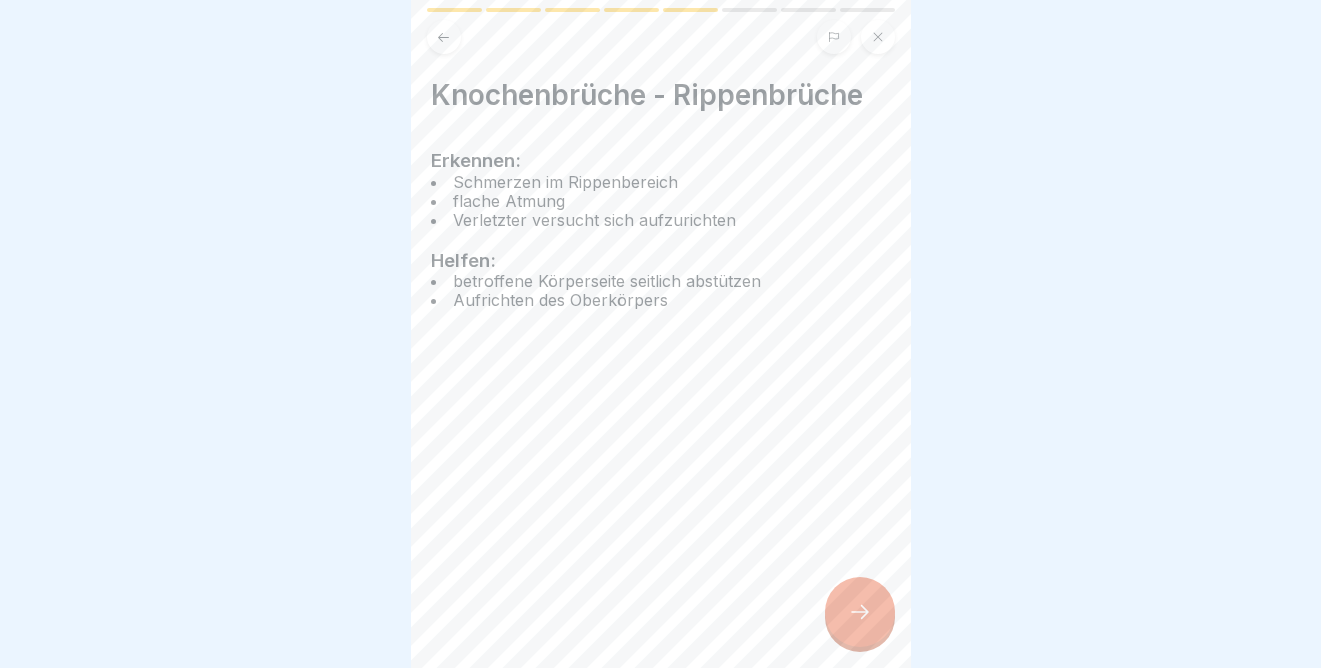 click at bounding box center [444, 37] 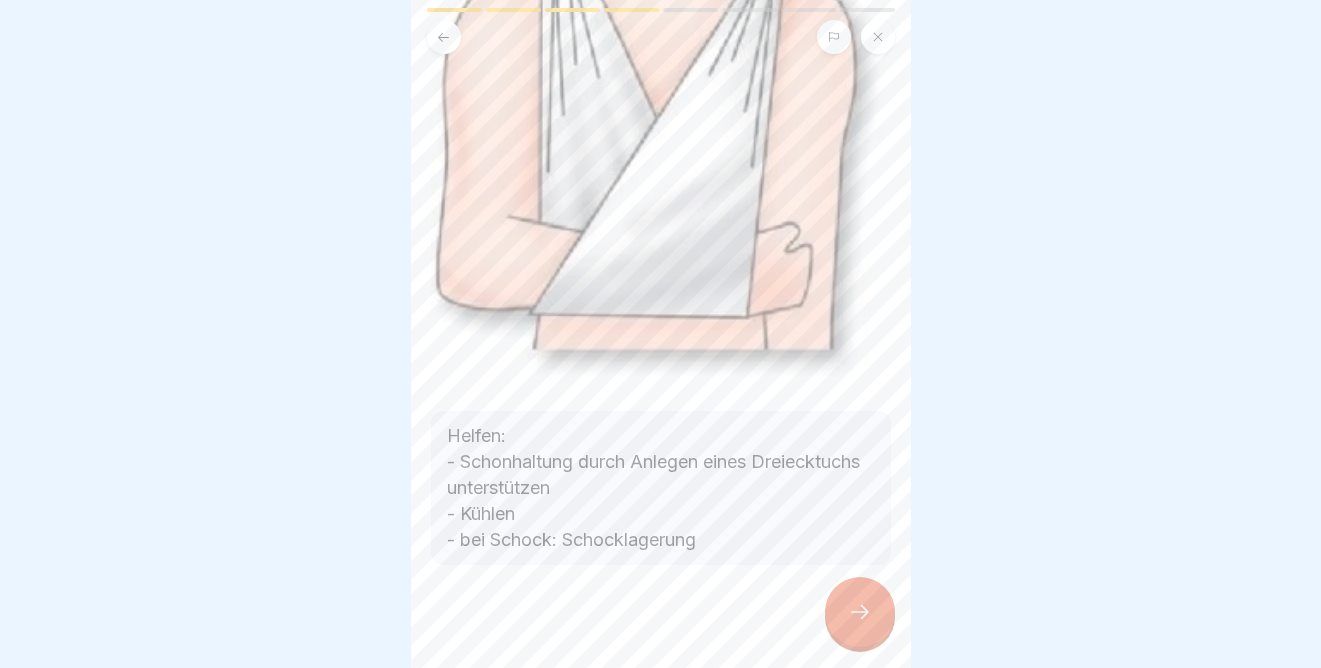 click 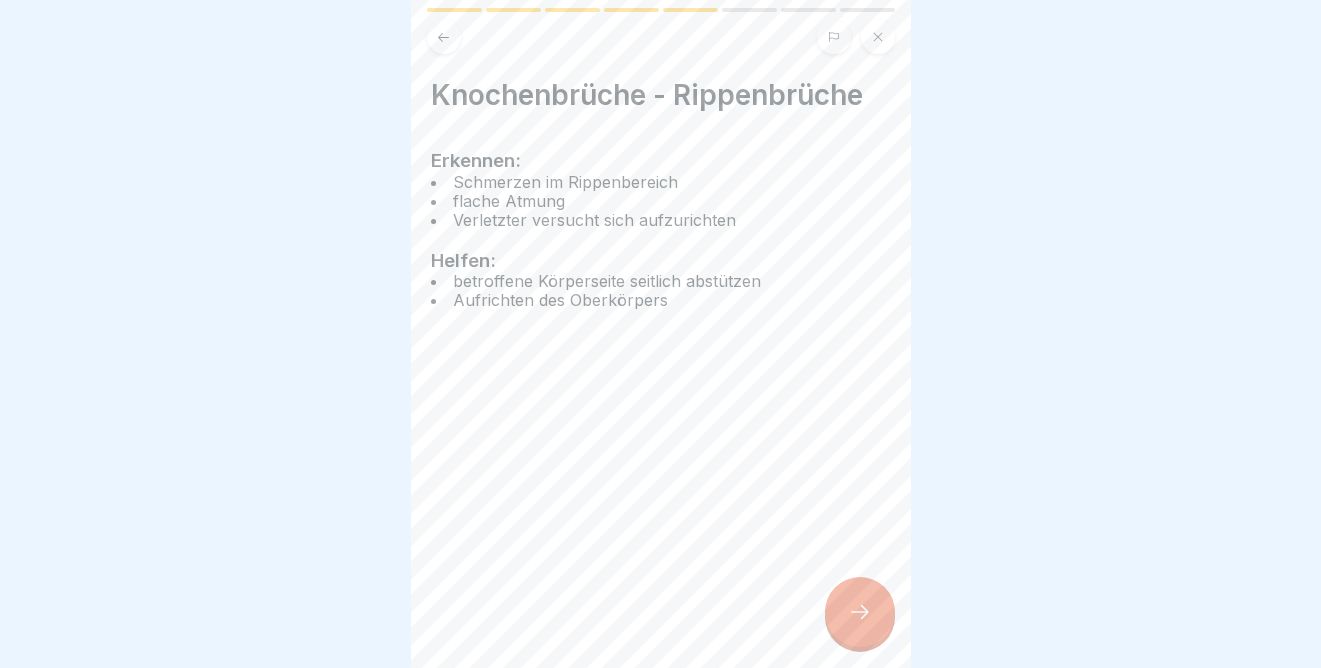 click 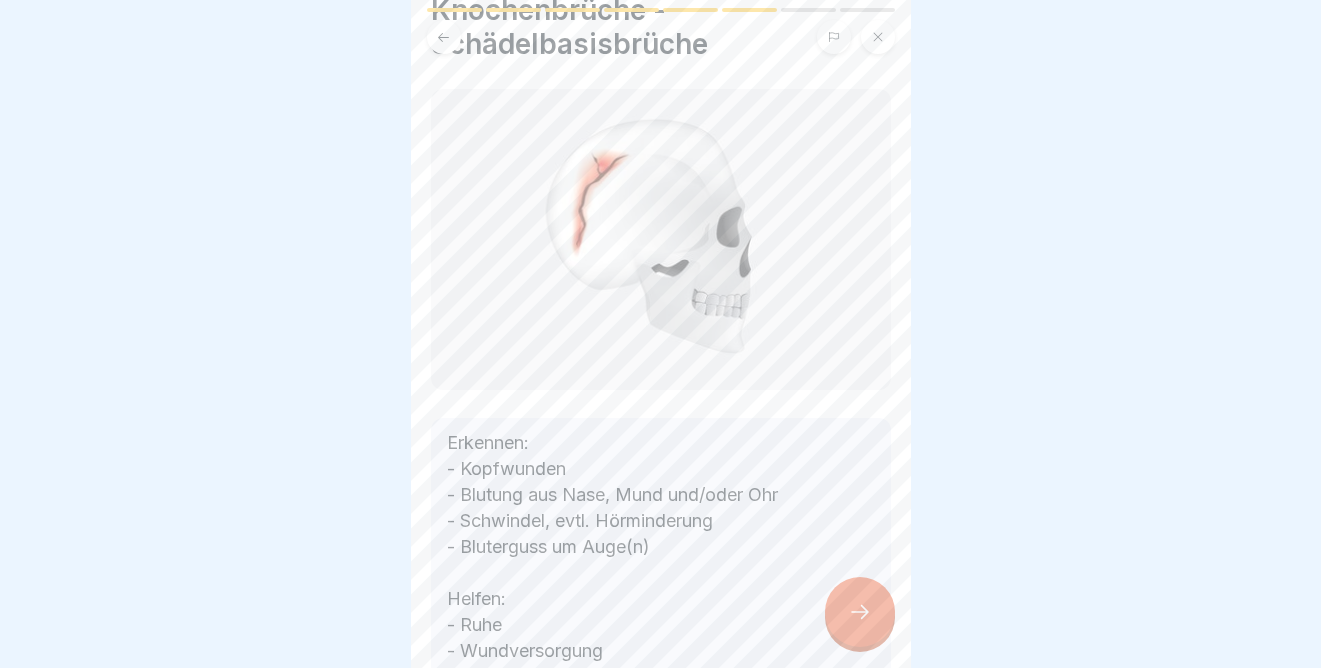 scroll, scrollTop: 255, scrollLeft: 0, axis: vertical 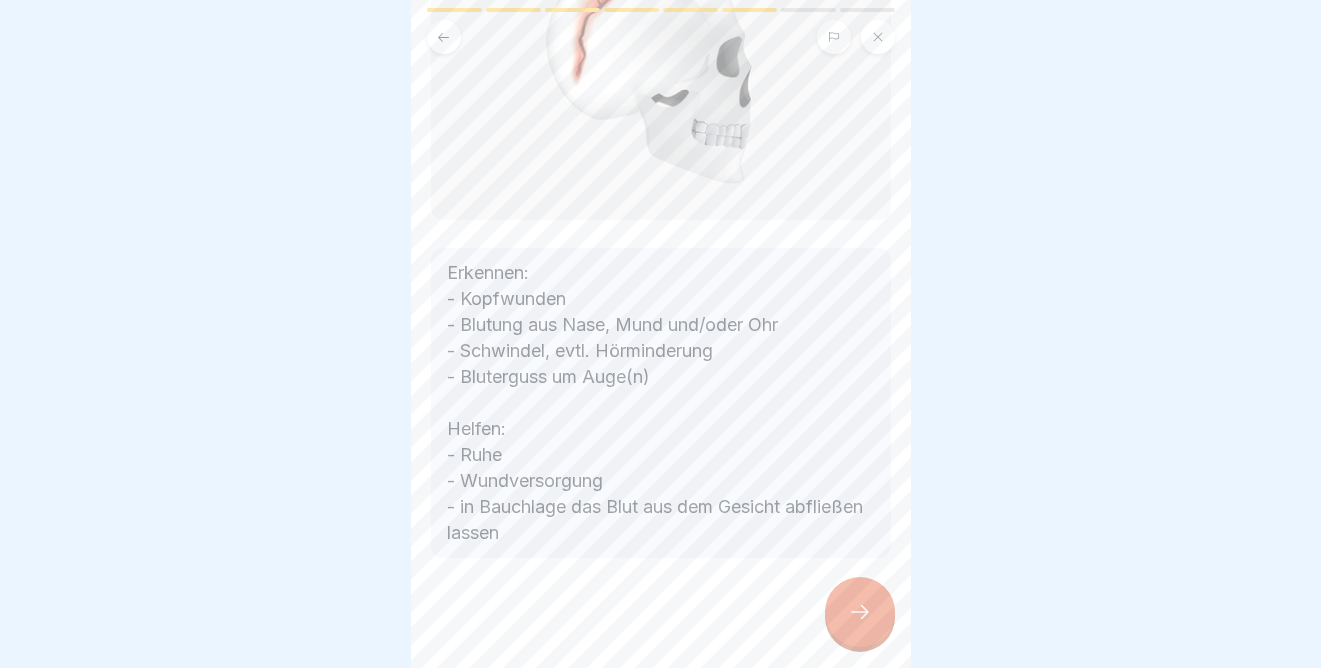 click at bounding box center (860, 612) 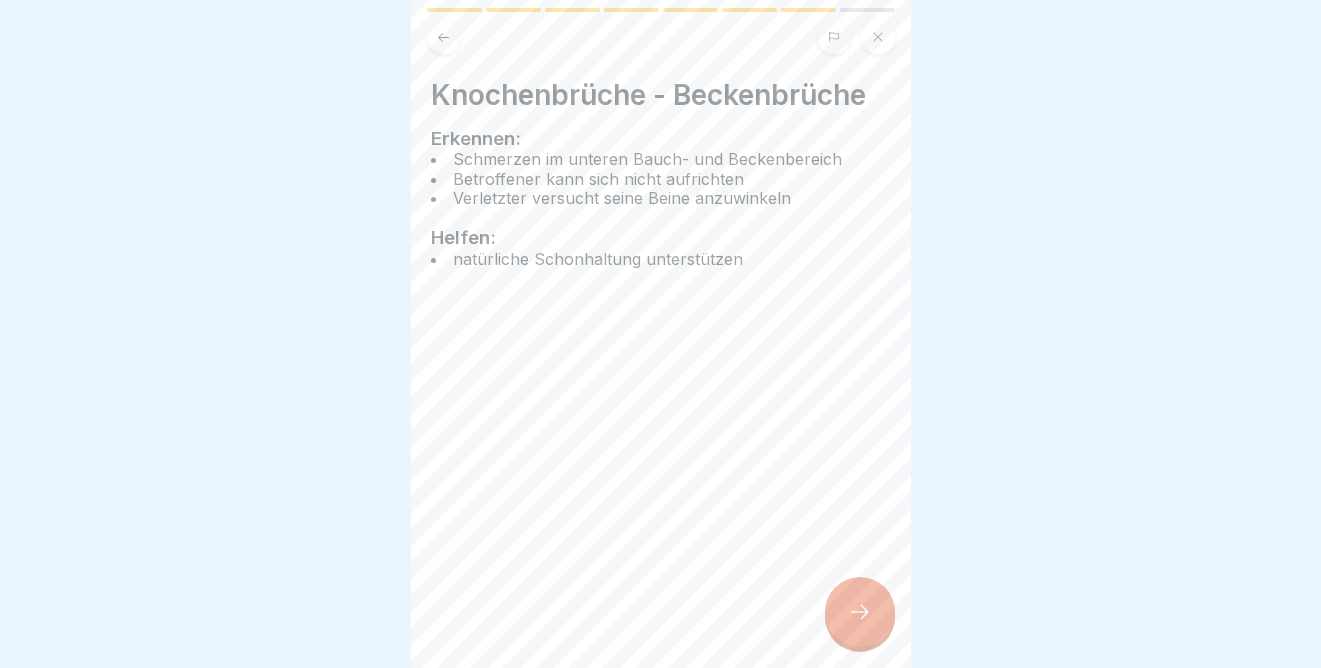 click 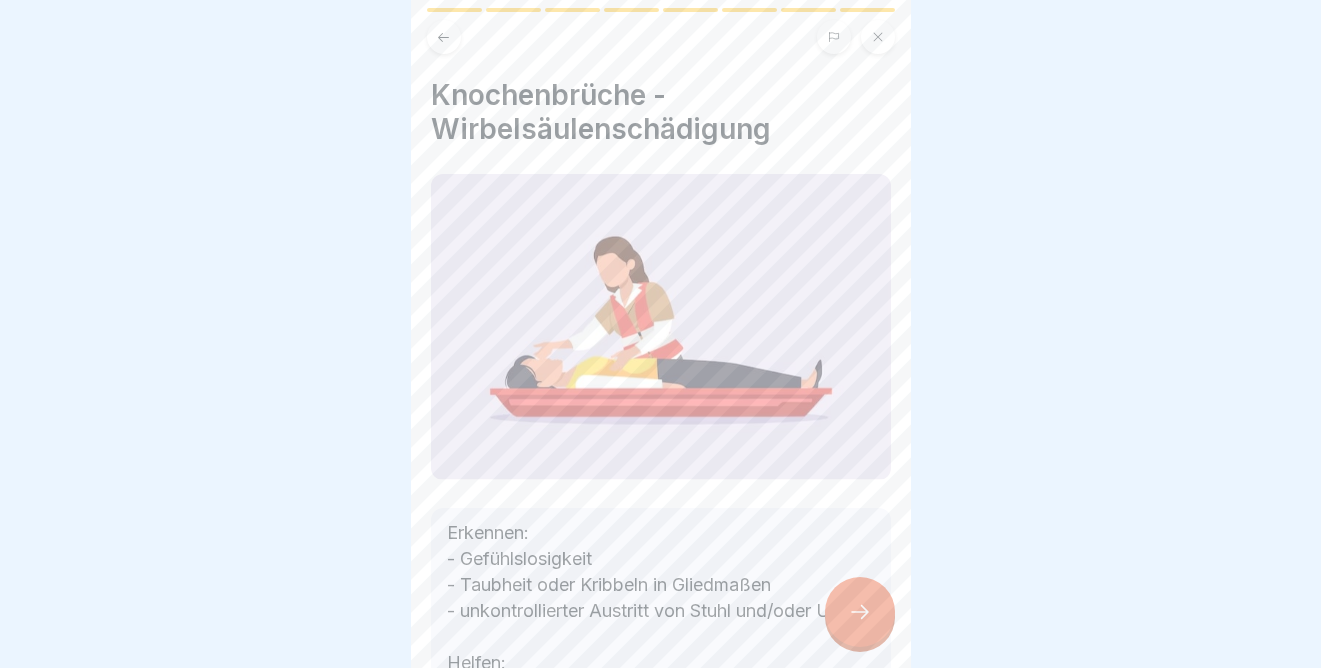 click 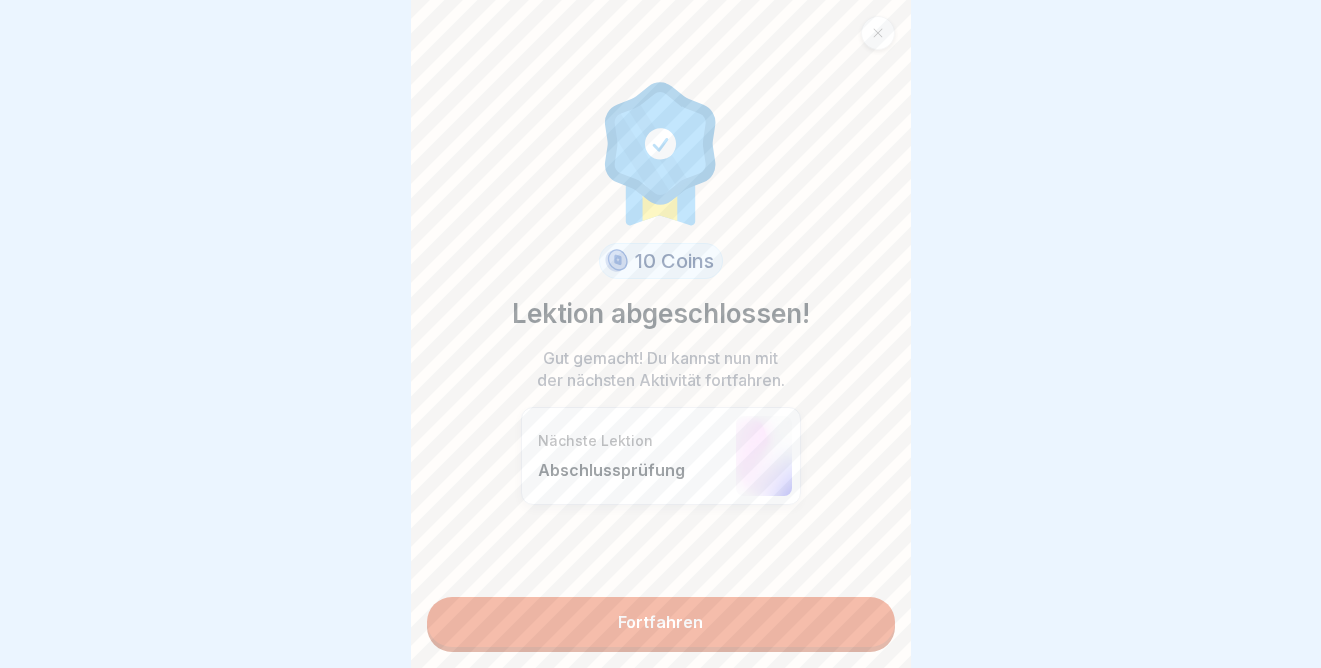 click on "Fortfahren" at bounding box center [661, 622] 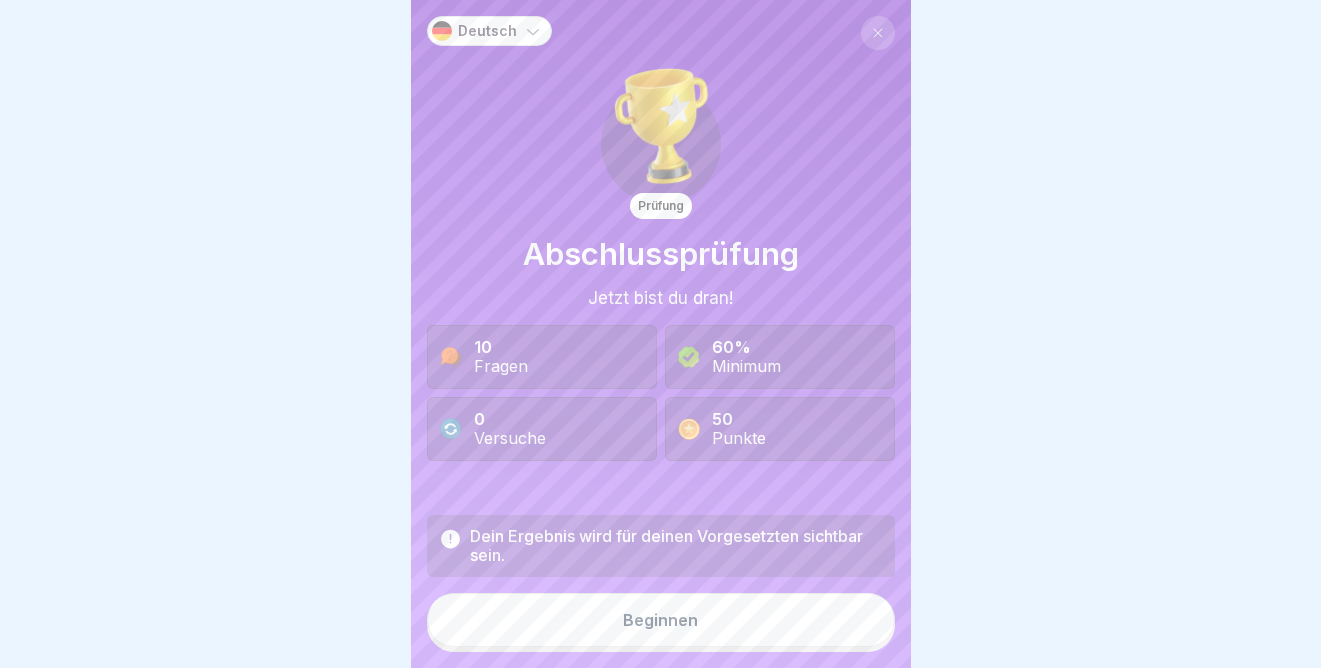 click on "Beginnen" at bounding box center (660, 620) 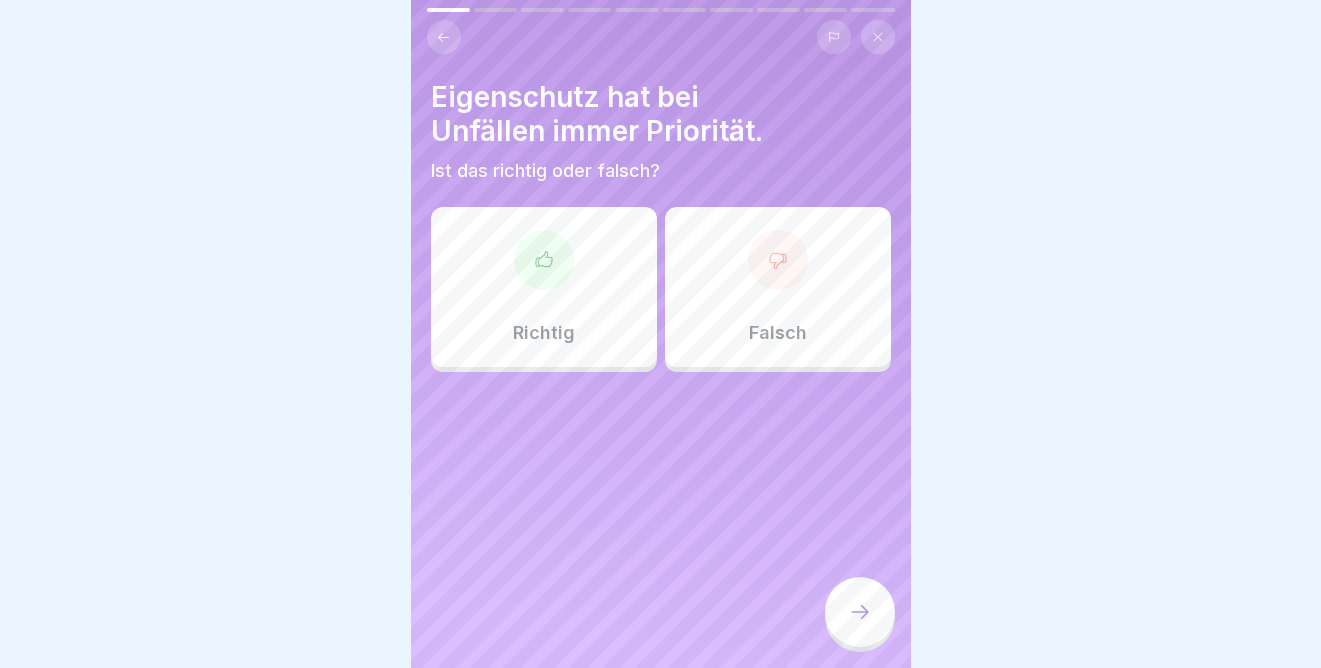 click at bounding box center (544, 260) 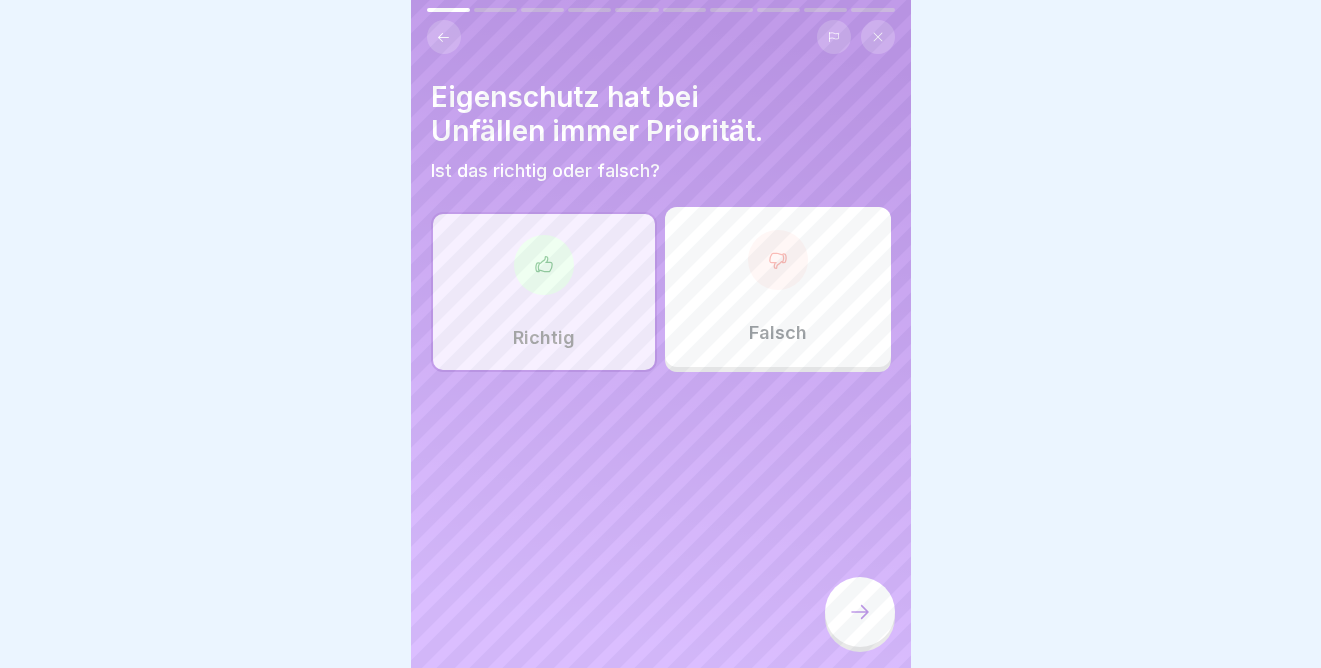 click 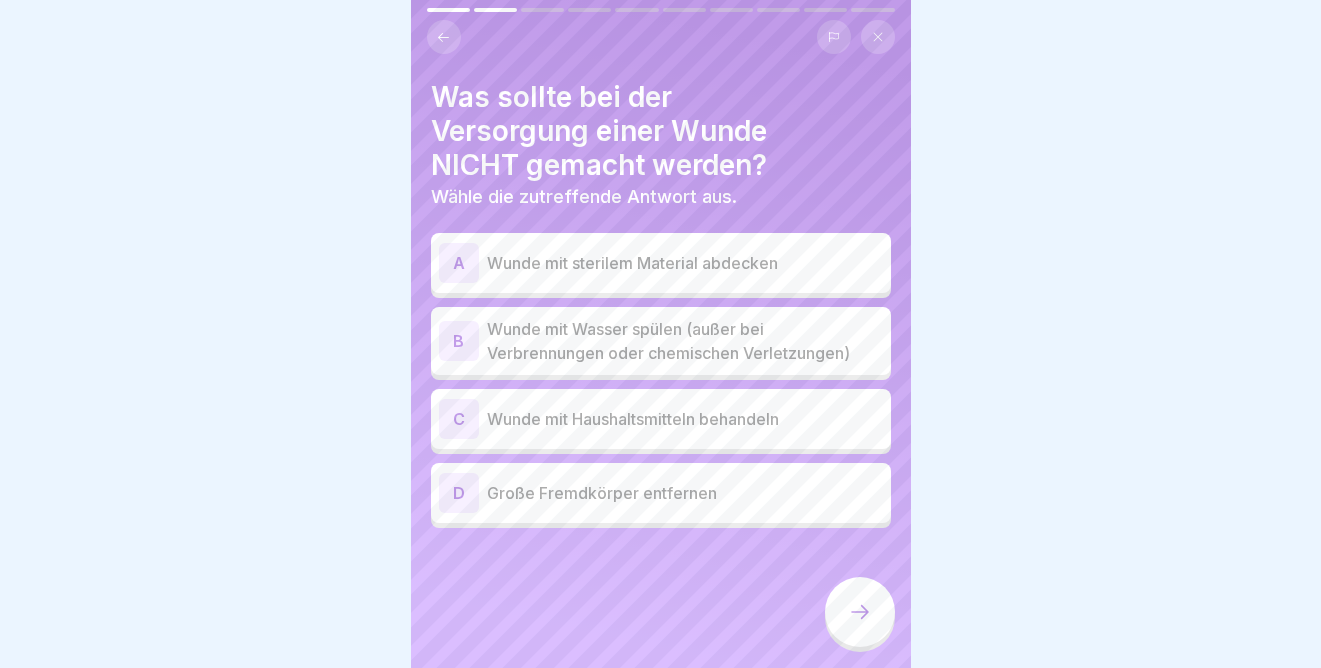 click on "Große Fremdkörper entfernen" at bounding box center (685, 493) 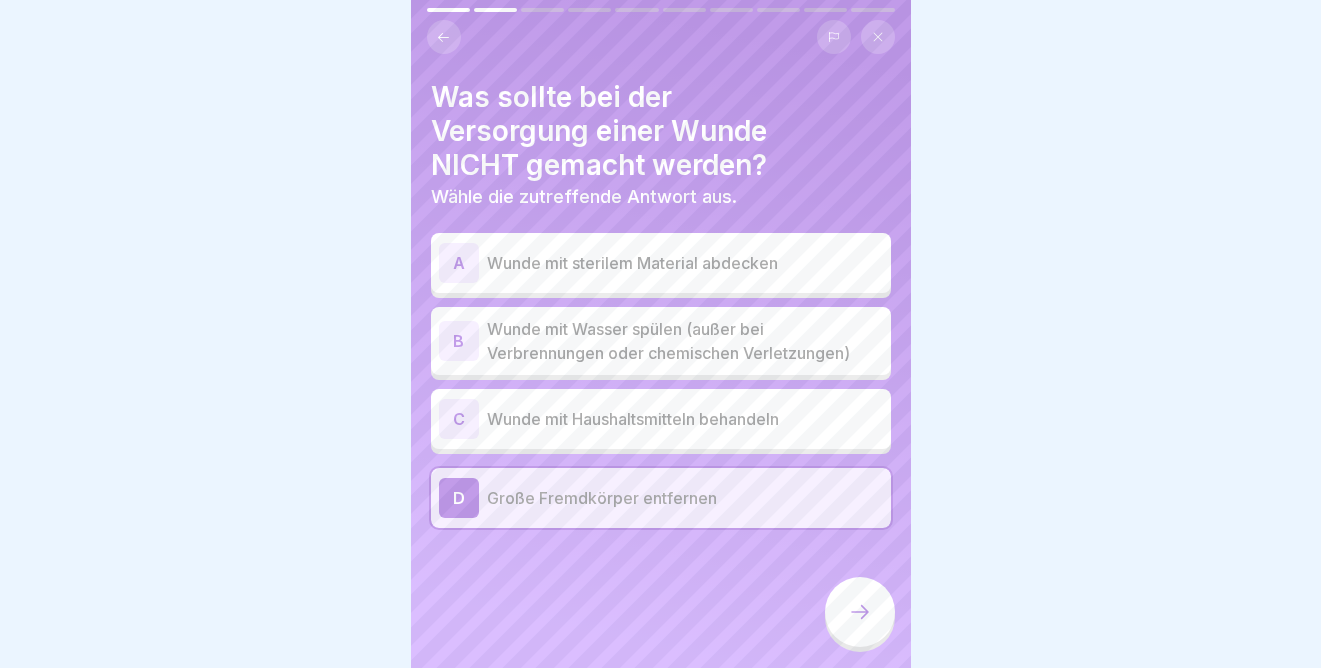 click on "Wunde mit Wasser spülen (außer bei Verbrennungen oder chemischen Verletzungen)" at bounding box center (685, 341) 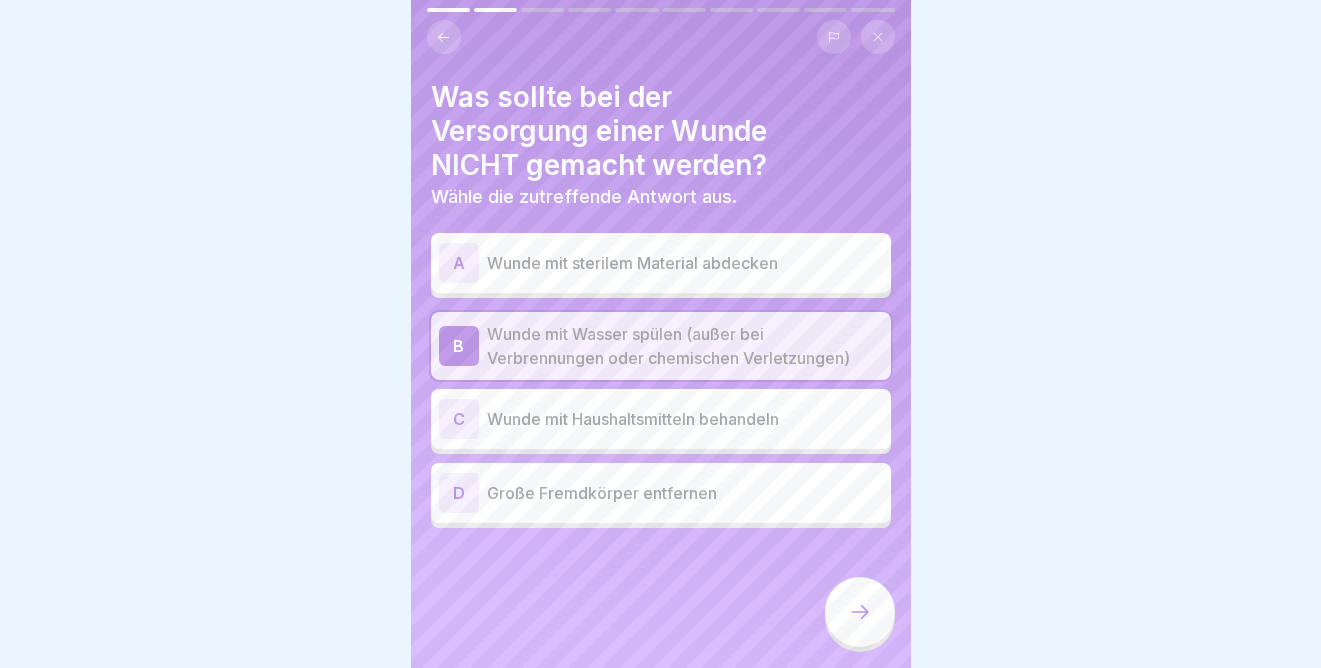 click on "D Große Fremdkörper entfernen" at bounding box center [661, 493] 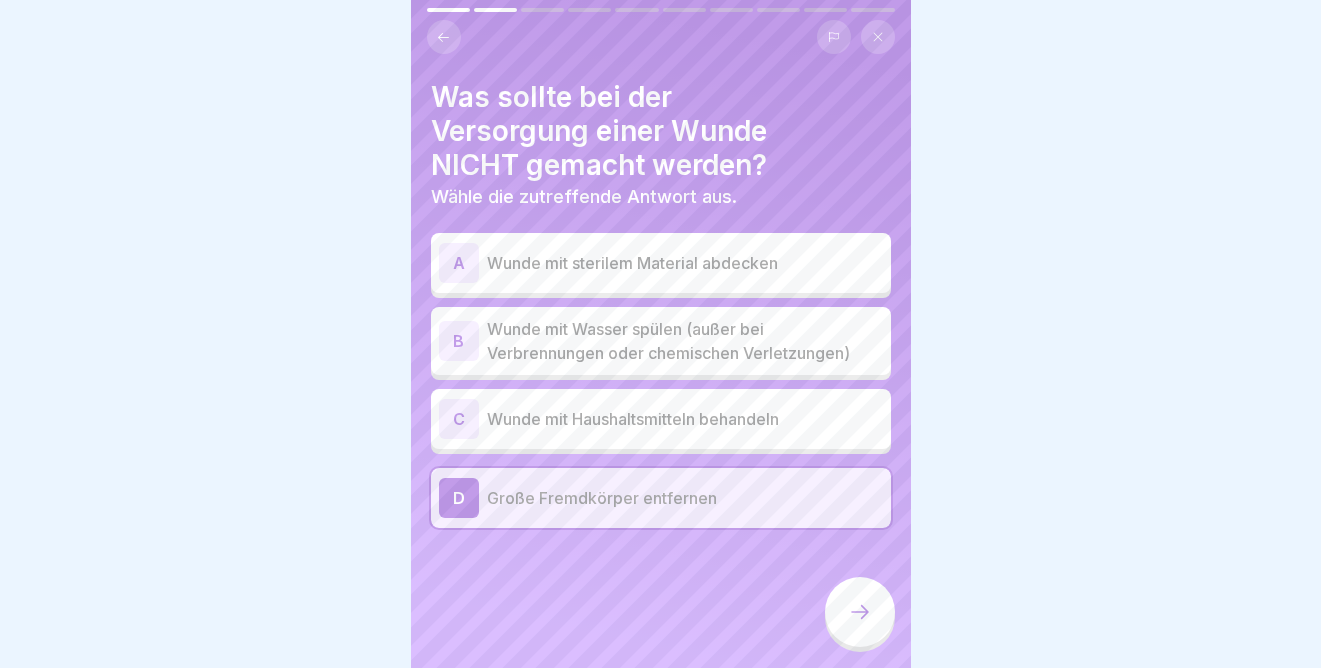click 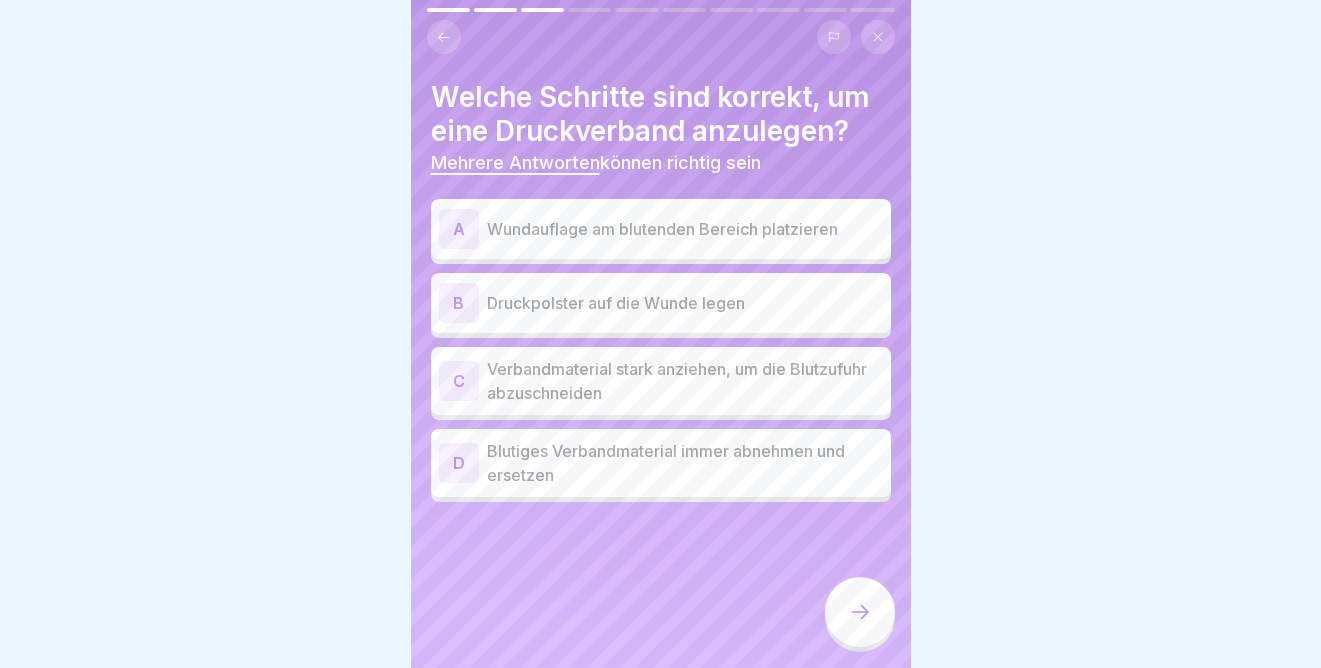 click on "Wundauflage am blutenden Bereich platzieren" at bounding box center [685, 229] 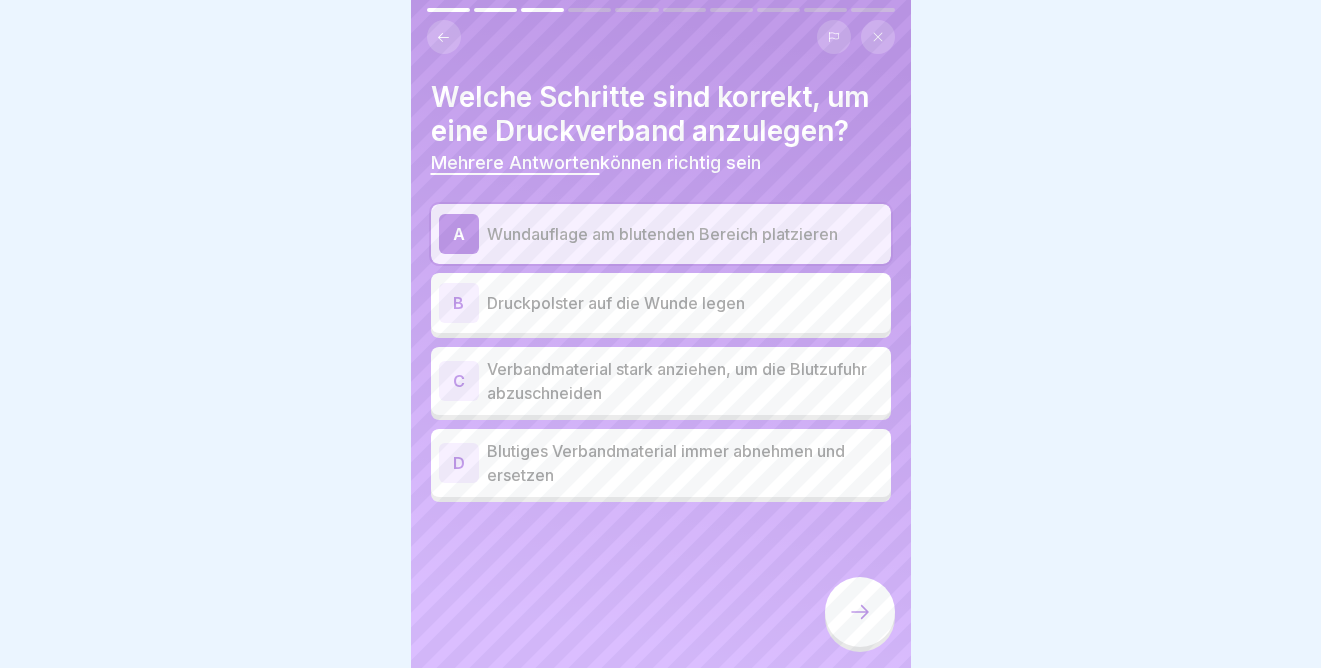 click on "Blutiges Verbandmaterial immer abnehmen und ersetzen" at bounding box center (685, 463) 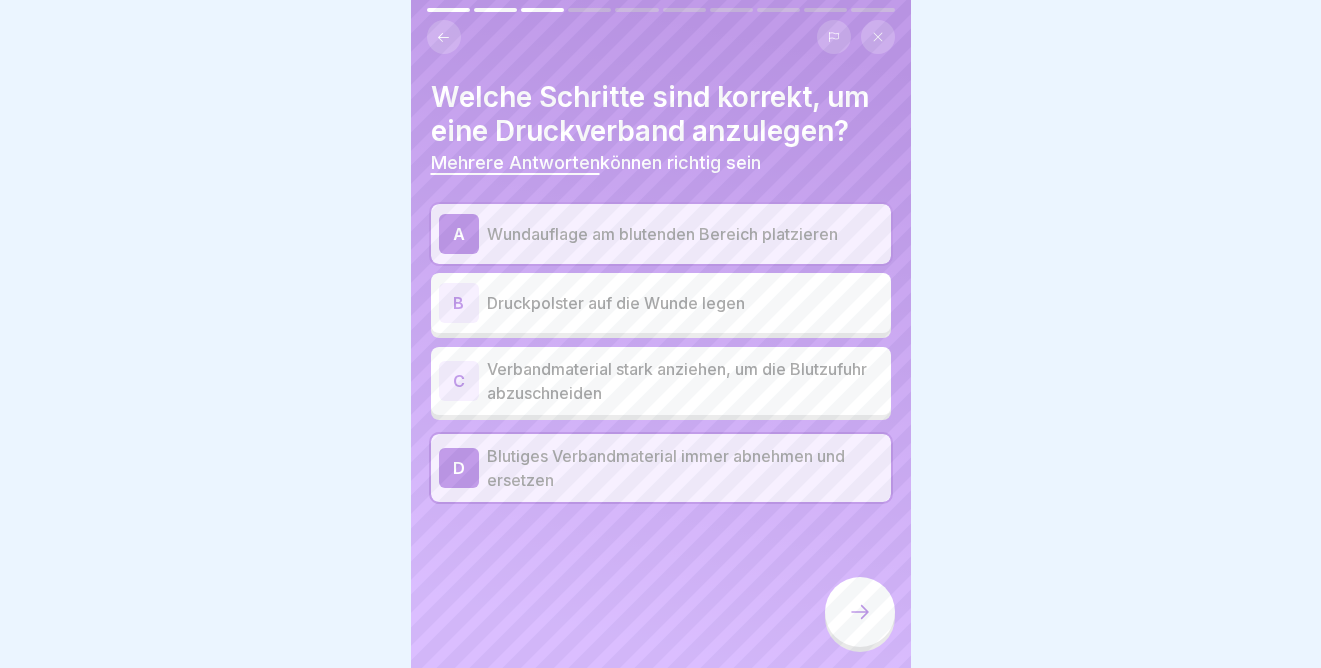click 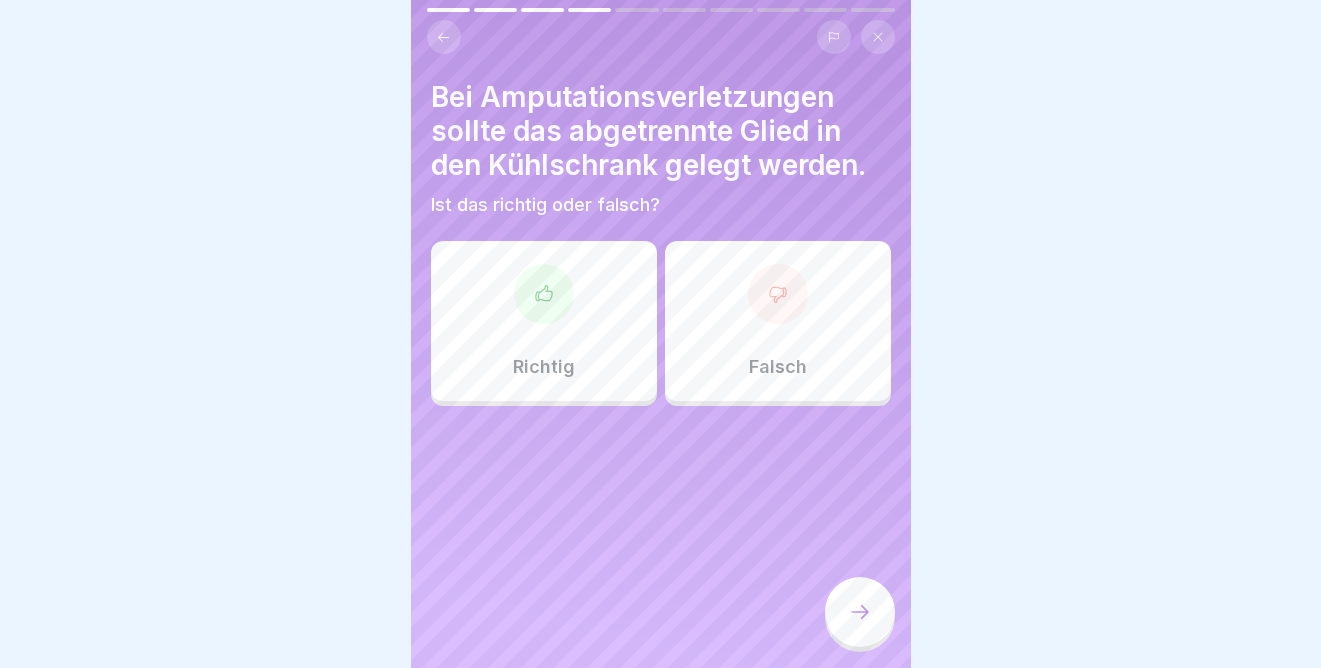 click at bounding box center (544, 294) 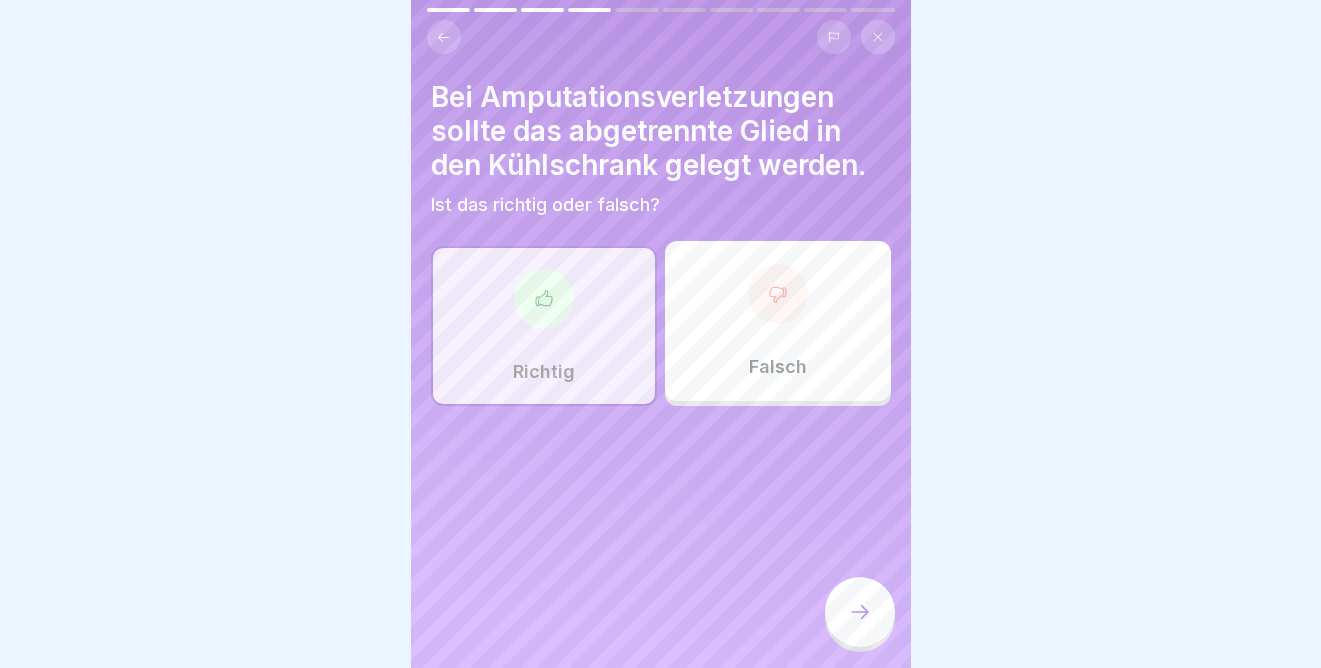 click 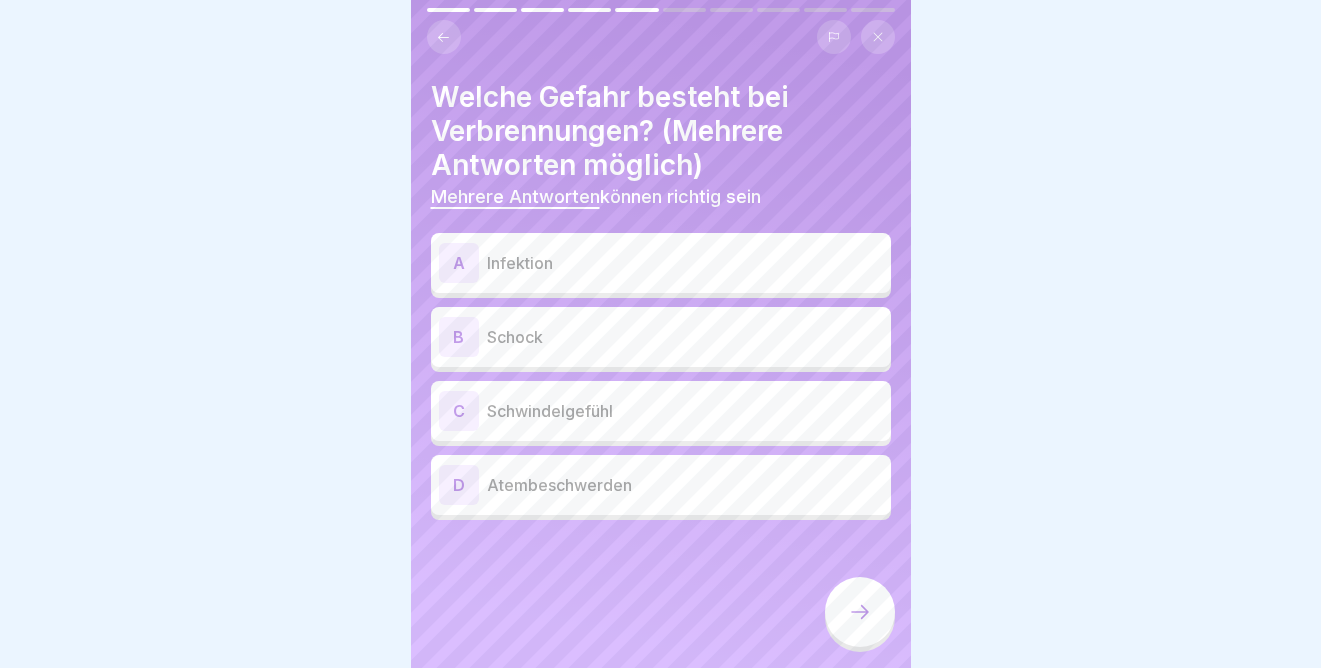 click on "Schock" at bounding box center (685, 337) 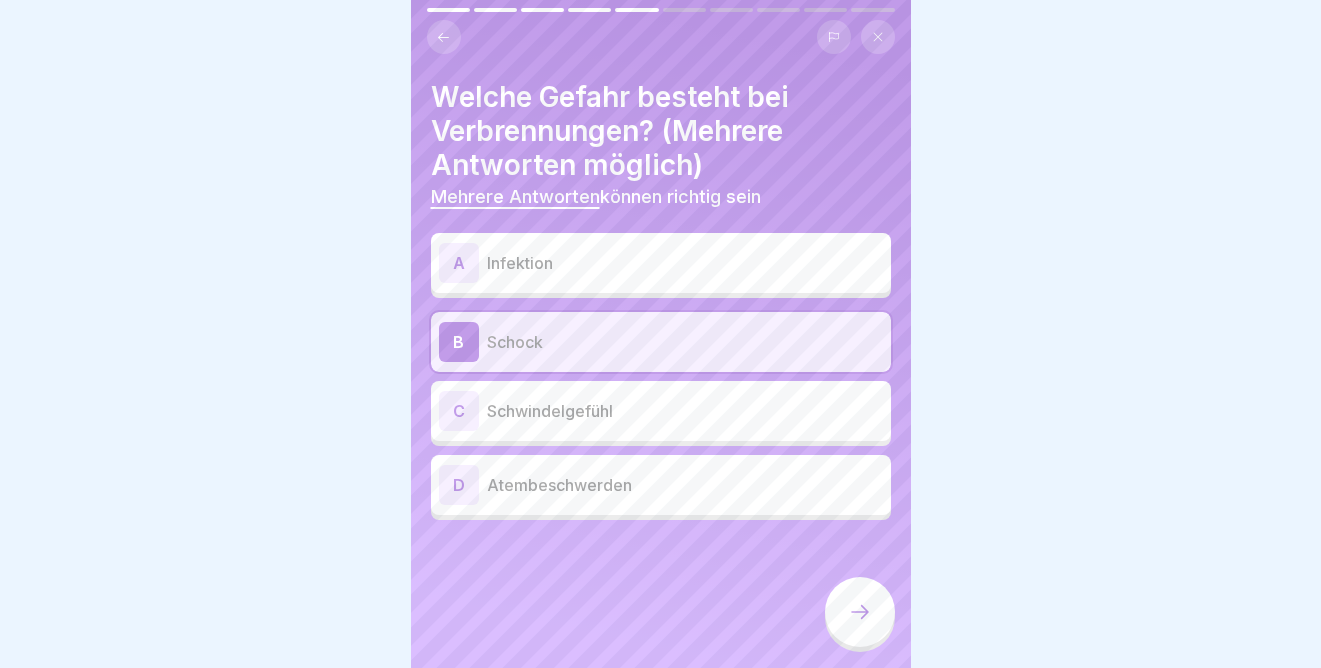 click on "Atembeschwerden" at bounding box center [685, 485] 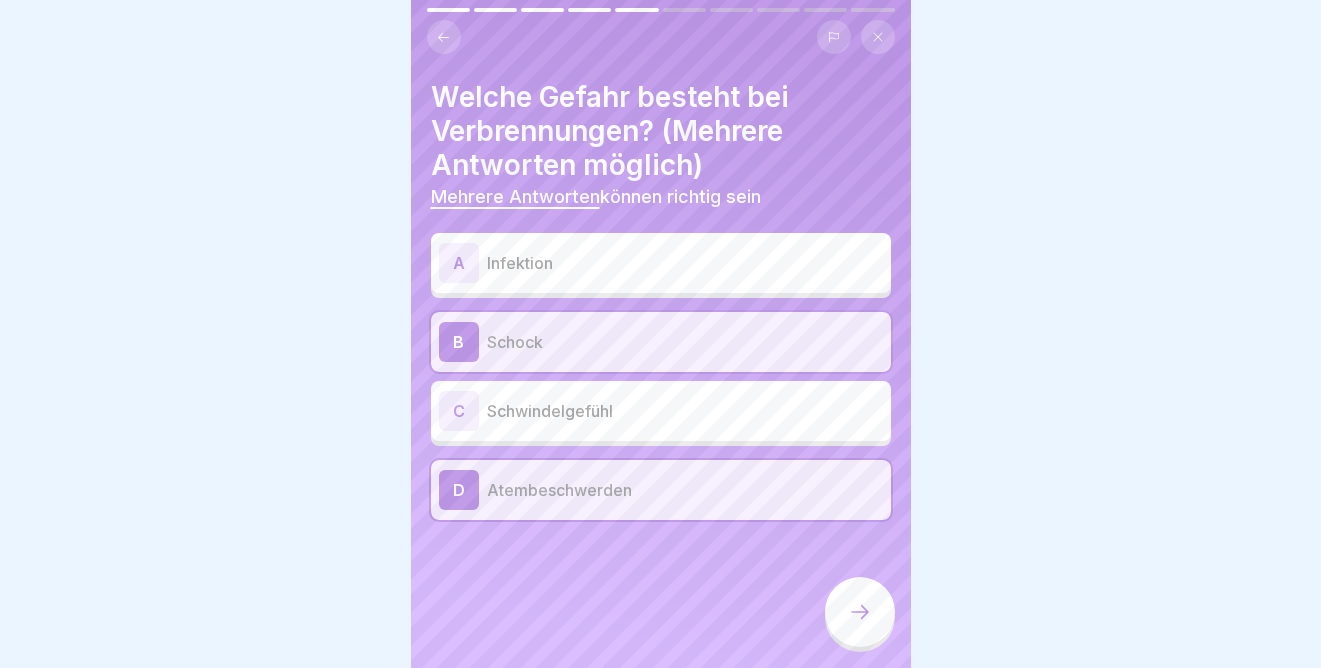 click on "A Infektion" at bounding box center (661, 263) 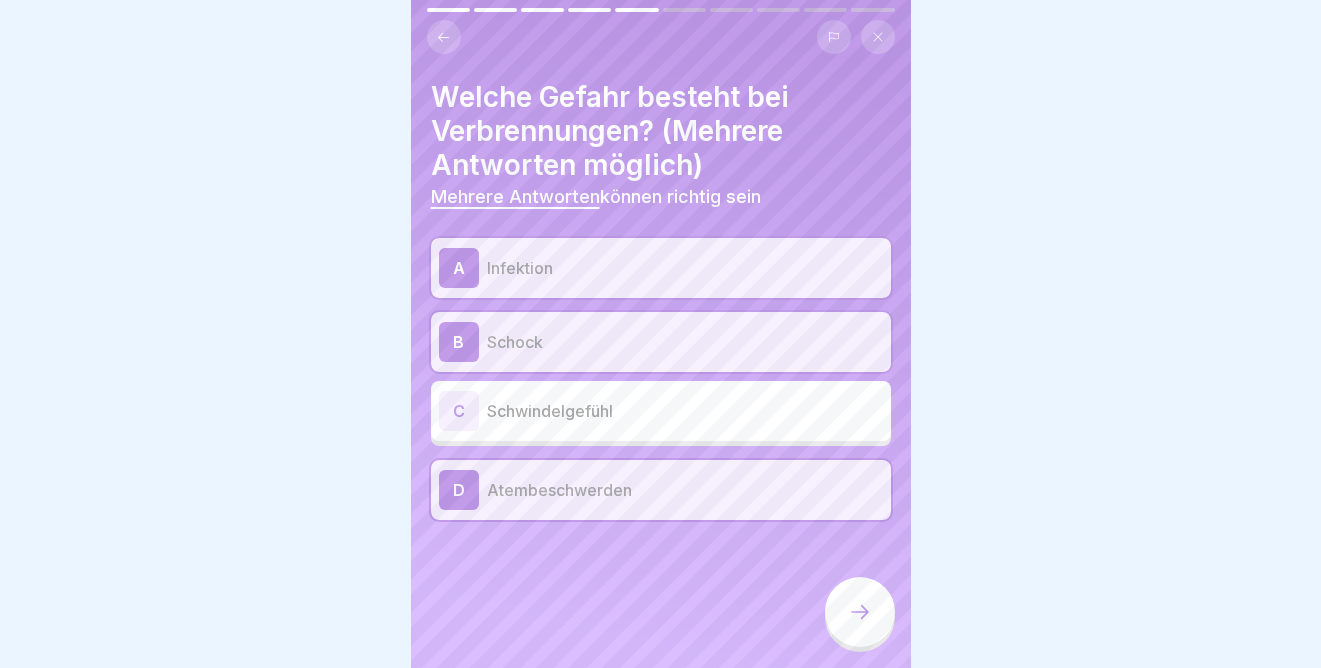 click 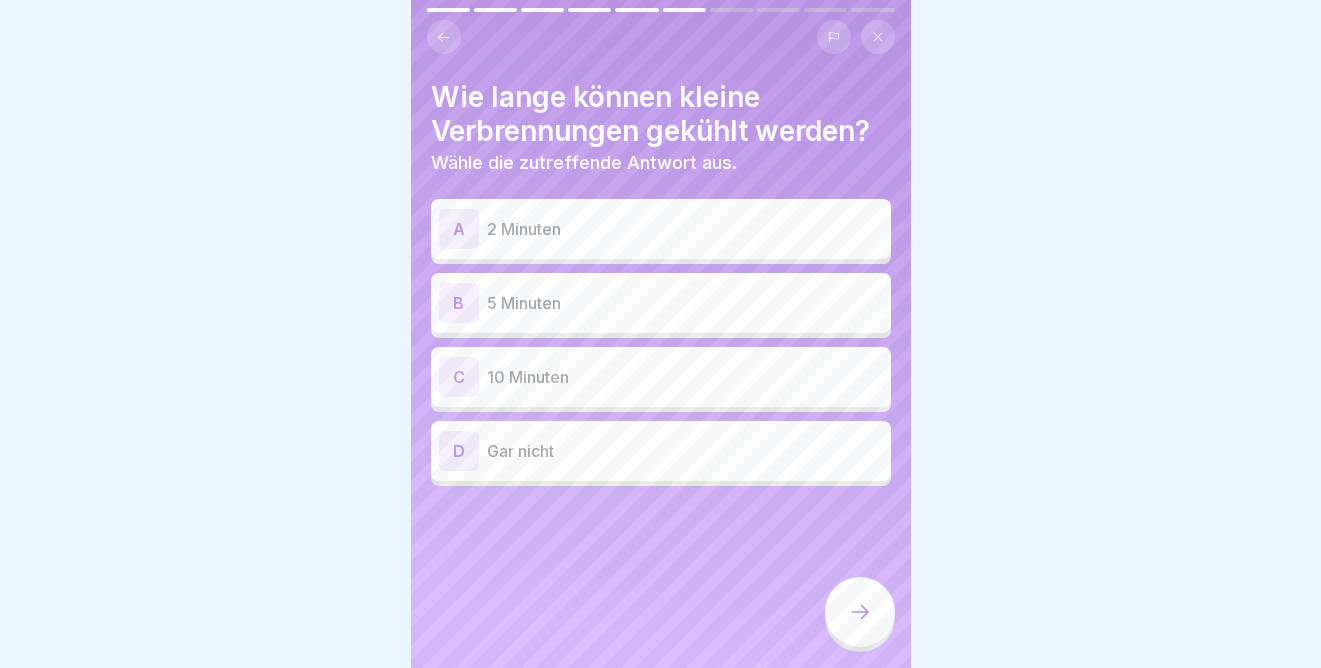 click on "2 Minuten" at bounding box center [685, 229] 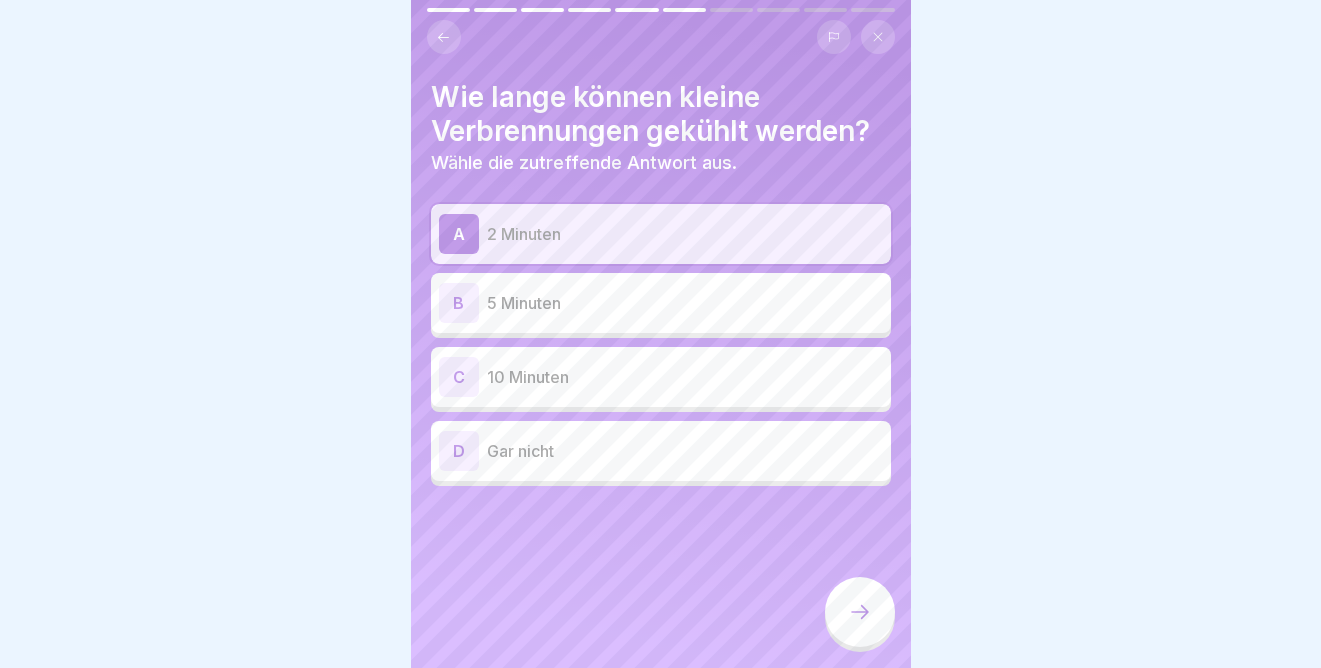 click on "5 Minuten" at bounding box center (685, 303) 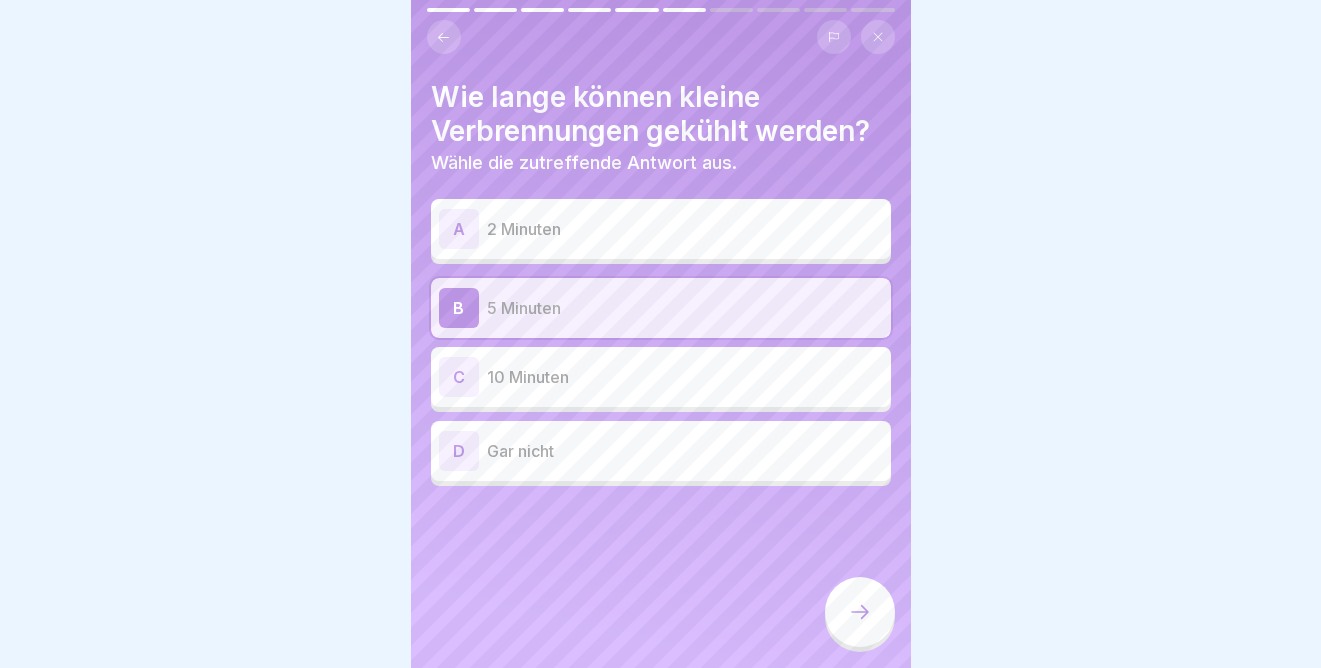 click on "A 2 Minuten" at bounding box center (661, 229) 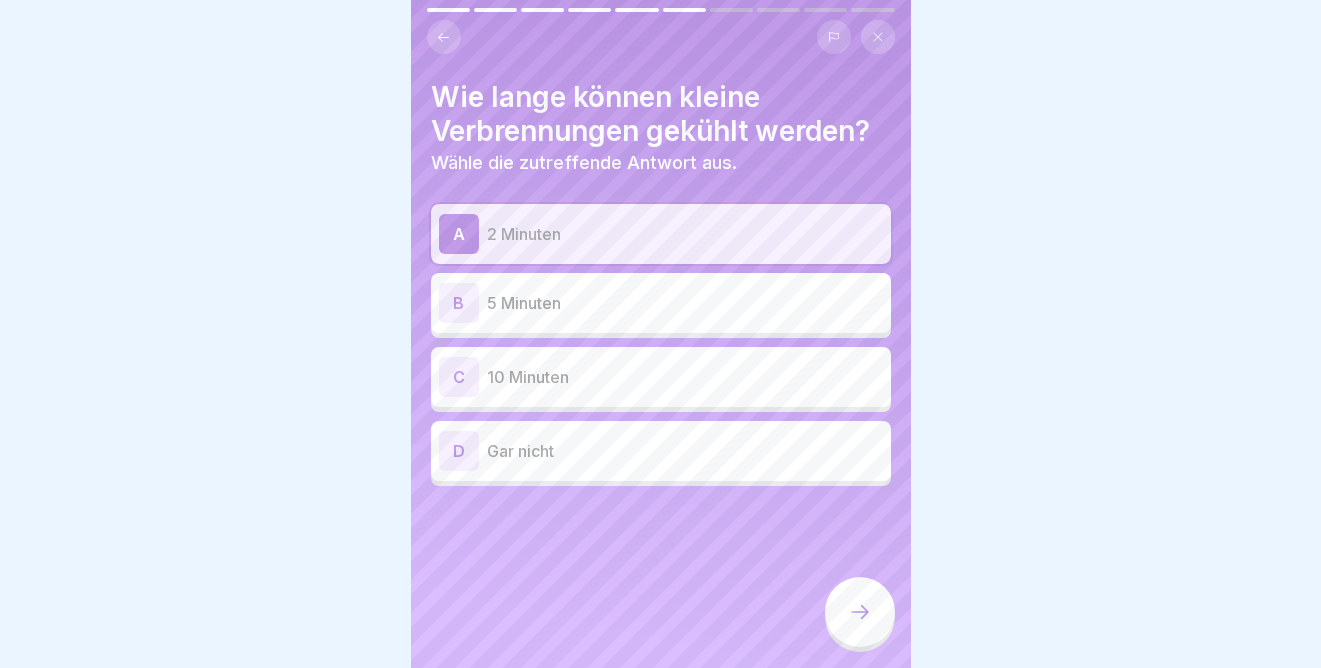 click on "Gar nicht" at bounding box center [685, 451] 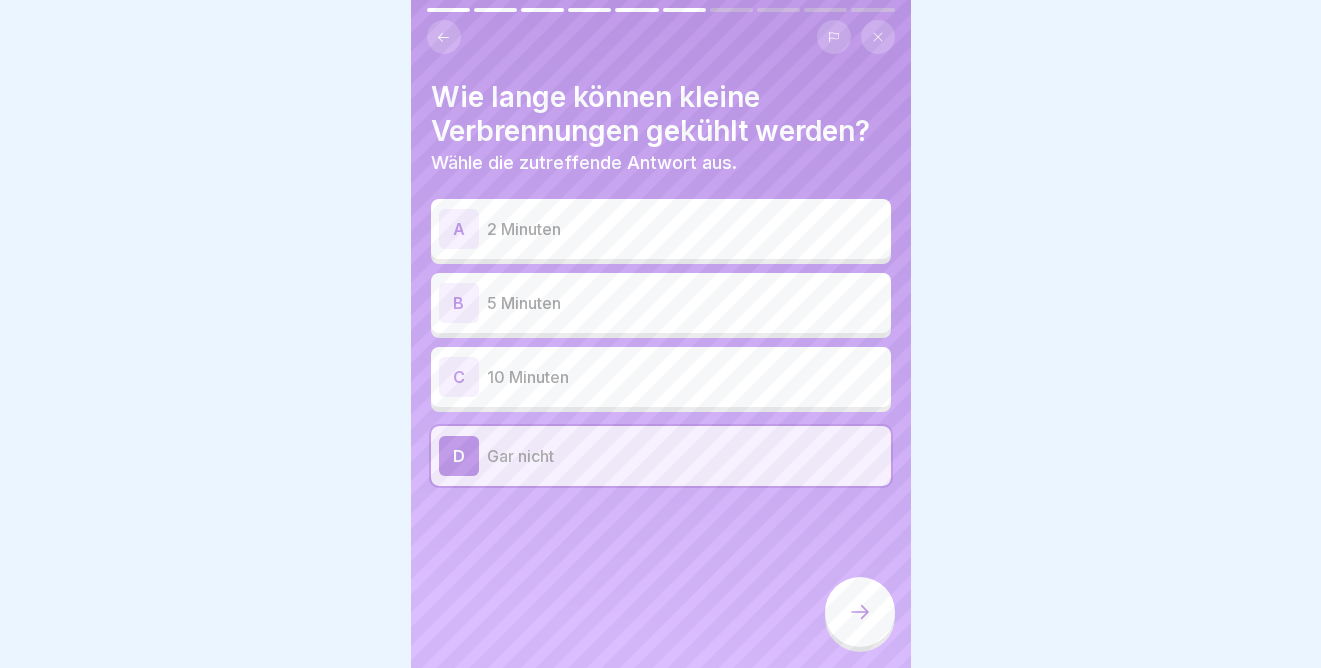 click on "2 Minuten" at bounding box center (685, 229) 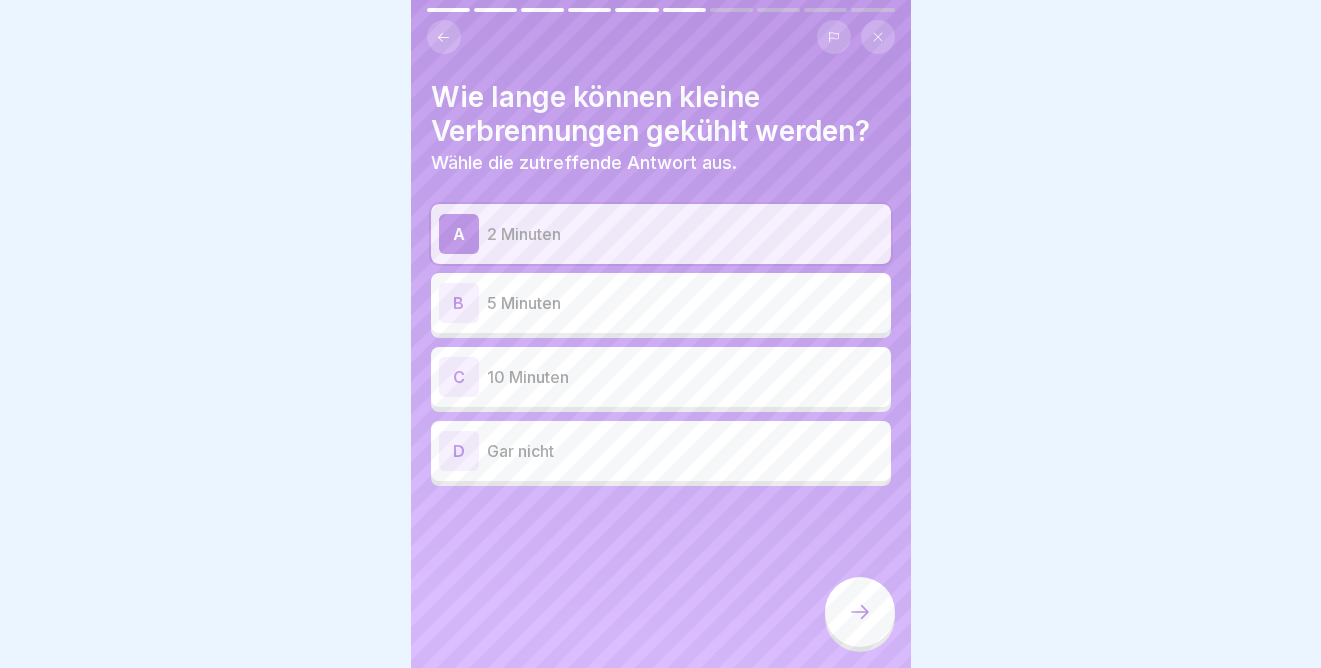 click at bounding box center (860, 612) 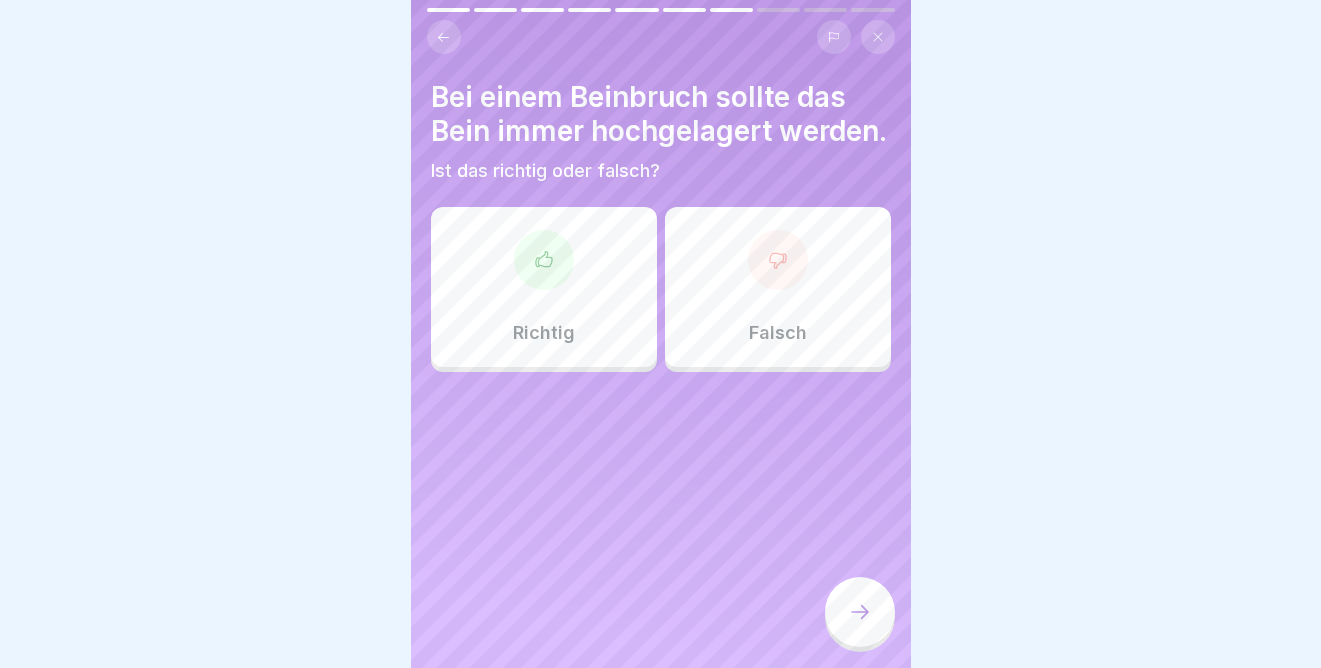 click on "Falsch" at bounding box center [778, 287] 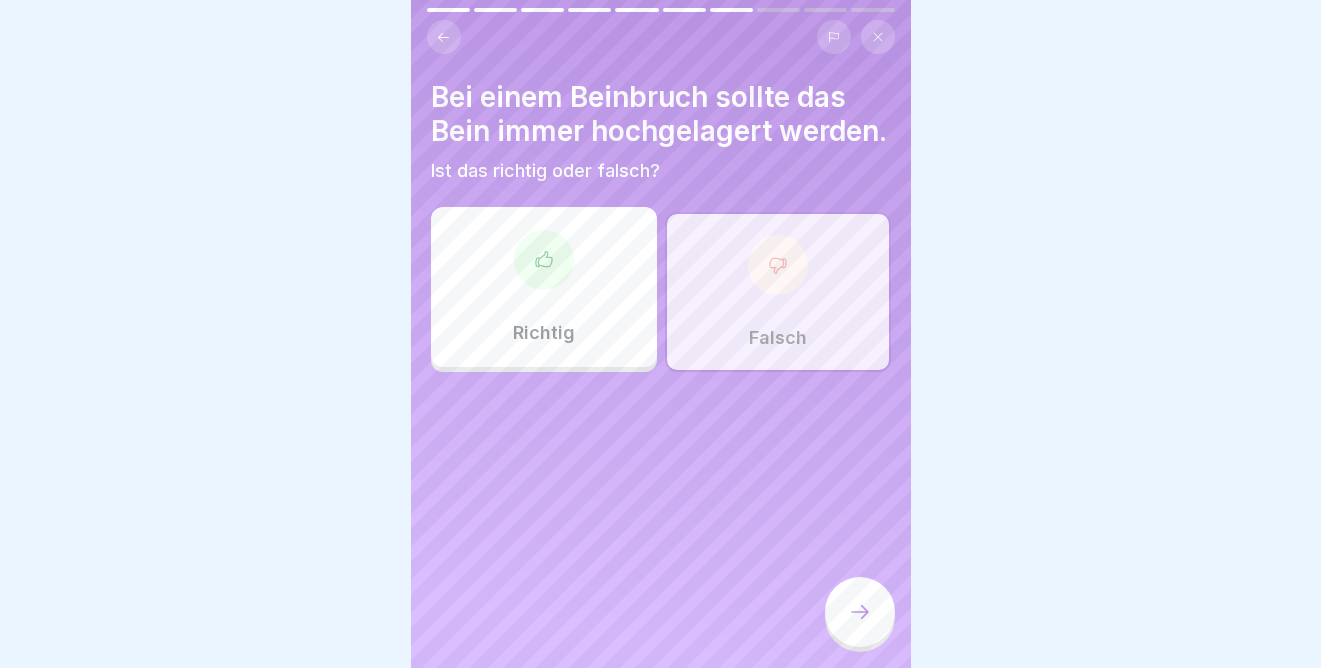 click 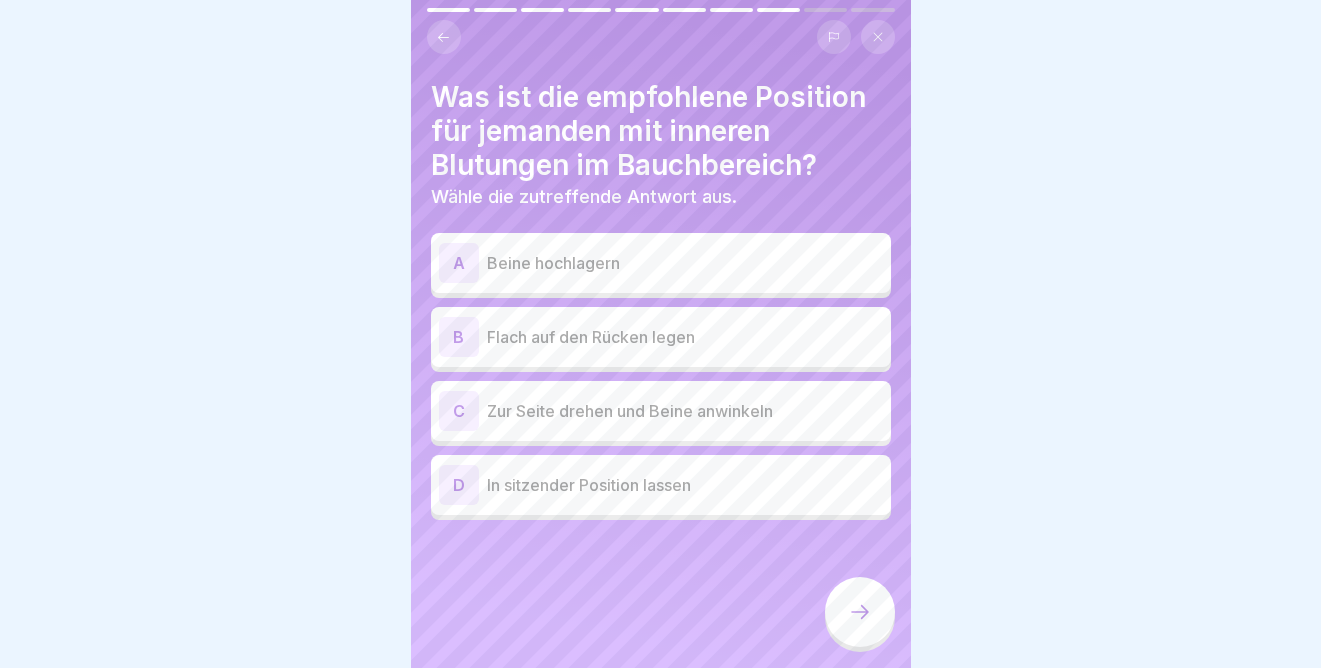 click on "Flach auf den Rücken legen" at bounding box center [685, 337] 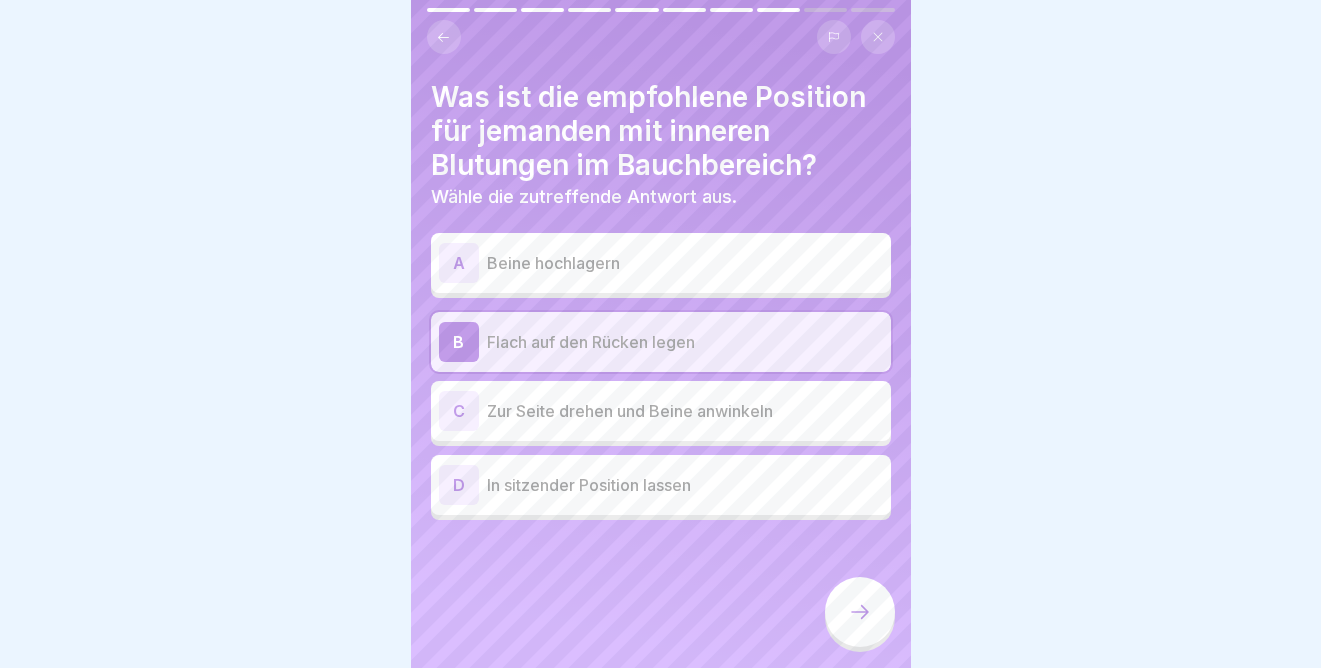click on "Zur Seite drehen und Beine anwinkeln" at bounding box center [685, 411] 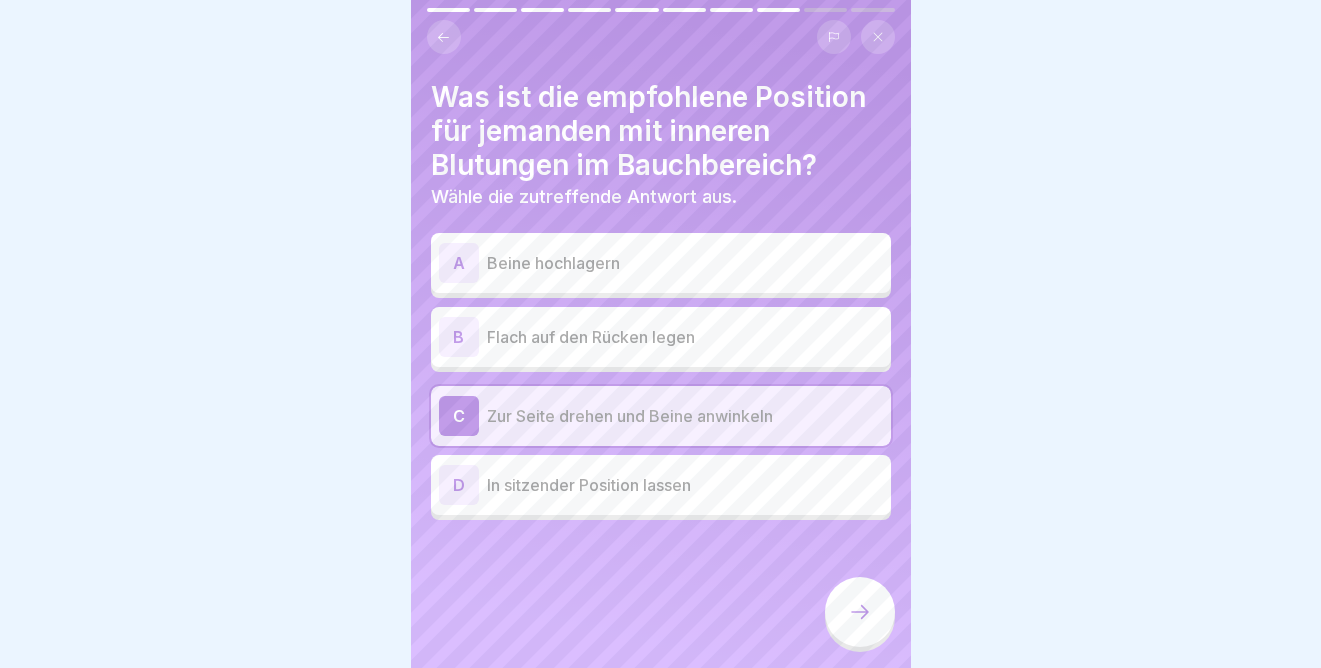 click at bounding box center (860, 612) 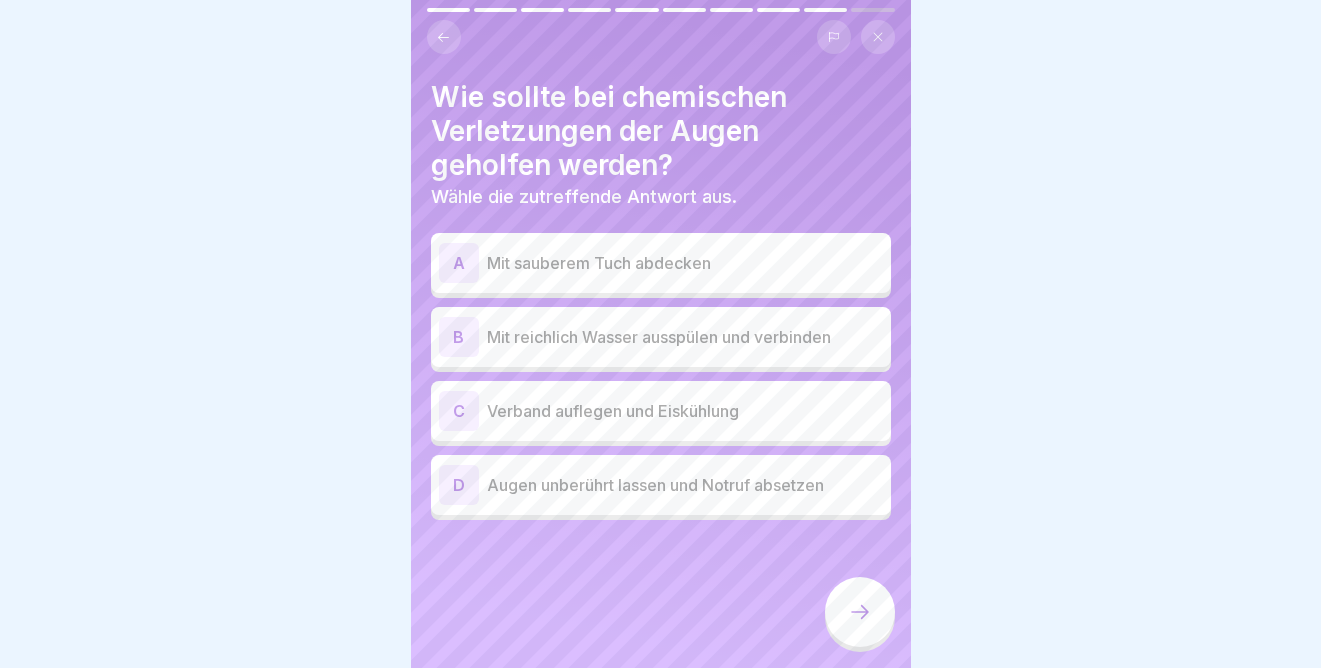 click on "Mit reichlich Wasser ausspülen und verbinden" at bounding box center [685, 337] 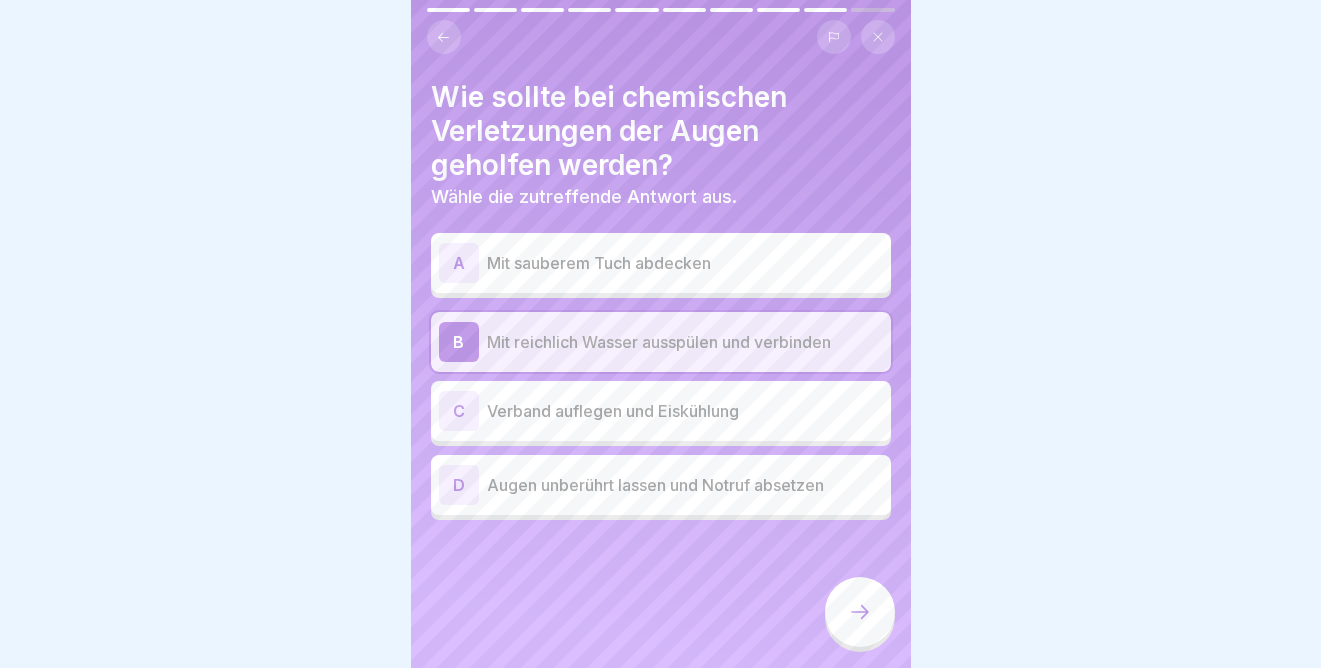 click 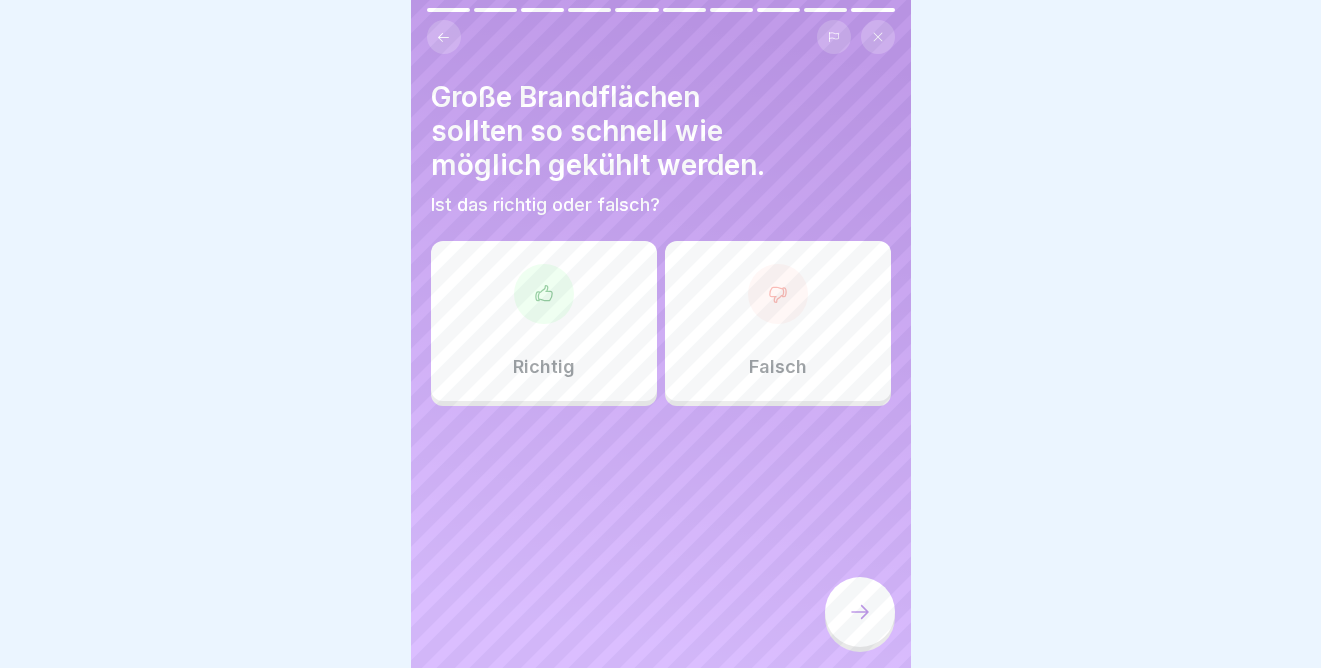 click on "Große Brandflächen sollten so schnell wie möglich gekühlt werden. Ist das richtig oder falsch? Richtig Falsch" at bounding box center [661, 334] 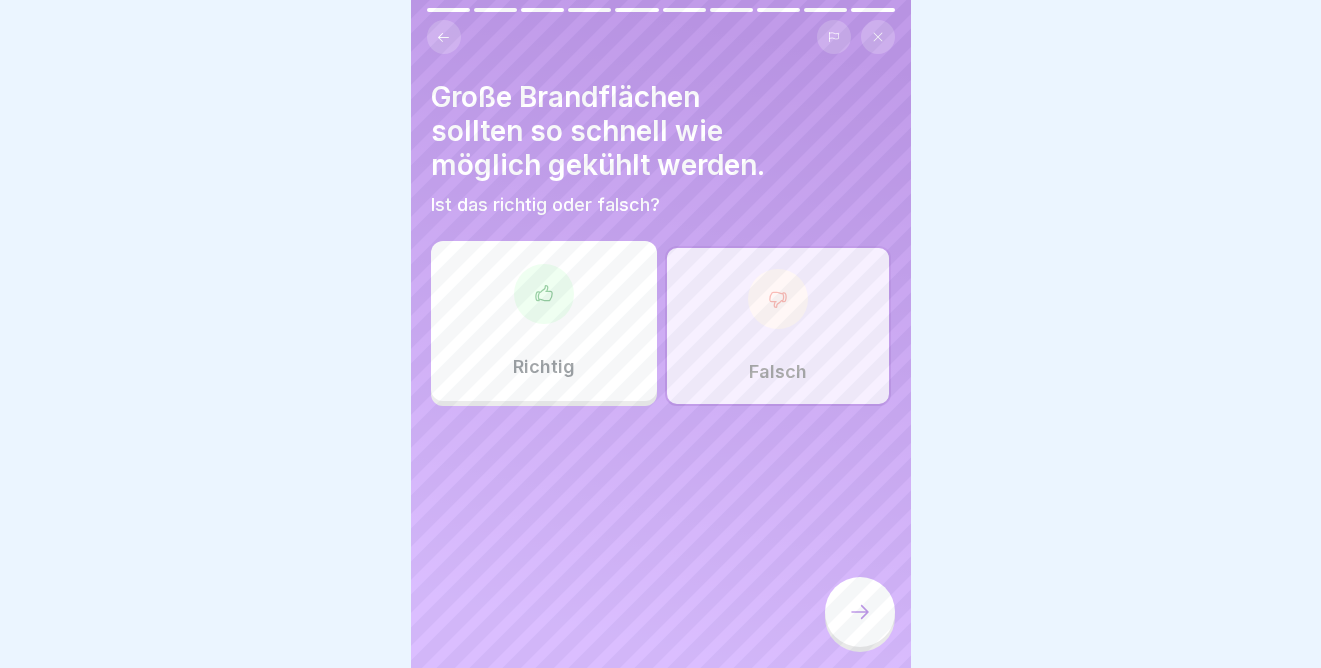 click 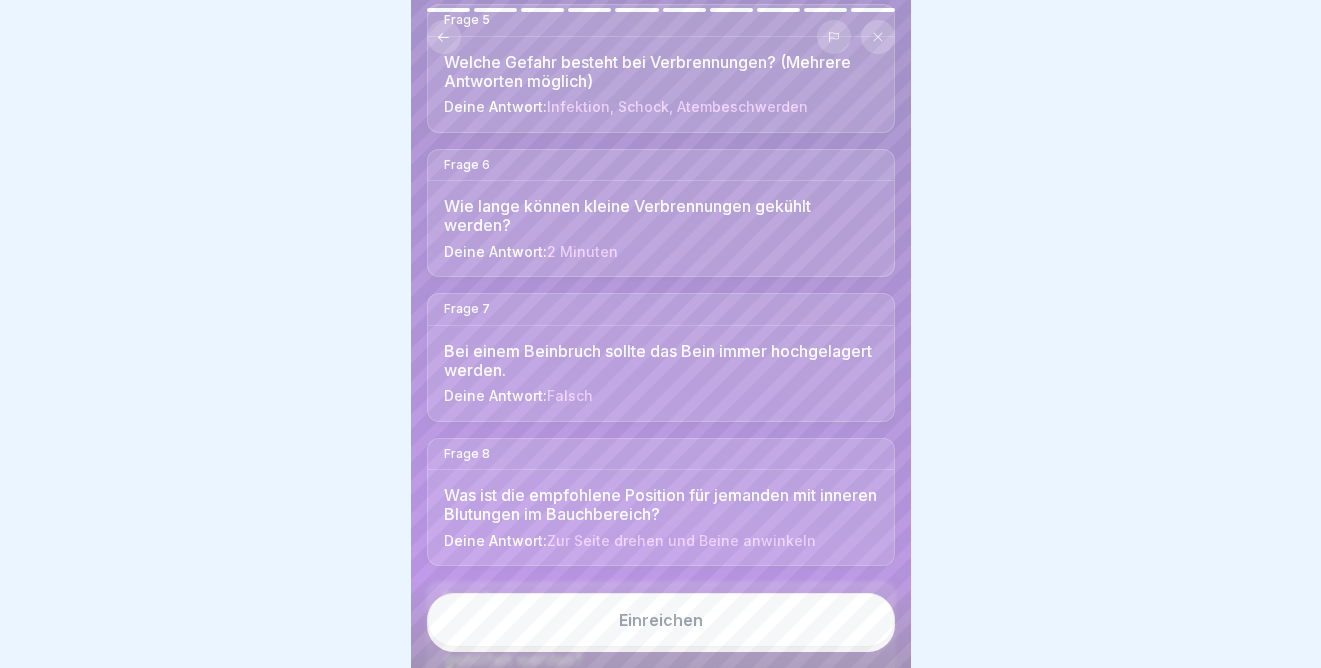 scroll, scrollTop: 1054, scrollLeft: 0, axis: vertical 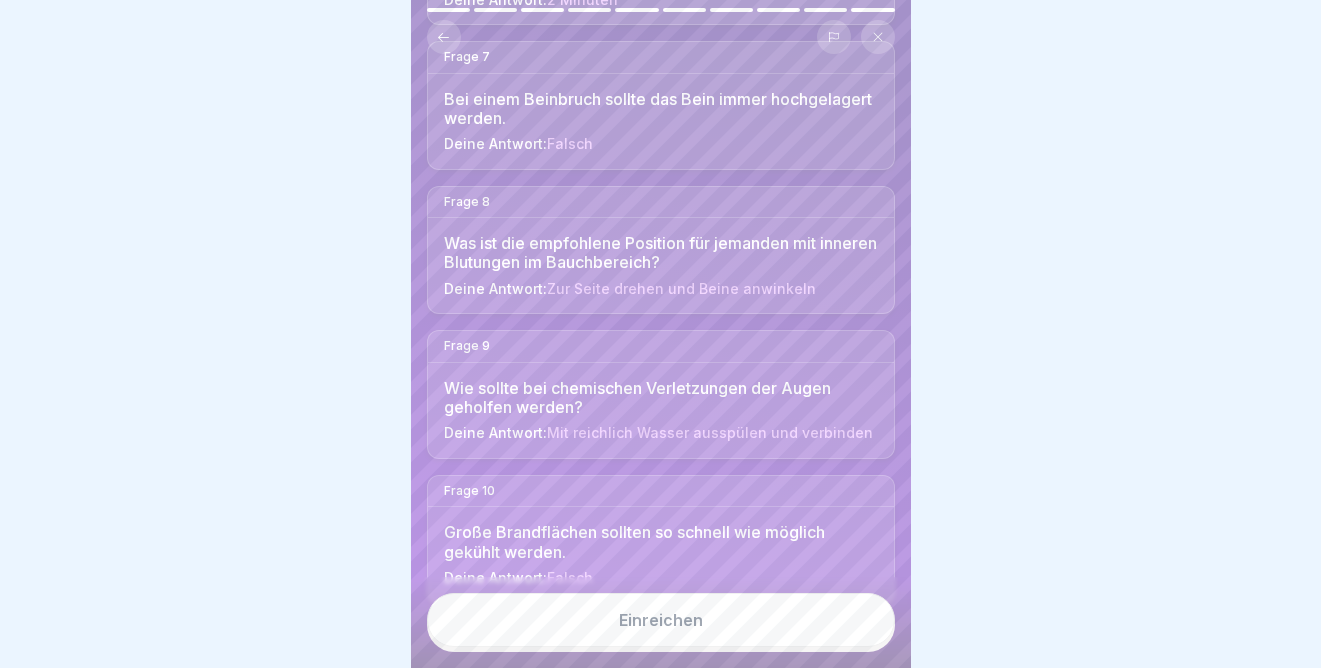 click on "Einreichen" at bounding box center (661, 620) 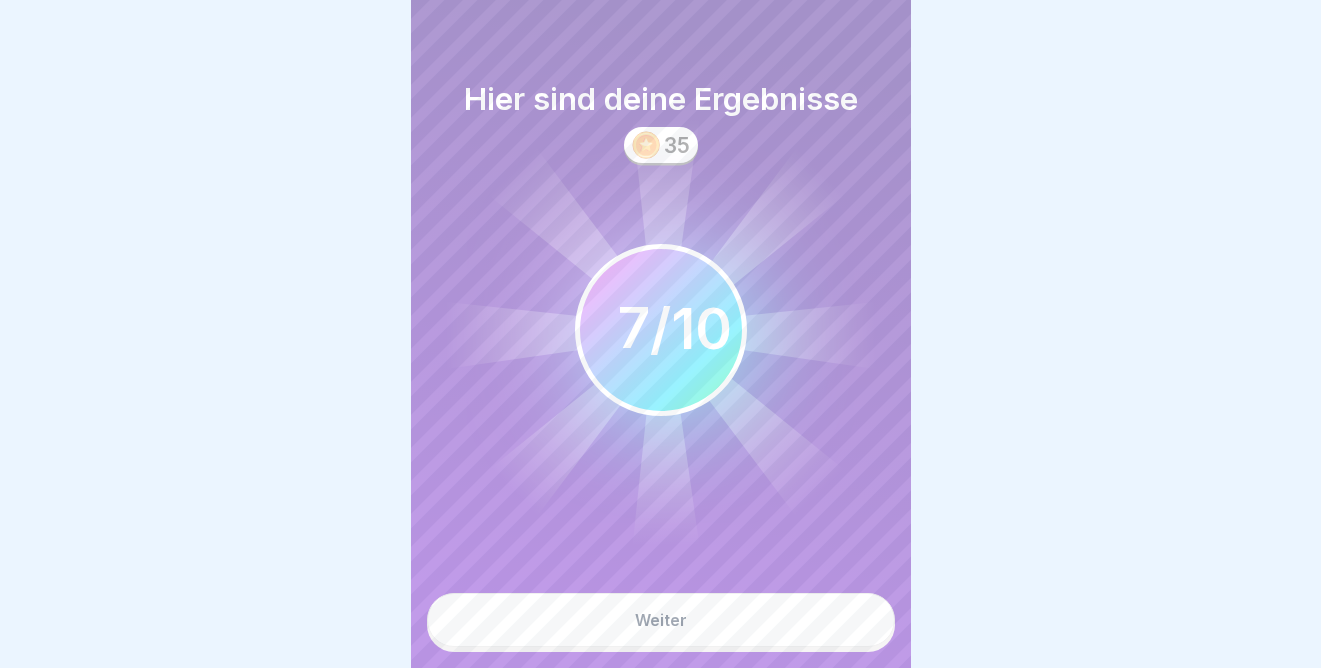 click on "Weiter" at bounding box center (661, 620) 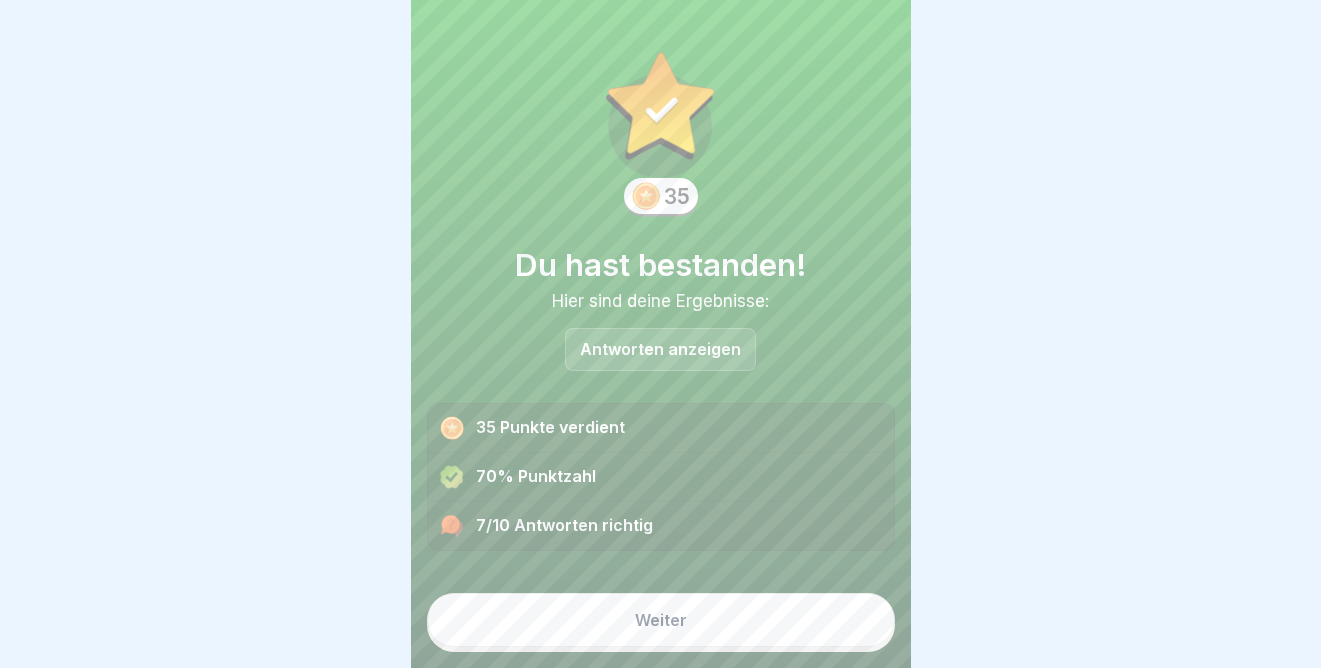 click on "Weiter" at bounding box center [661, 620] 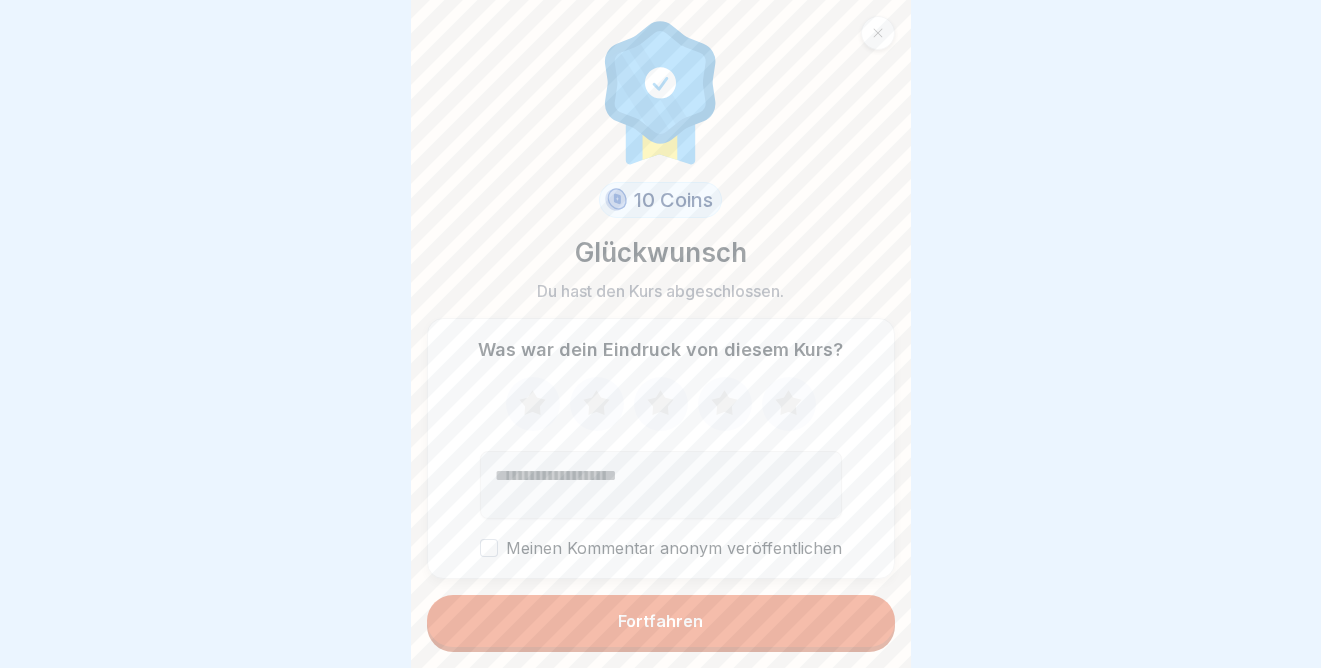click on "Fortfahren" at bounding box center [661, 621] 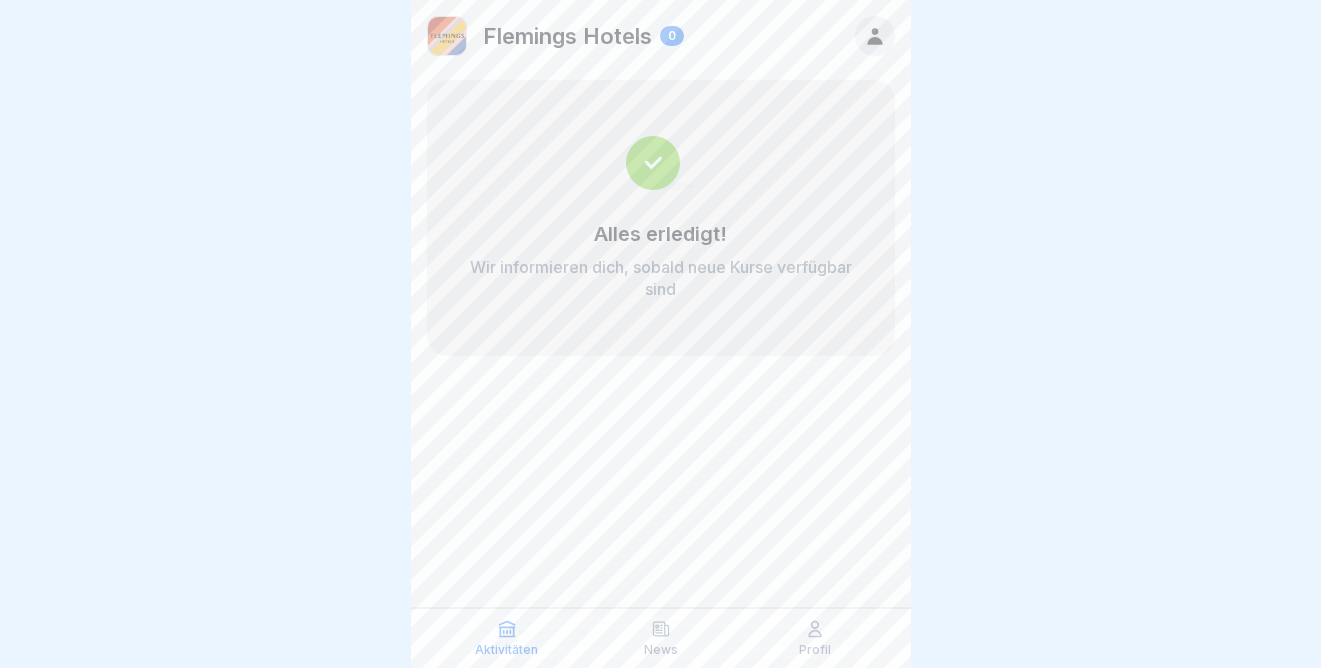 scroll, scrollTop: 15, scrollLeft: 0, axis: vertical 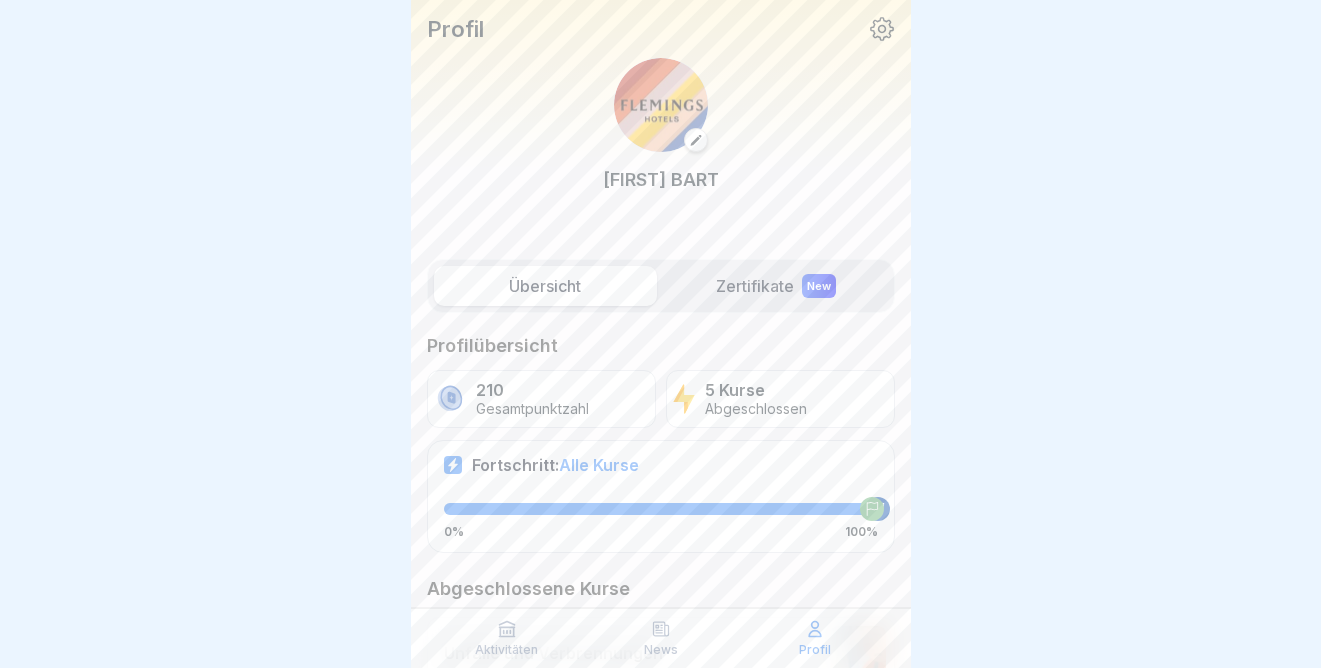 click on "Zertifikate New" at bounding box center (776, 286) 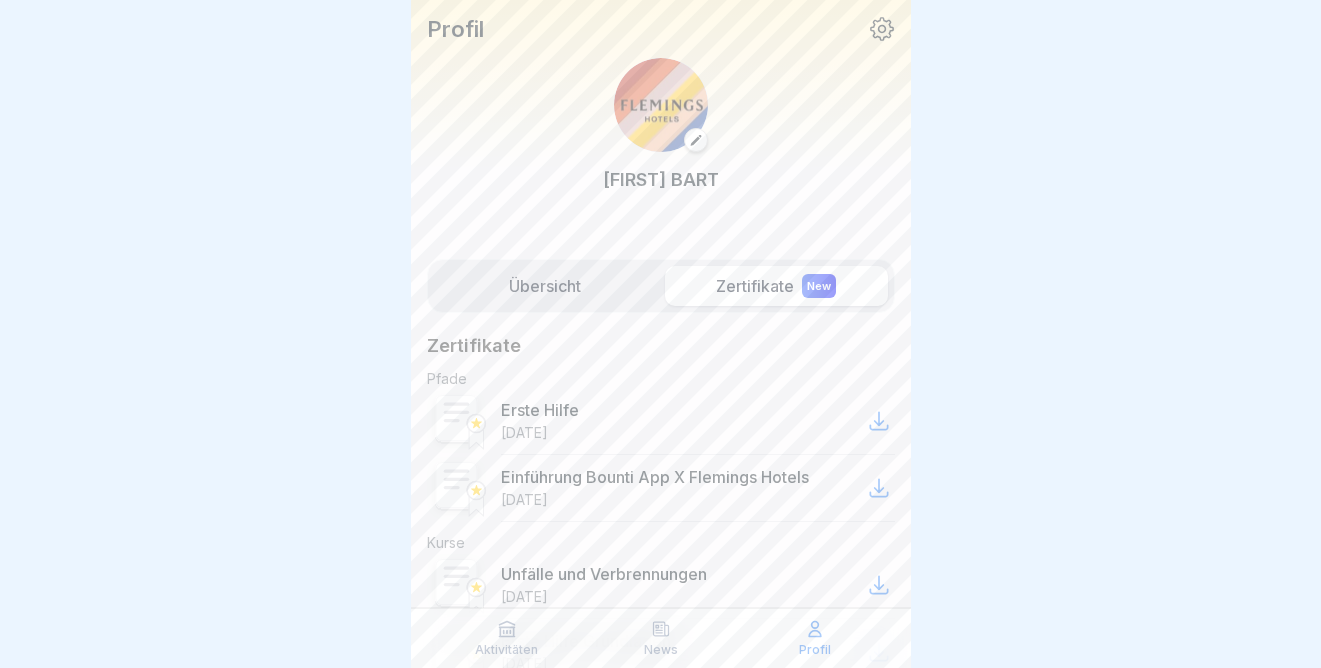 click on "Übersicht" at bounding box center [545, 286] 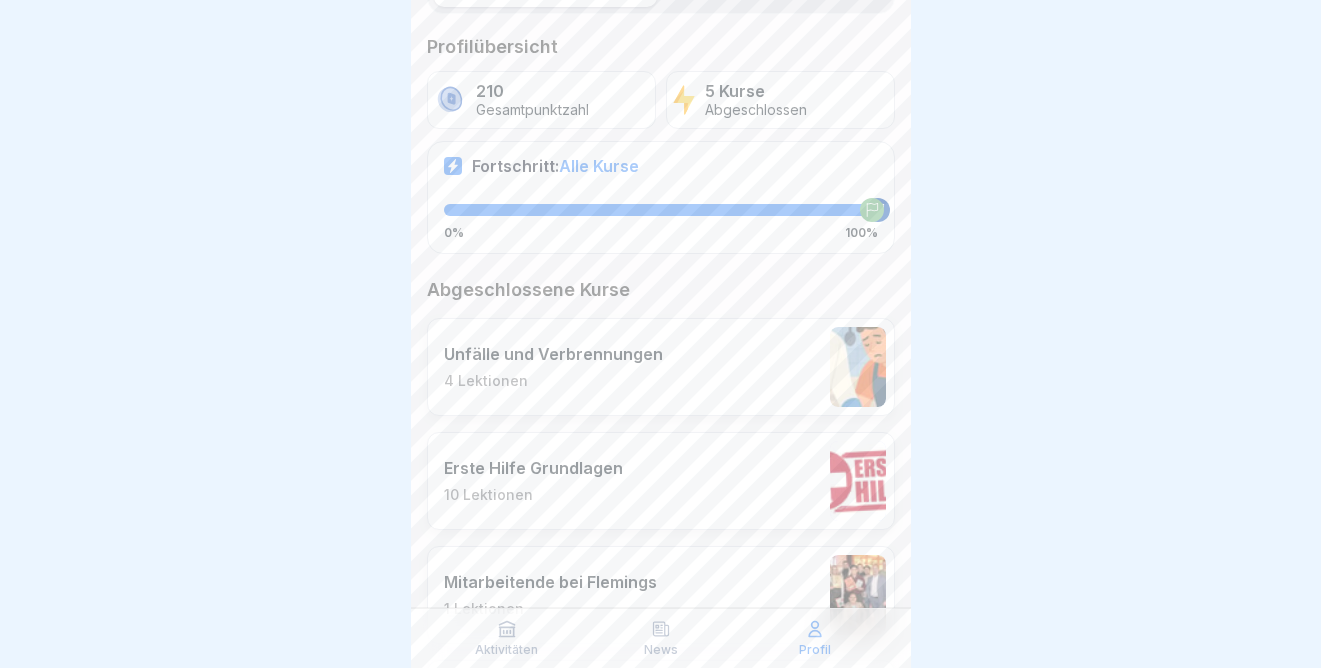 scroll, scrollTop: 300, scrollLeft: 0, axis: vertical 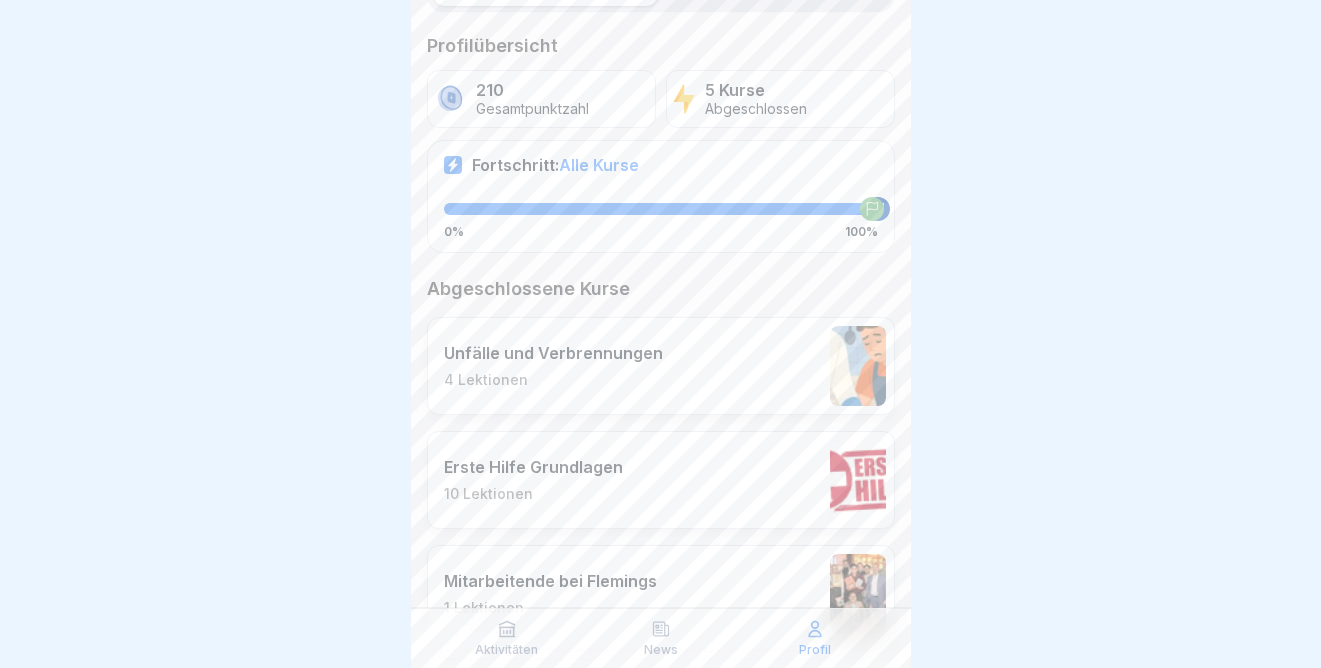 click on "Gesamtpunktzahl" at bounding box center (532, 109) 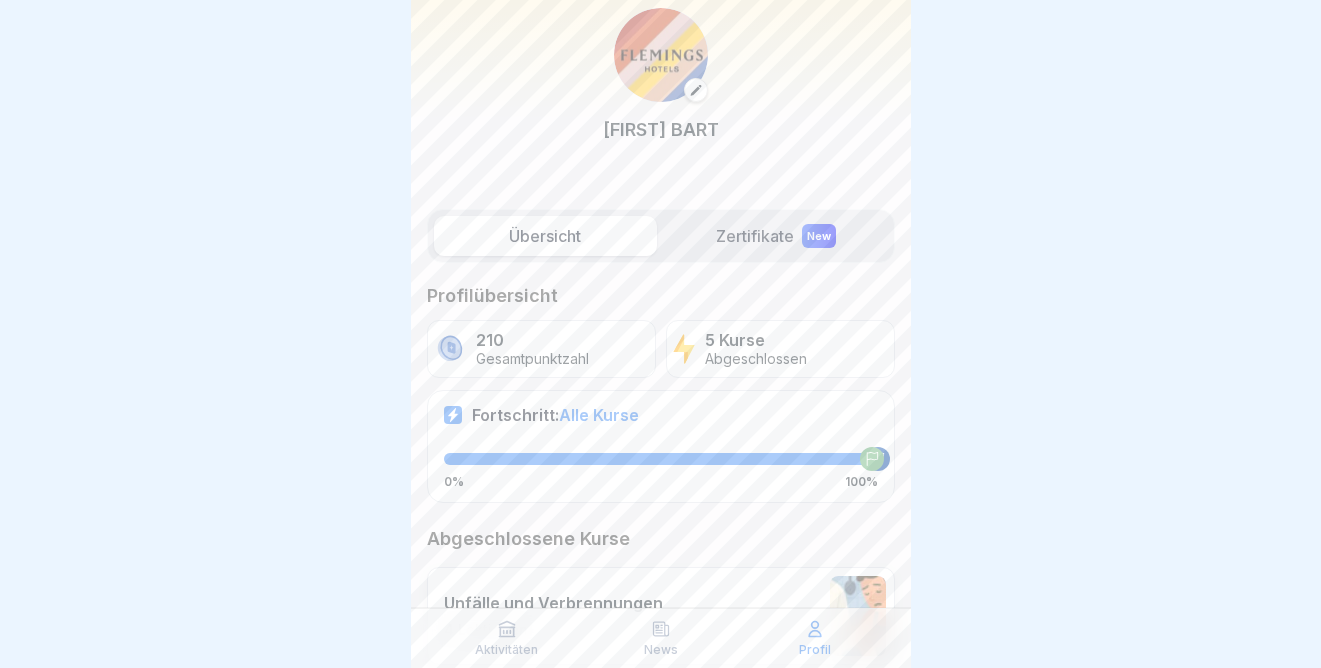 scroll, scrollTop: 0, scrollLeft: 0, axis: both 